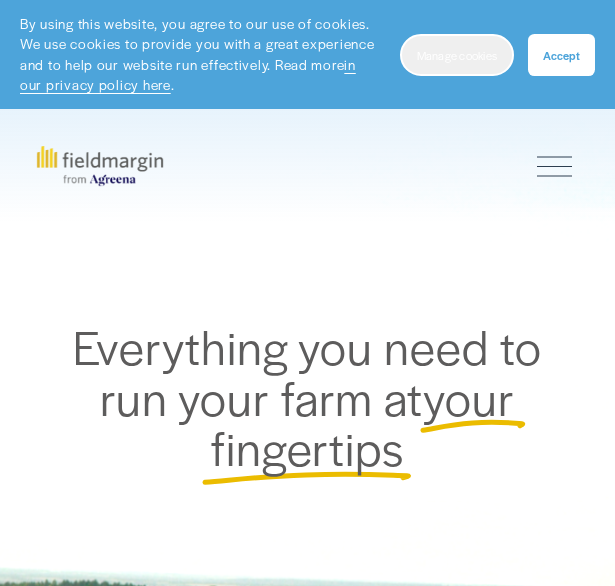 scroll, scrollTop: 0, scrollLeft: 0, axis: both 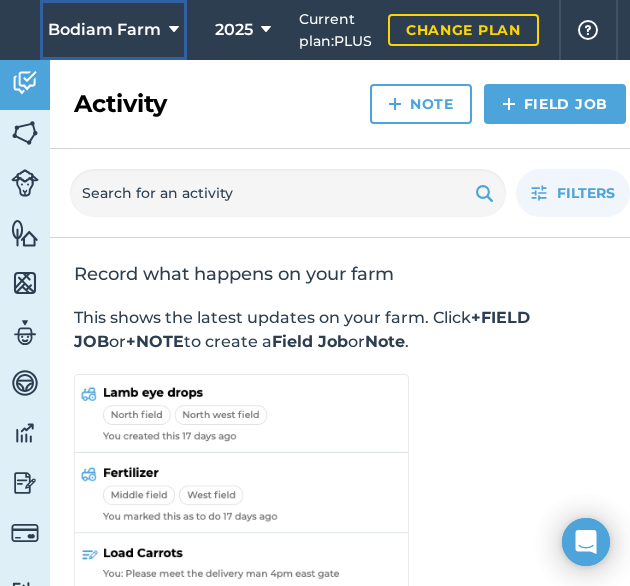 click on "Bodiam Farm" at bounding box center [104, 30] 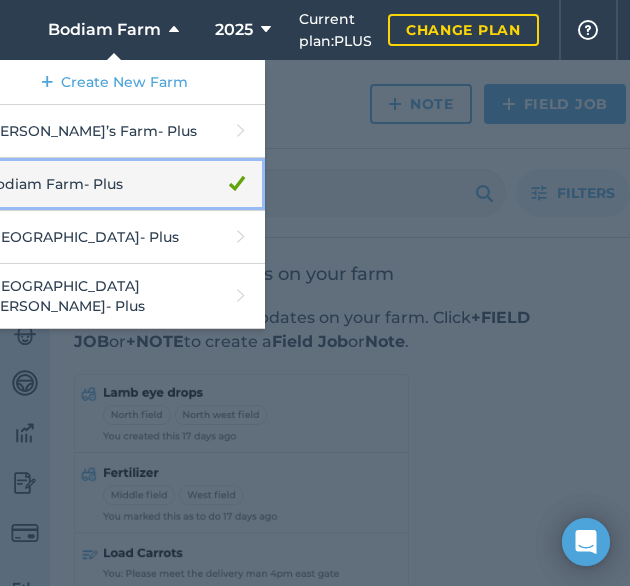 click on "Bodiam Farm  - Plus" at bounding box center (115, 184) 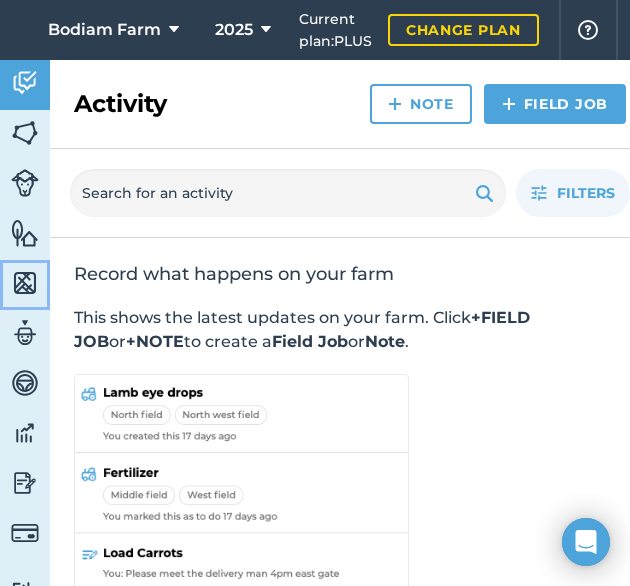 click at bounding box center (25, 283) 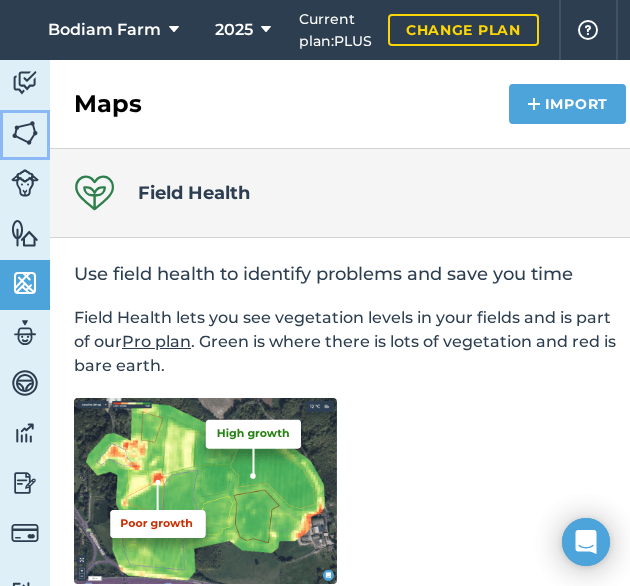 click at bounding box center (25, 133) 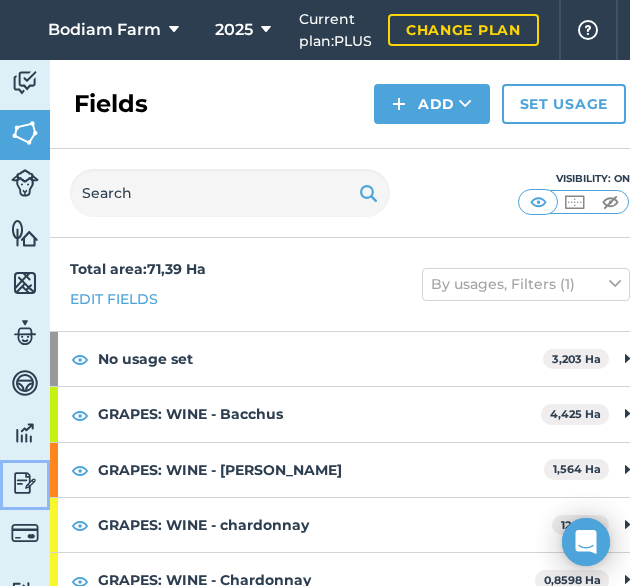 click at bounding box center (25, 483) 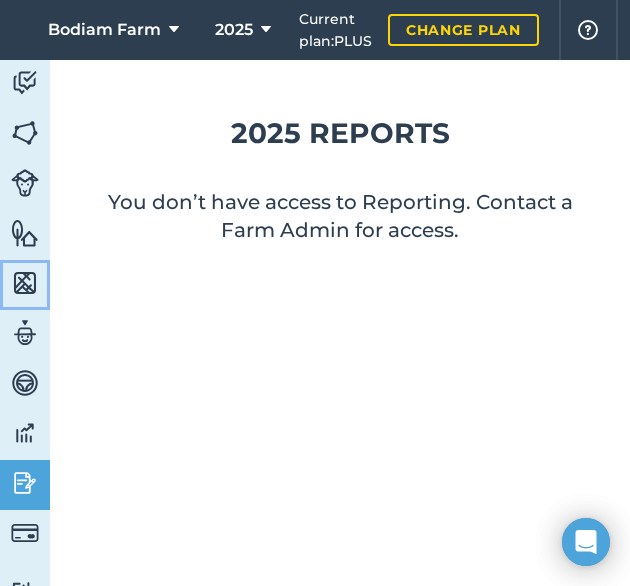 click at bounding box center (25, 283) 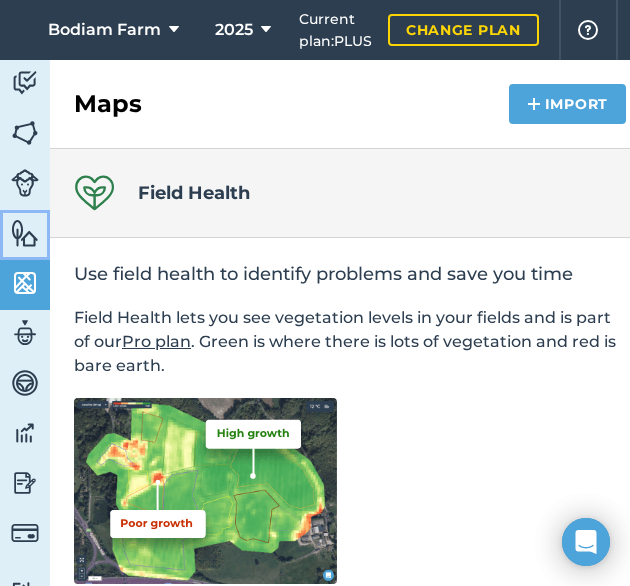 click at bounding box center (25, 233) 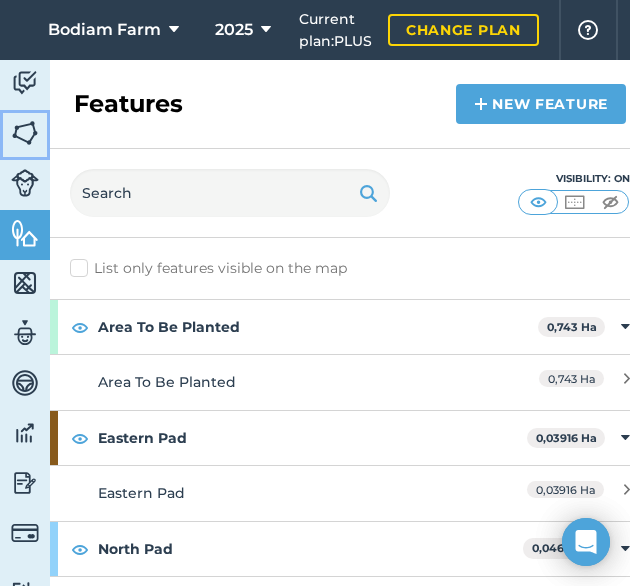 click at bounding box center (25, 133) 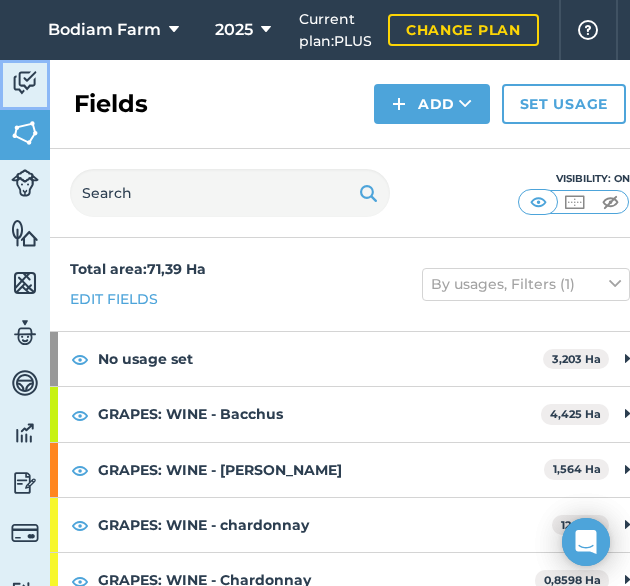 click at bounding box center [25, 83] 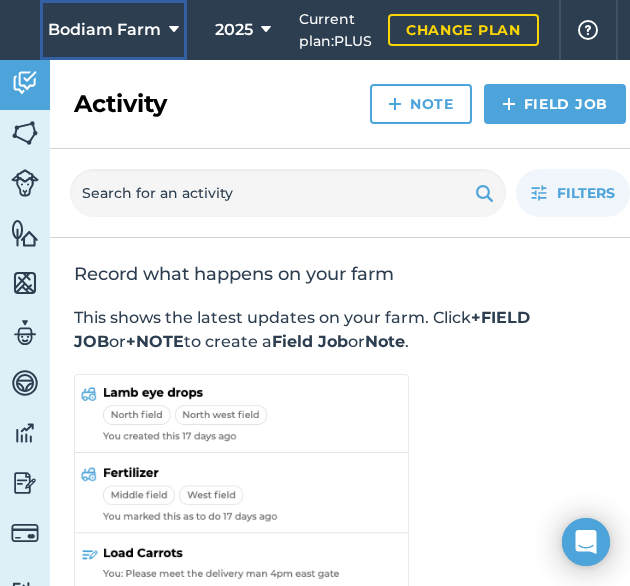 click on "Bodiam Farm" at bounding box center (104, 30) 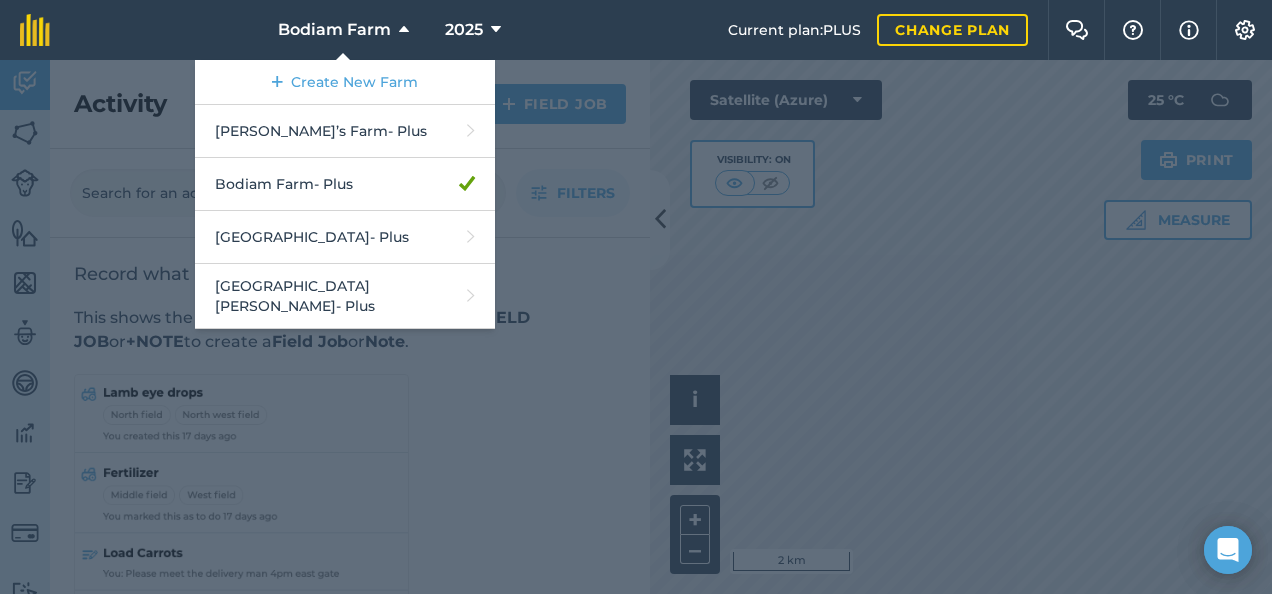 click at bounding box center (636, 327) 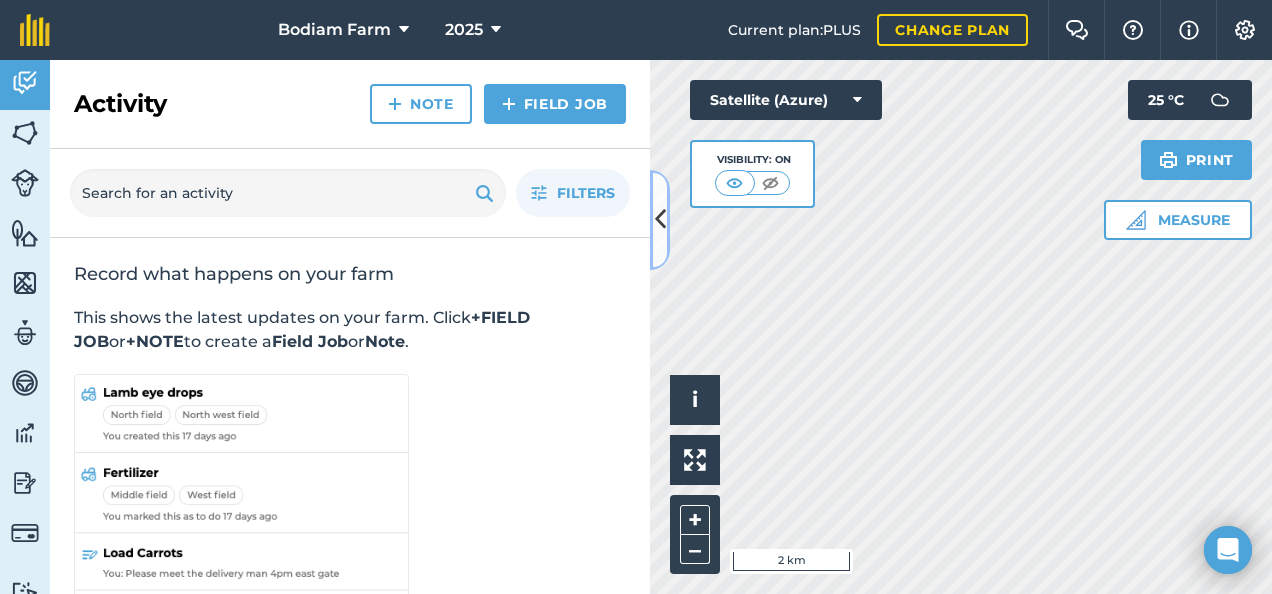 click at bounding box center [660, 219] 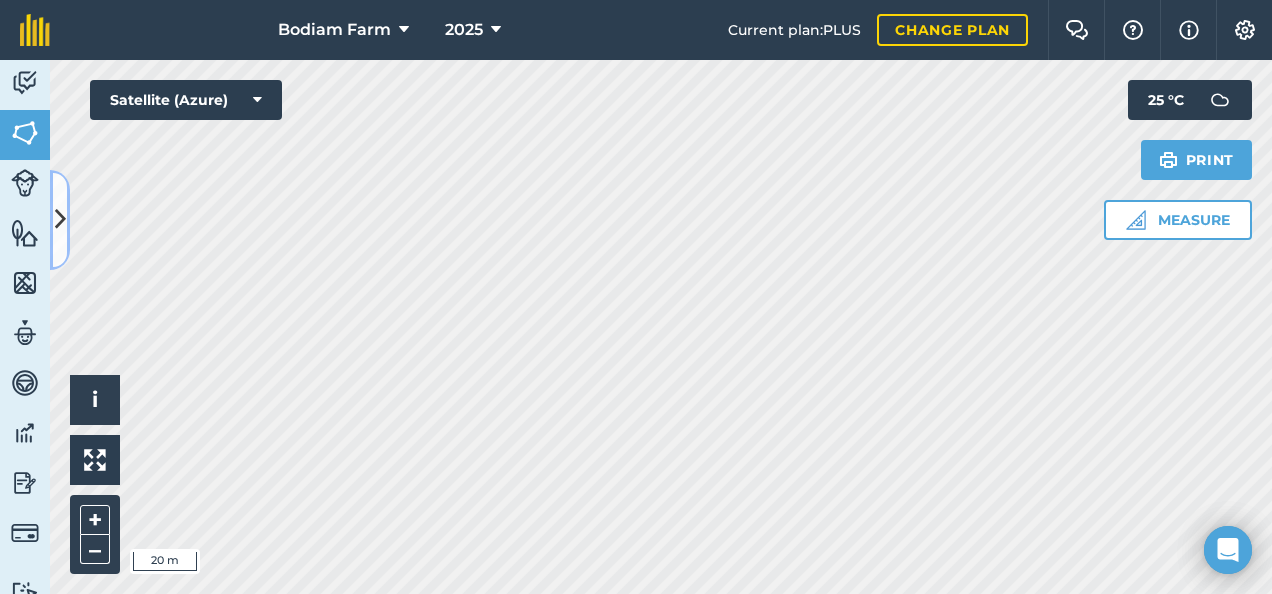 click at bounding box center (60, 219) 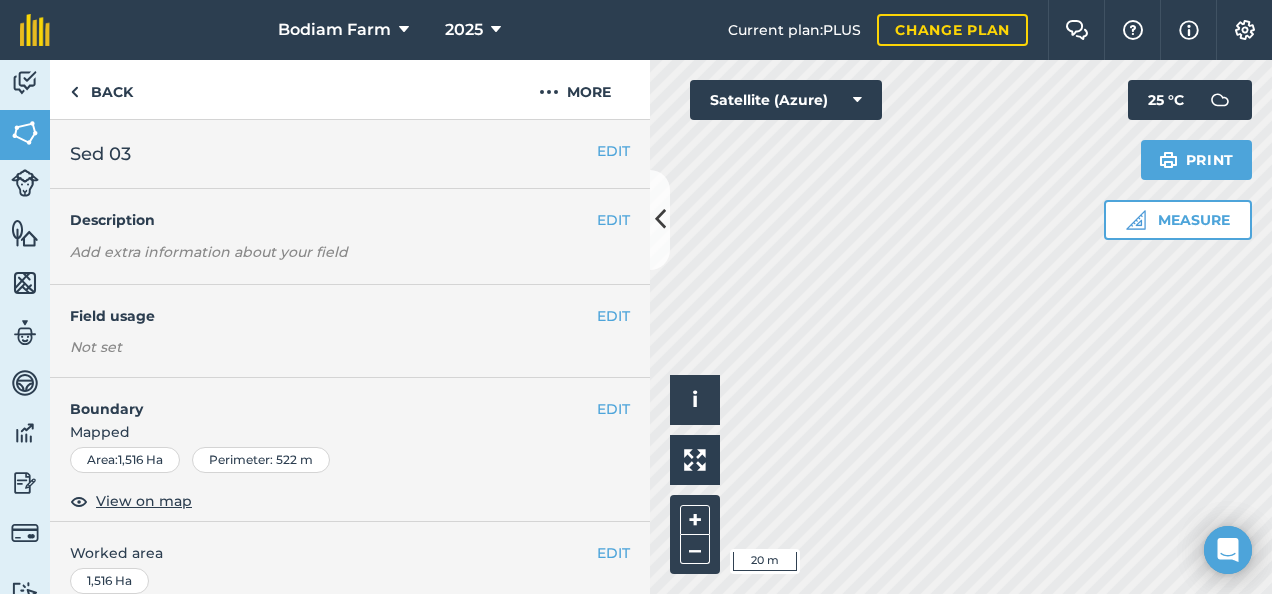 click on "EDIT Sed 03" at bounding box center [350, 154] 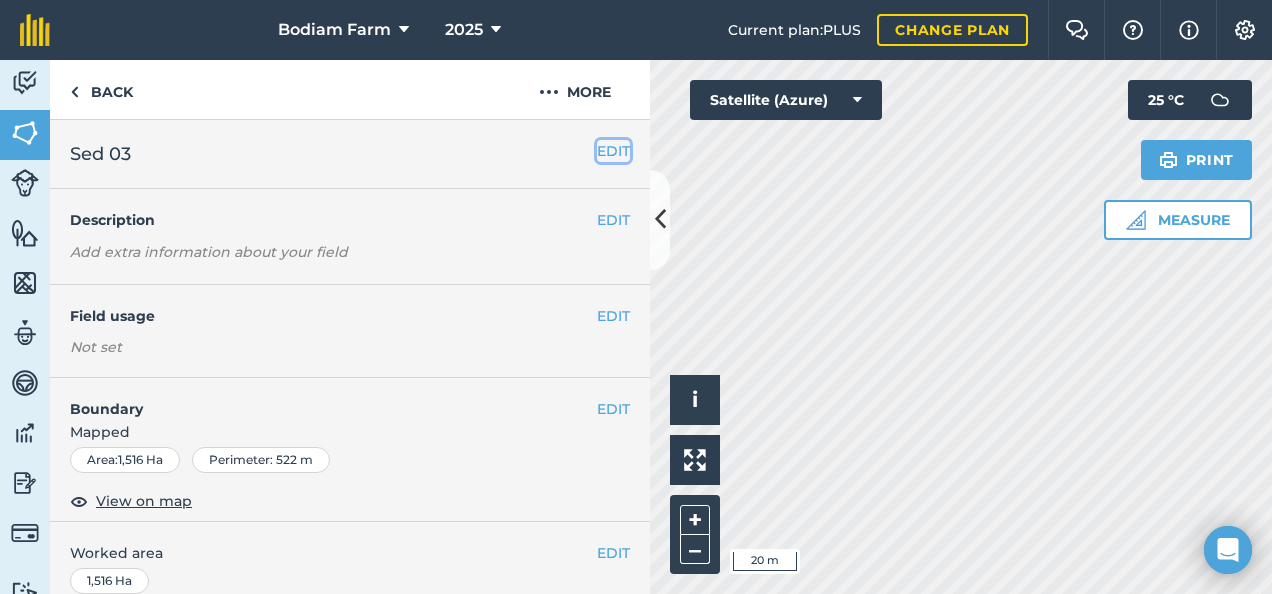 click on "EDIT" at bounding box center (613, 151) 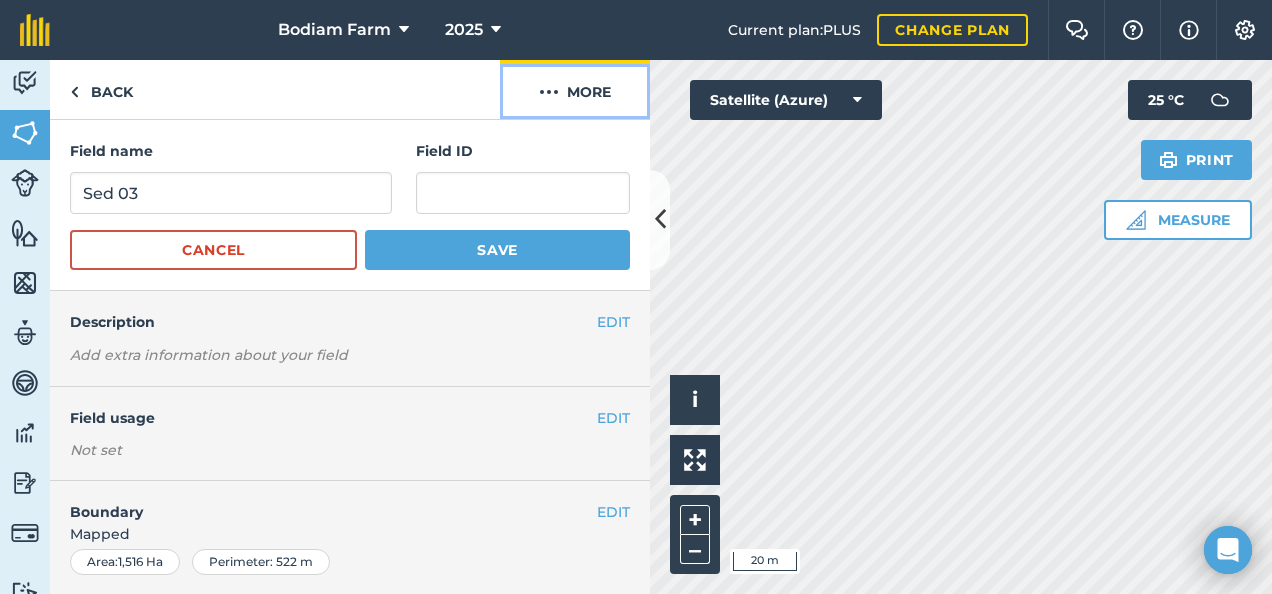 click on "More" at bounding box center (575, 89) 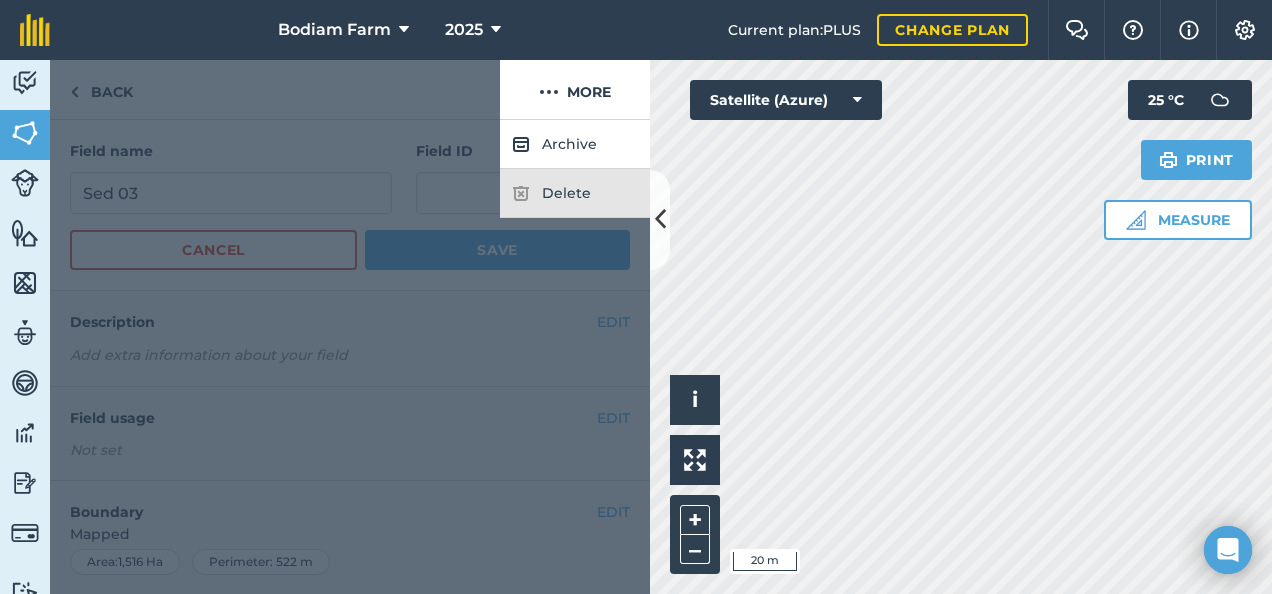 click on "Delete" at bounding box center [575, 193] 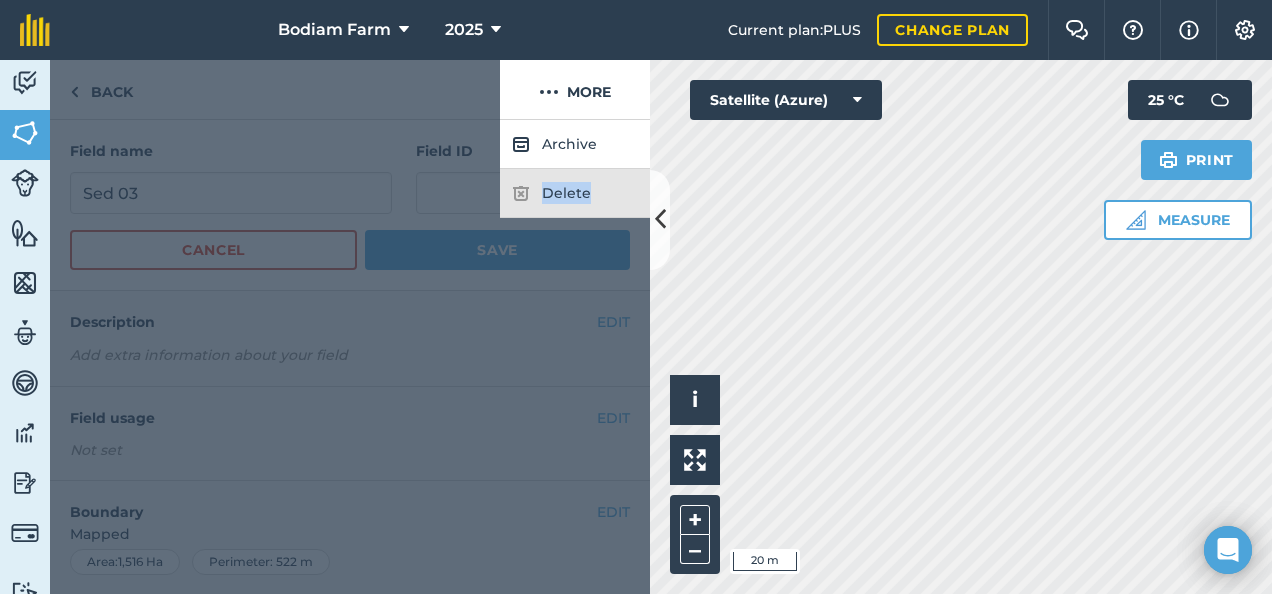 click on "Delete" at bounding box center (575, 193) 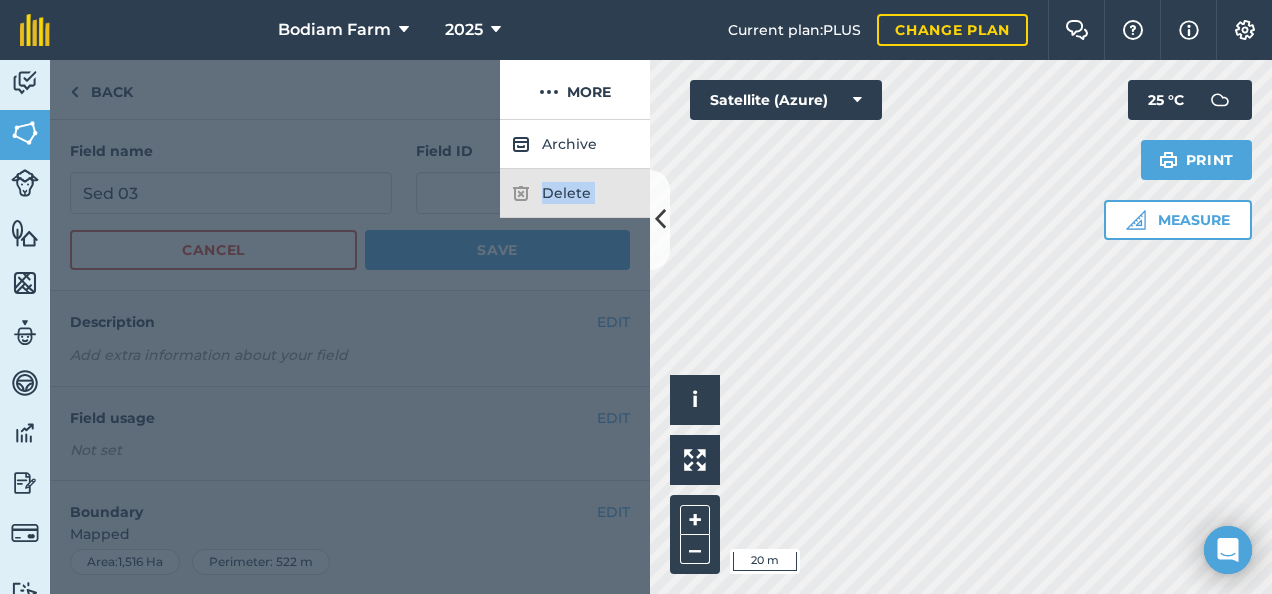 click on "Delete" at bounding box center [575, 193] 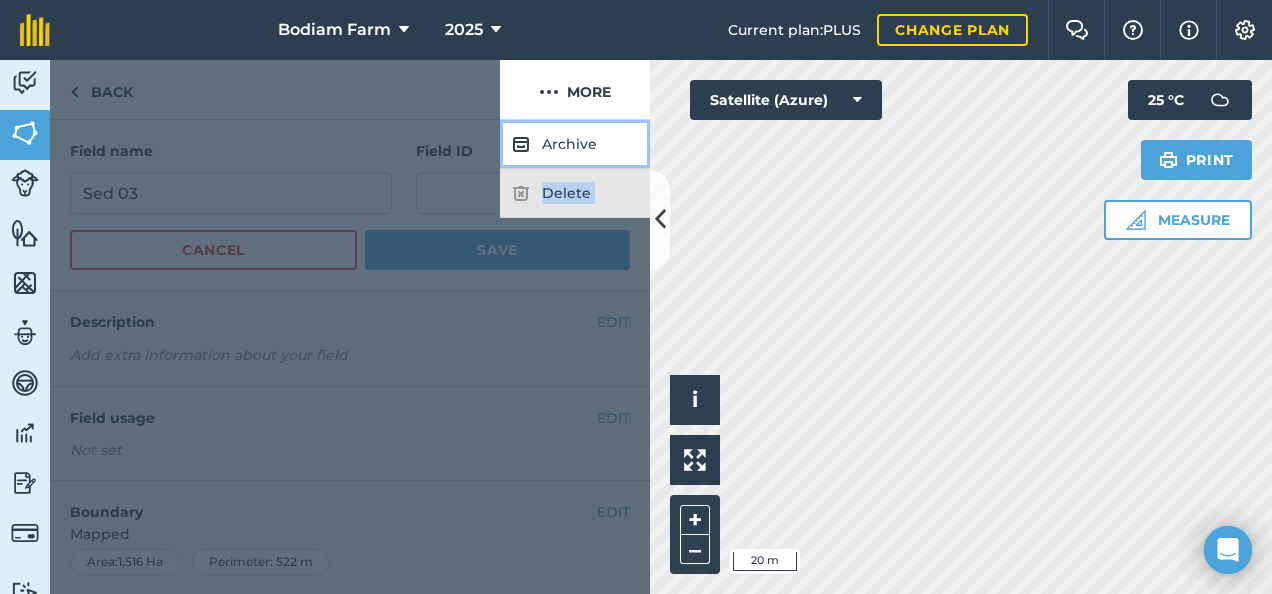 click on "Archive" at bounding box center (575, 144) 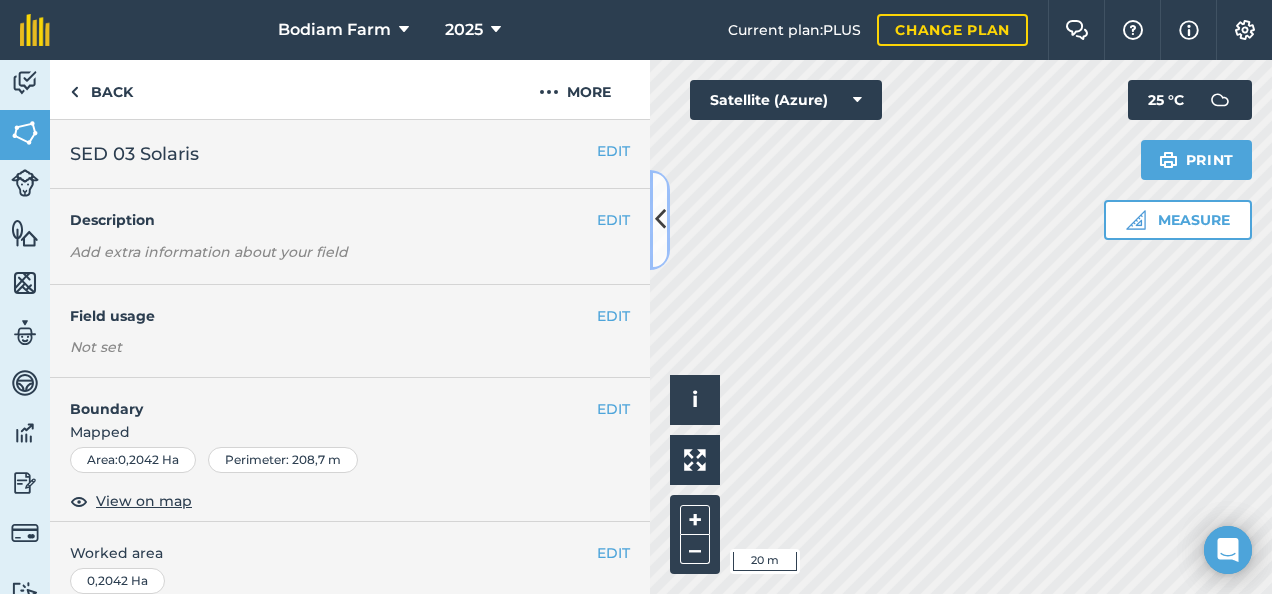 click at bounding box center (660, 219) 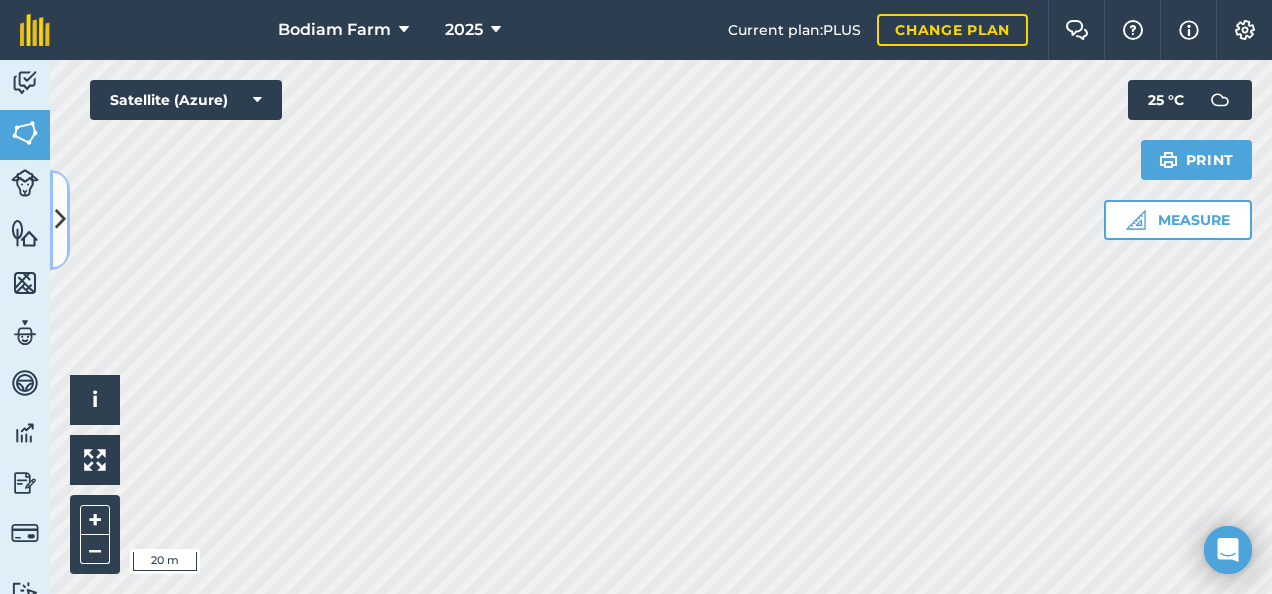 click at bounding box center [60, 219] 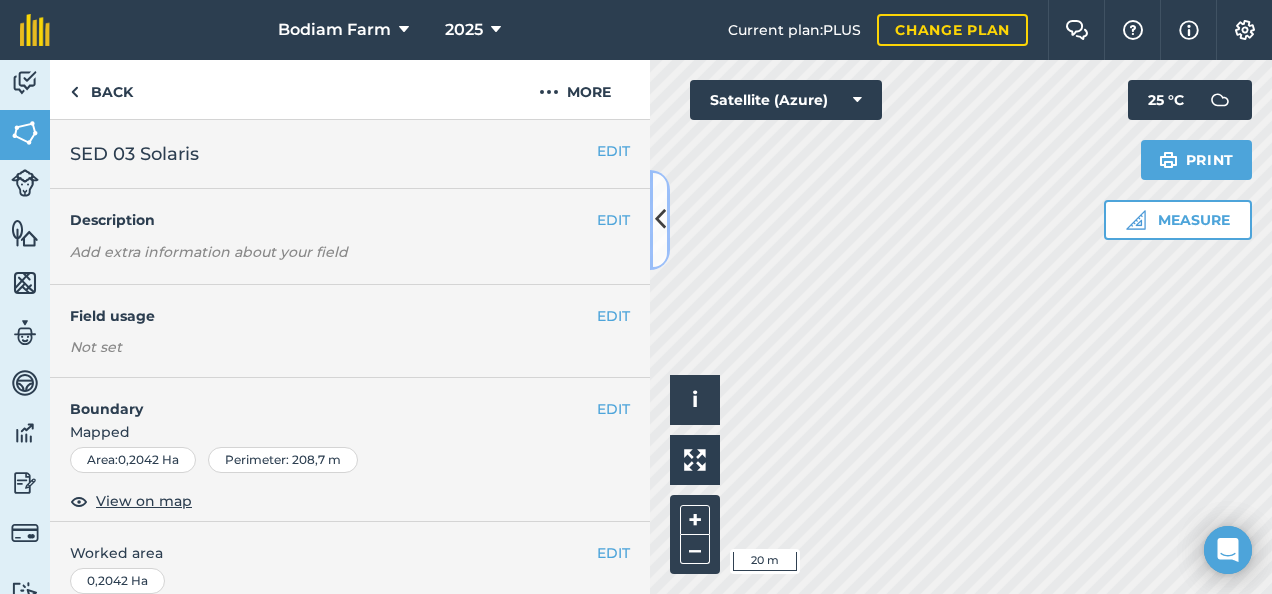 click at bounding box center [660, 219] 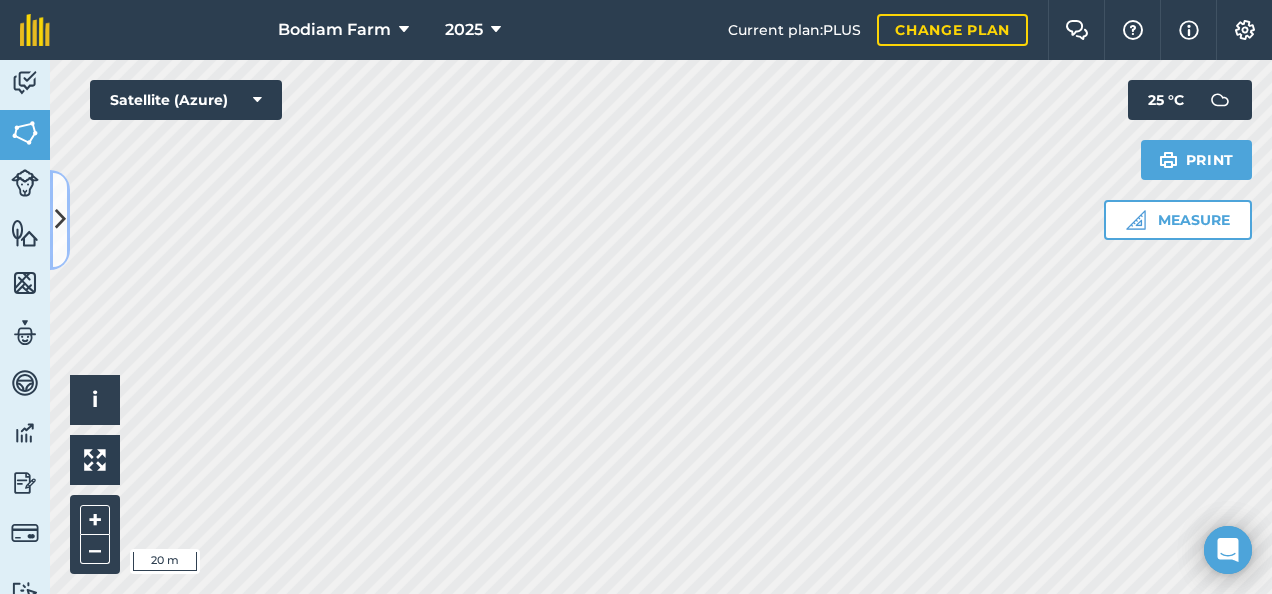 click at bounding box center (60, 219) 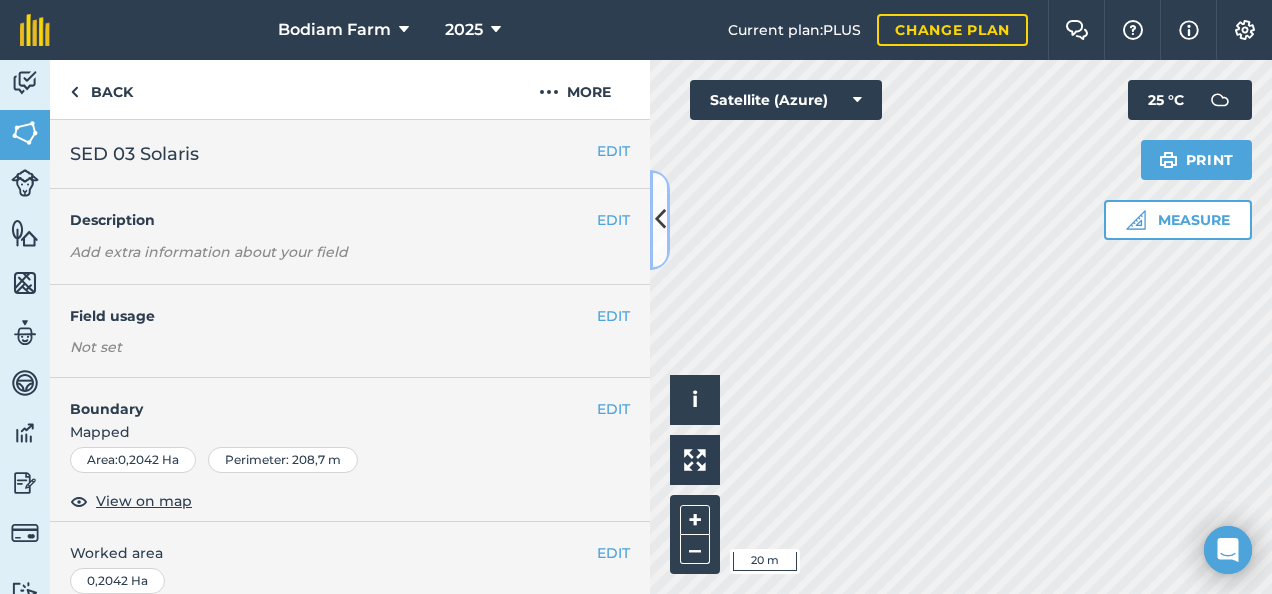 click at bounding box center [660, 219] 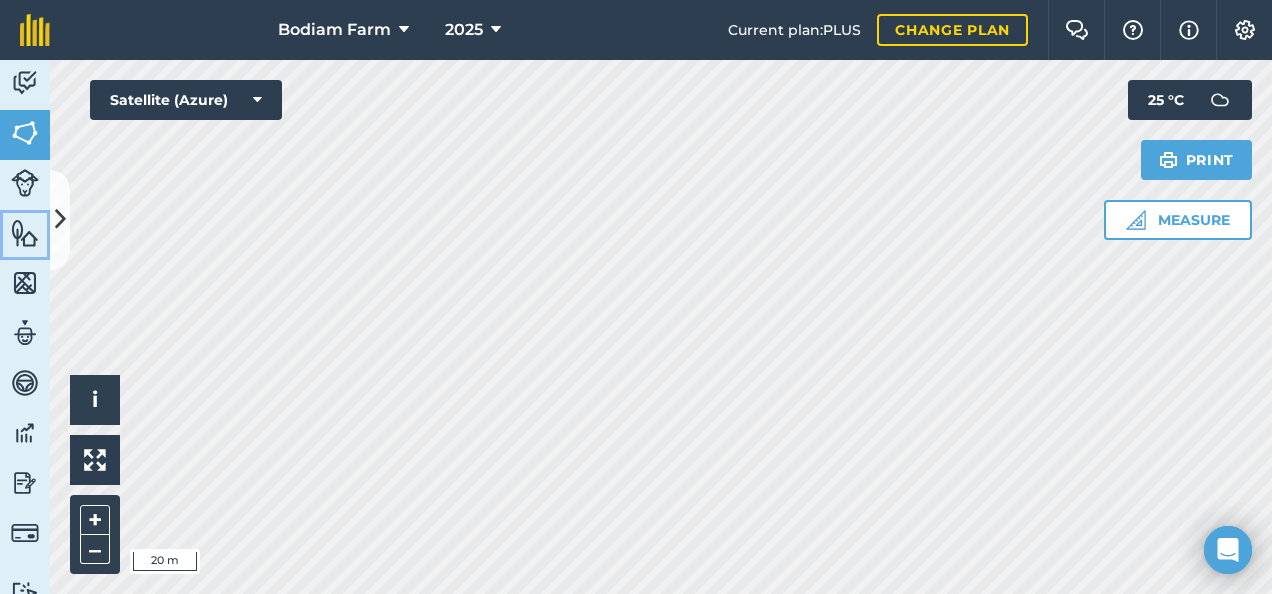 click at bounding box center [25, 233] 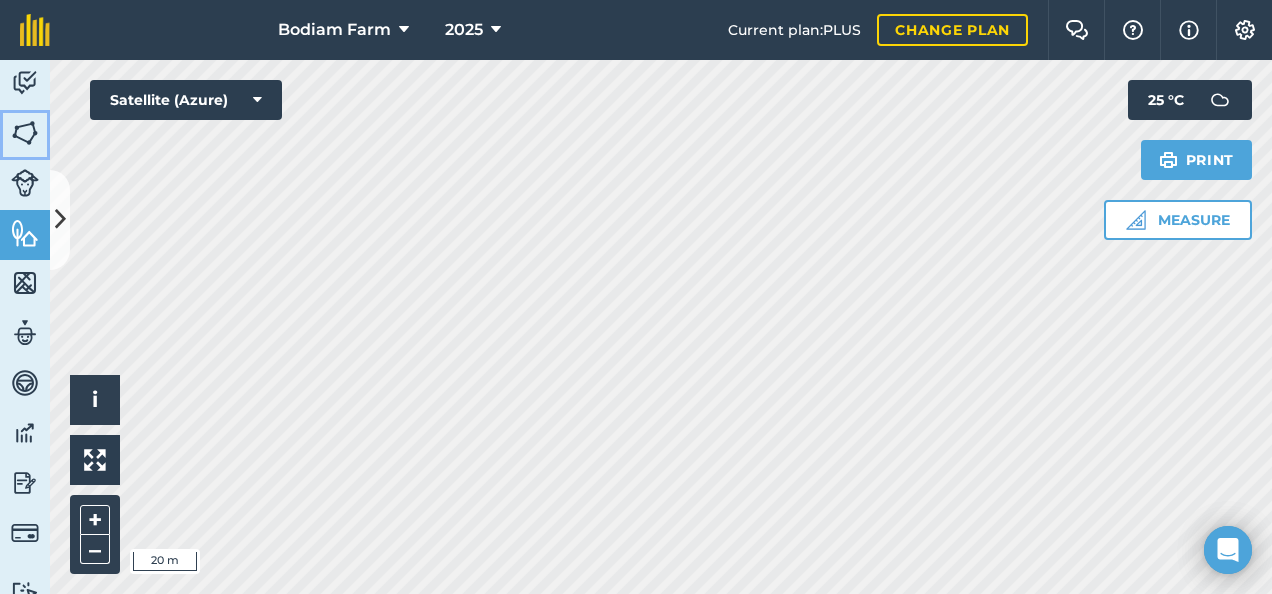 click at bounding box center [25, 133] 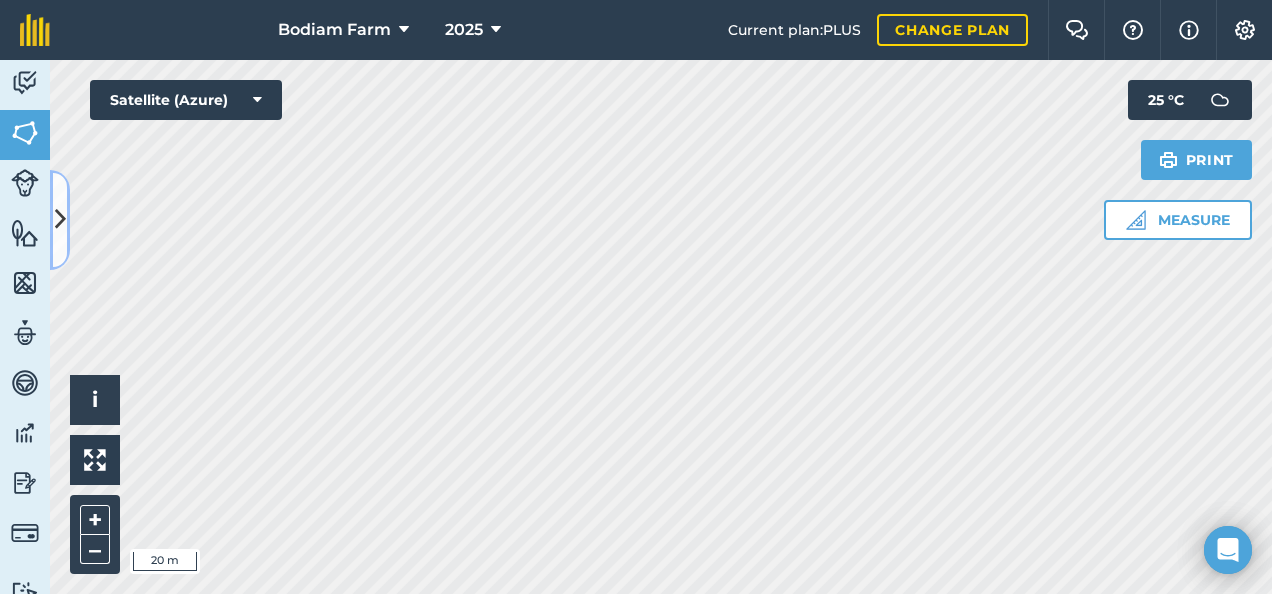 click at bounding box center [60, 219] 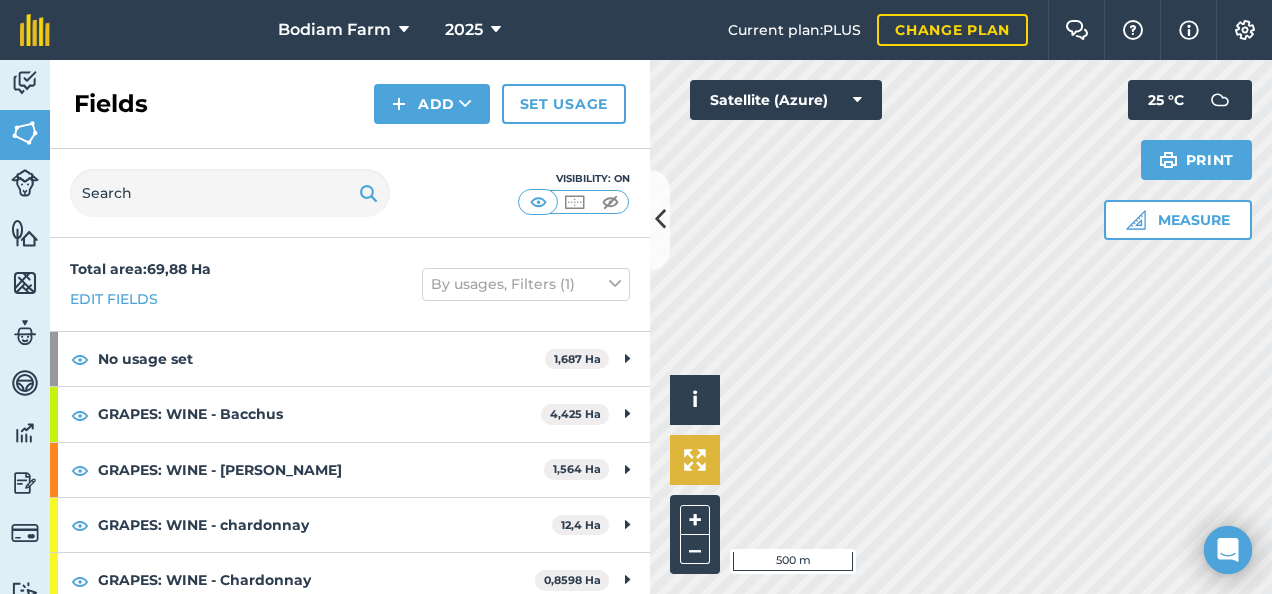 click on "Hello i © 2025 TomTom, Microsoft 500 m + – Satellite (Azure) Measure Print 25   ° C" at bounding box center (961, 327) 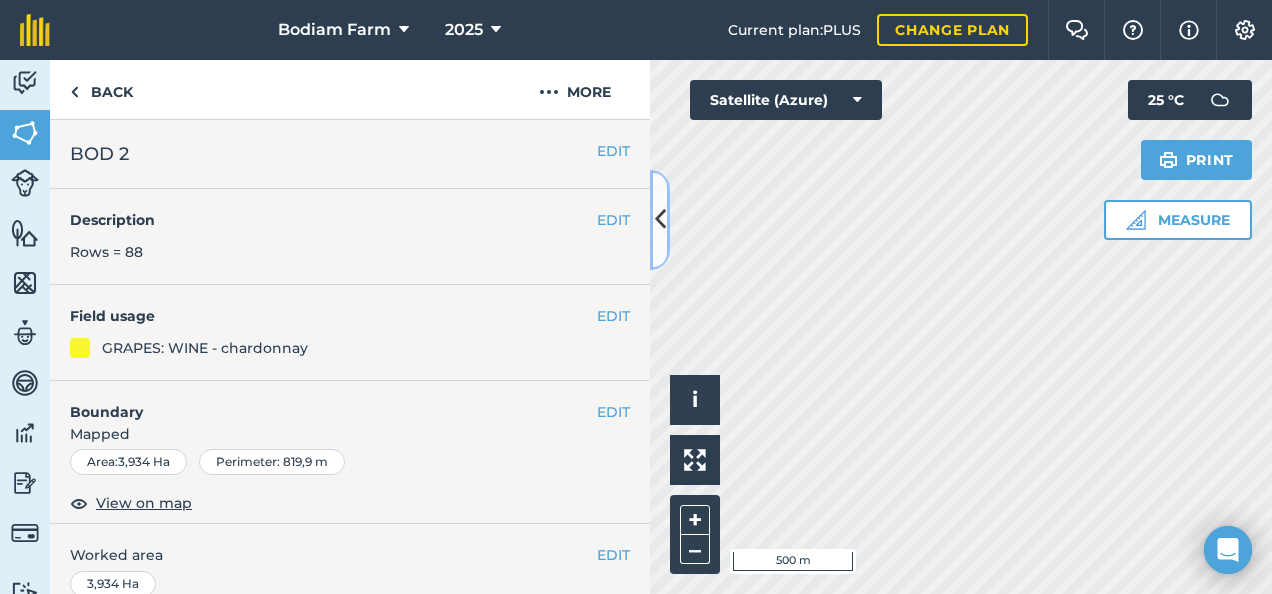 click at bounding box center [660, 219] 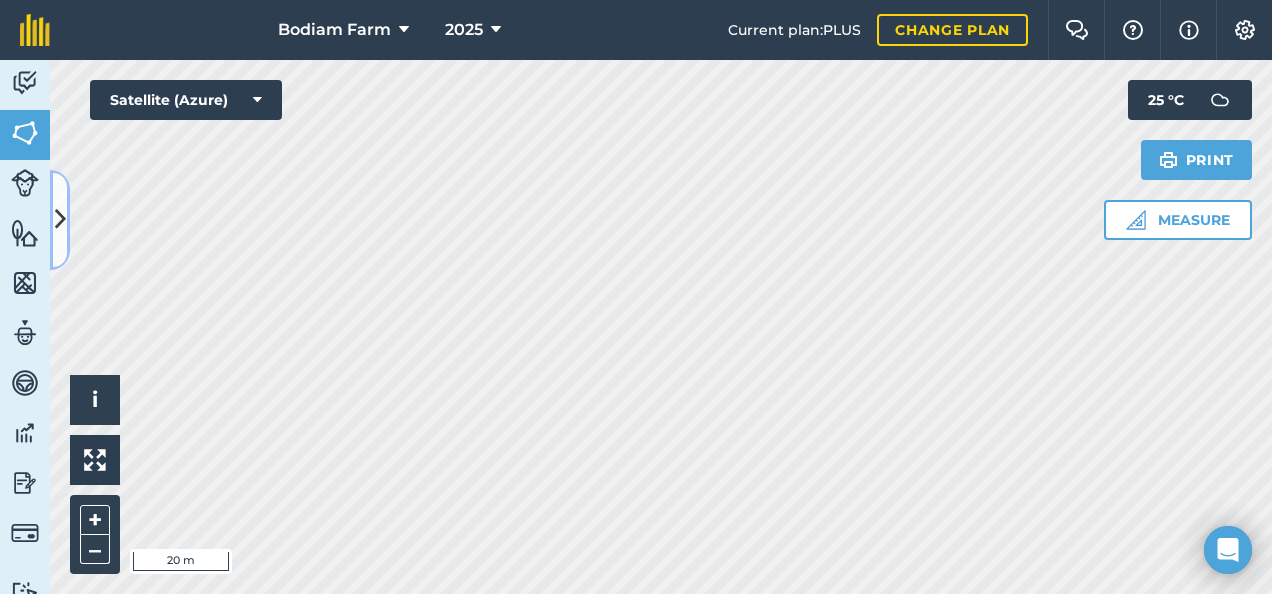 click at bounding box center (60, 219) 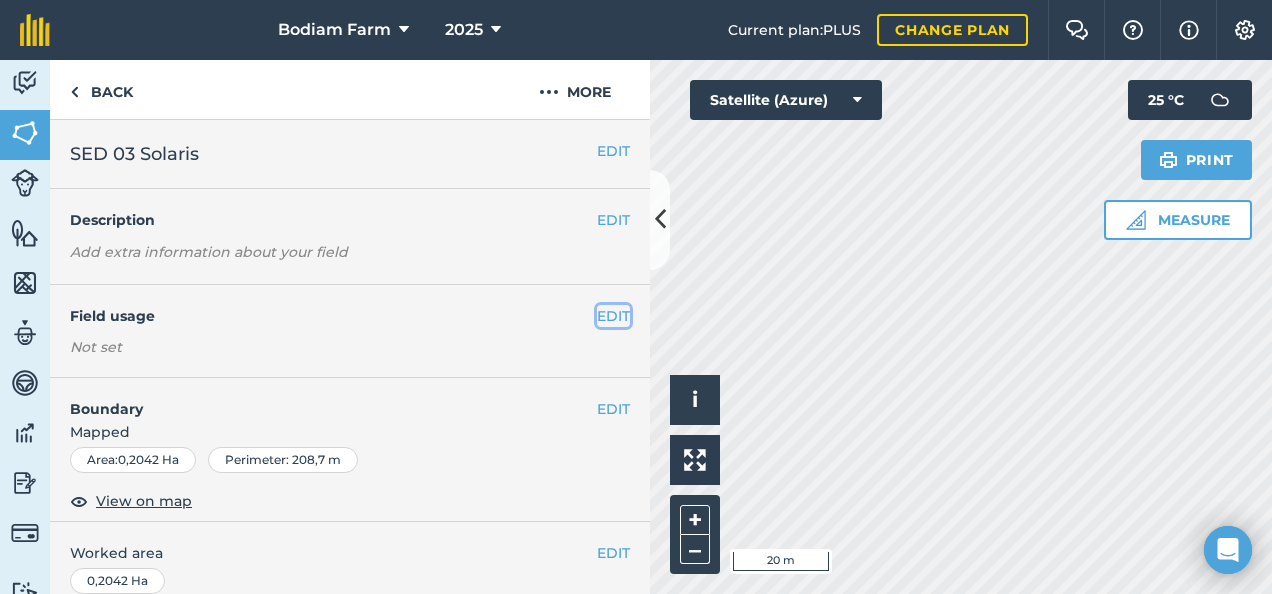 click on "EDIT" at bounding box center (613, 316) 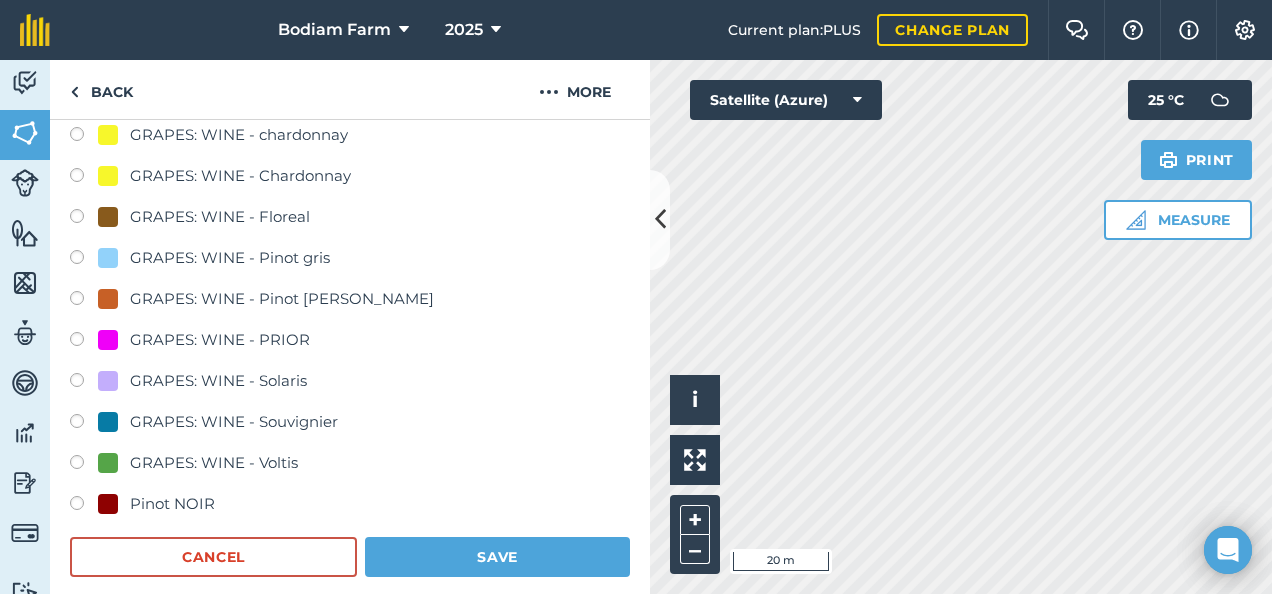 scroll, scrollTop: 385, scrollLeft: 0, axis: vertical 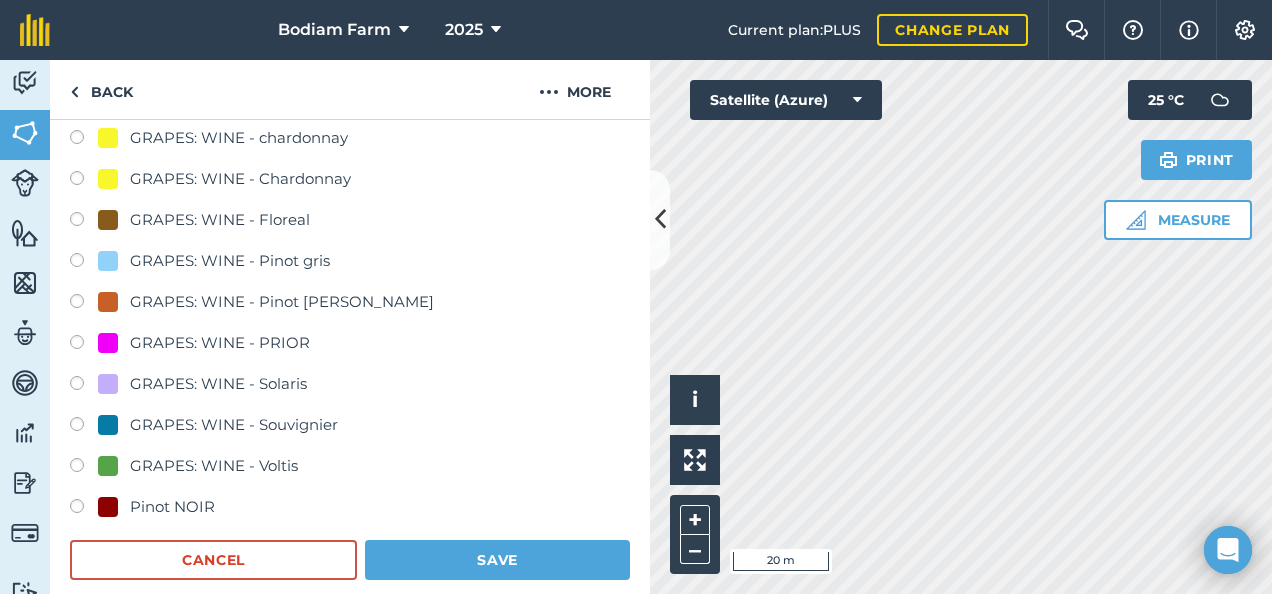 click at bounding box center [84, 386] 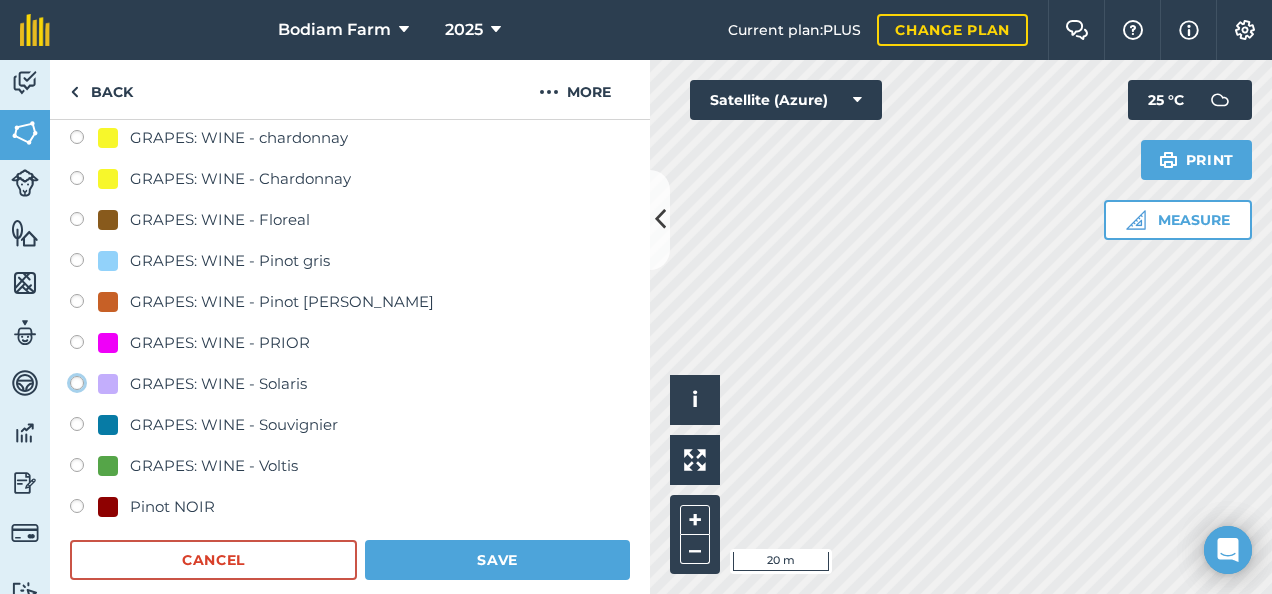 click on "GRAPES: WINE - Solaris" at bounding box center [-9923, 382] 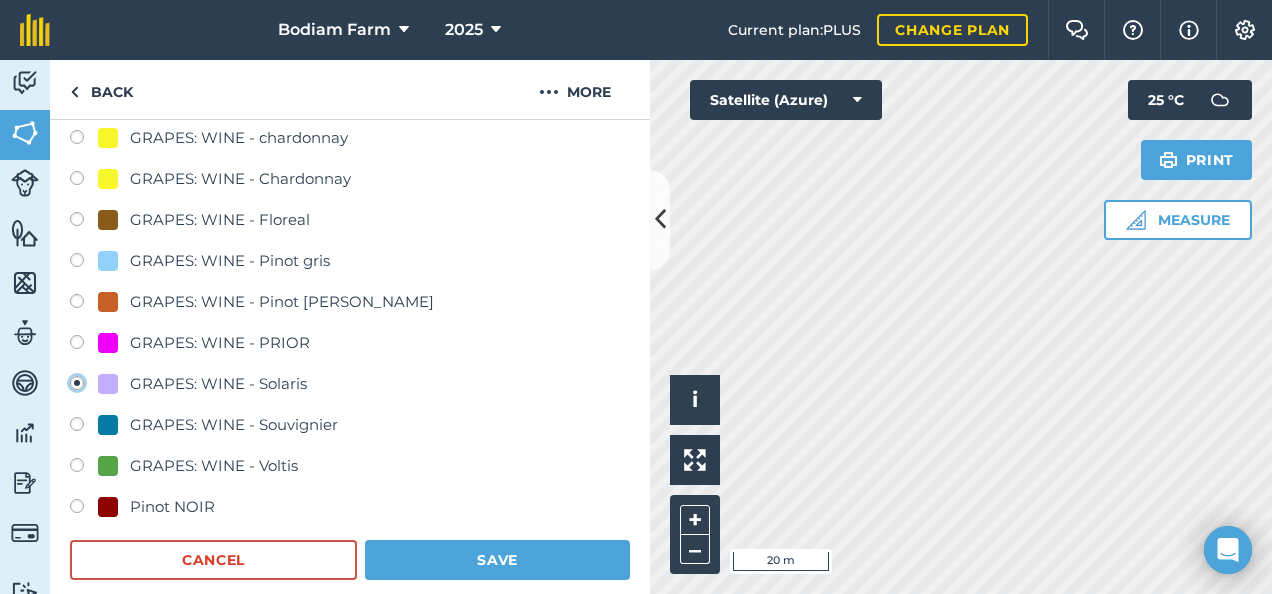 radio on "true" 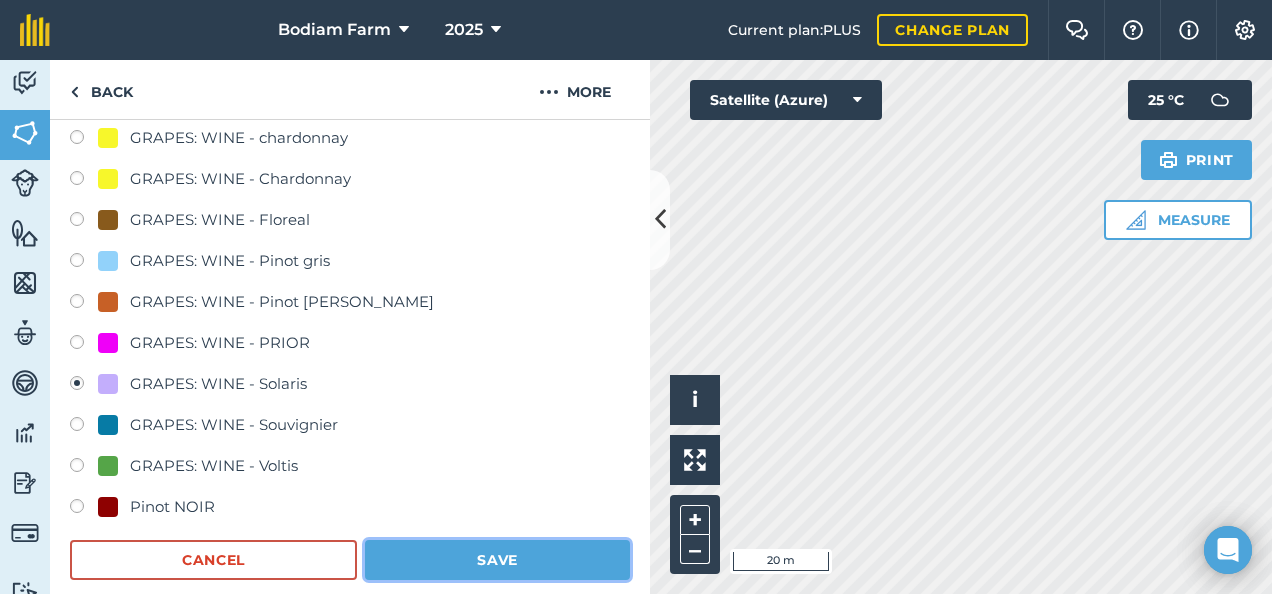 click on "Save" at bounding box center (497, 560) 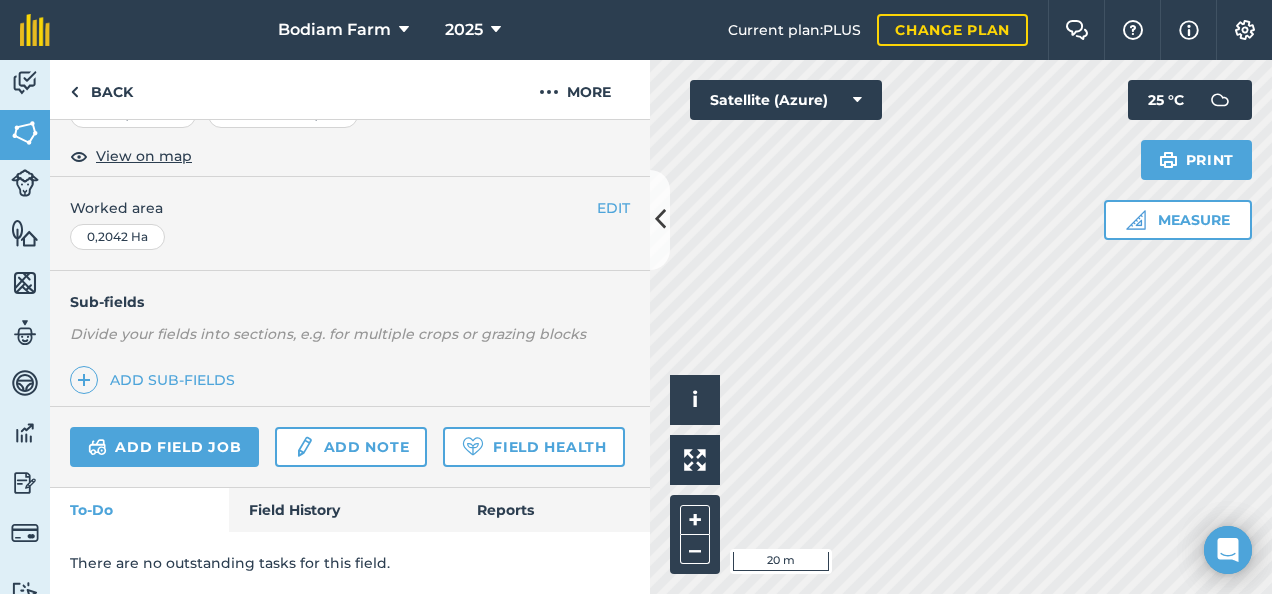 click on "Bodiam Farm 2025 Current plan :  PLUS   Change plan Farm Chat Help Info Settings Bodiam Farm  -  2025 Reproduced with the permission of  Microsoft Printed on  17/07/2025 Field usages No usage set GRAPES: WINE GRAPES: WINE - Bacchus GRAPES: WINE - Bronner GRAPES: WINE - chardonnay GRAPES: WINE - Chardonnay GRAPES: WINE - Floreal GRAPES: WINE - Pinot gris GRAPES: WINE - Pinot meunier GRAPES: WINE - PRIOR GRAPES: WINE - Solaris GRAPES: WINE - Souvignier GRAPES: WINE - Voltis Pinot NOIR Feature types Area To Be Planted  BOD 11 BOD05 BOD10 Eastern Pad North Pad North Pad North washing station South Pad southern pad vines to be removed Activity Fields Livestock Features Maps Team Vehicles Data Reporting Billing Tutorials Tutorials   Back   More EDIT SED 03 Solaris EDIT Description Add extra information about your field EDIT Field usage GRAPES: WINE - Solaris EDIT Boundary   Mapped Area :  0,2042   Ha Perimeter :   208,7   m   View on map EDIT Worked area 0,2042   Ha Sub-fields     Add sub-fields Add field job   i +" at bounding box center [636, 297] 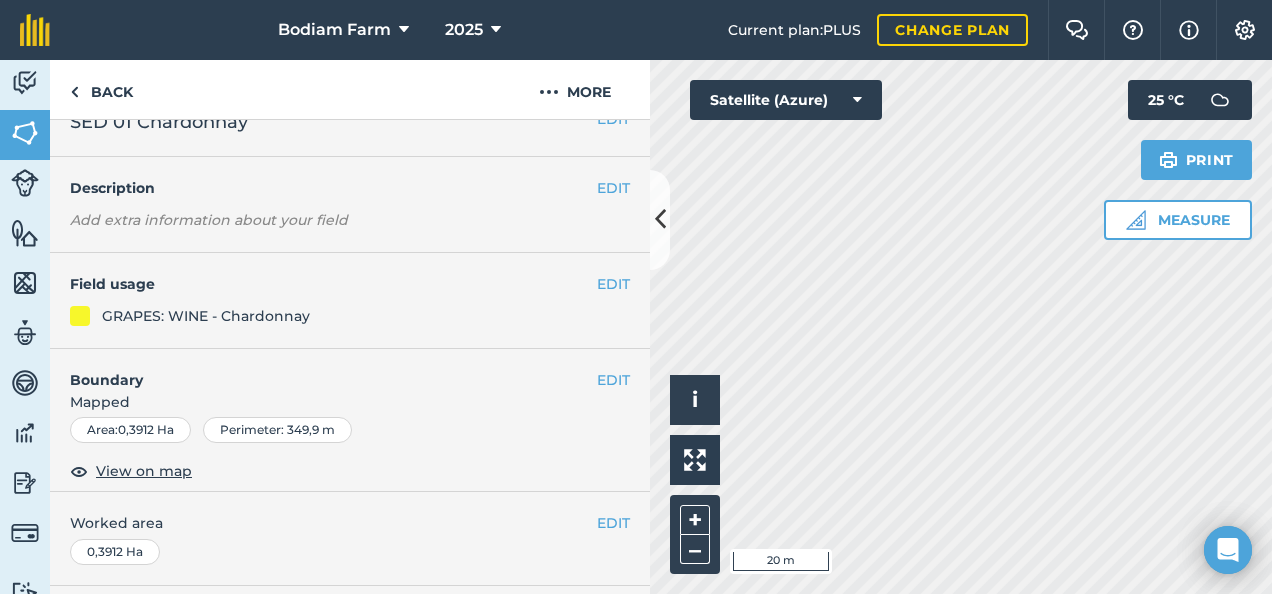 scroll, scrollTop: 0, scrollLeft: 0, axis: both 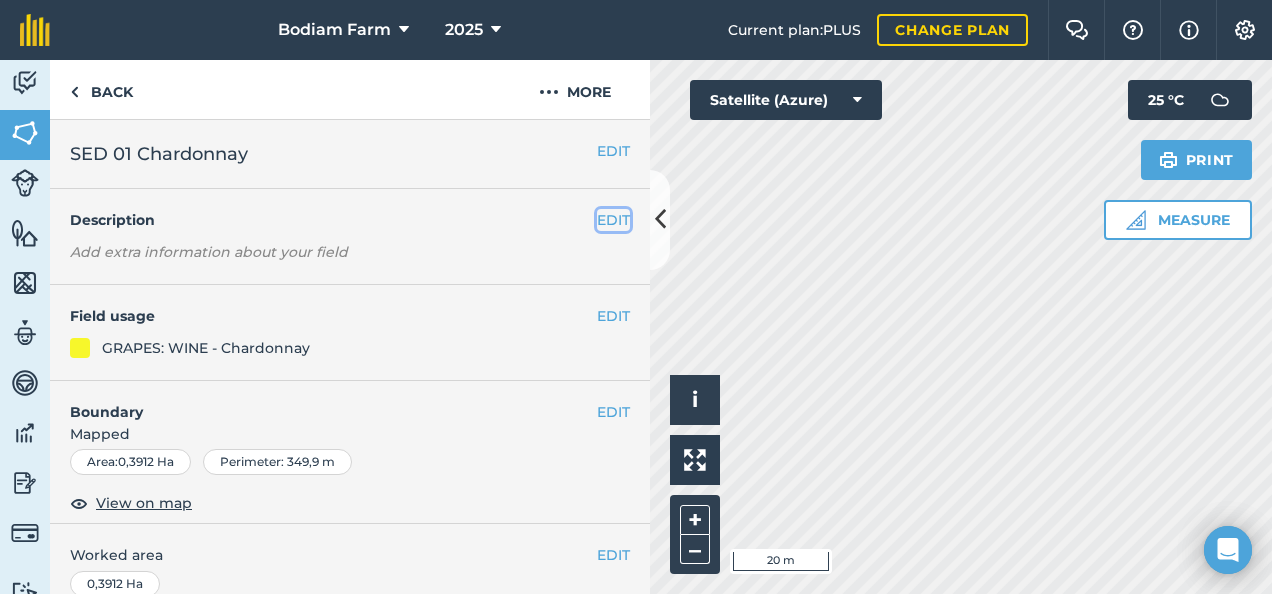 click on "EDIT" at bounding box center (613, 220) 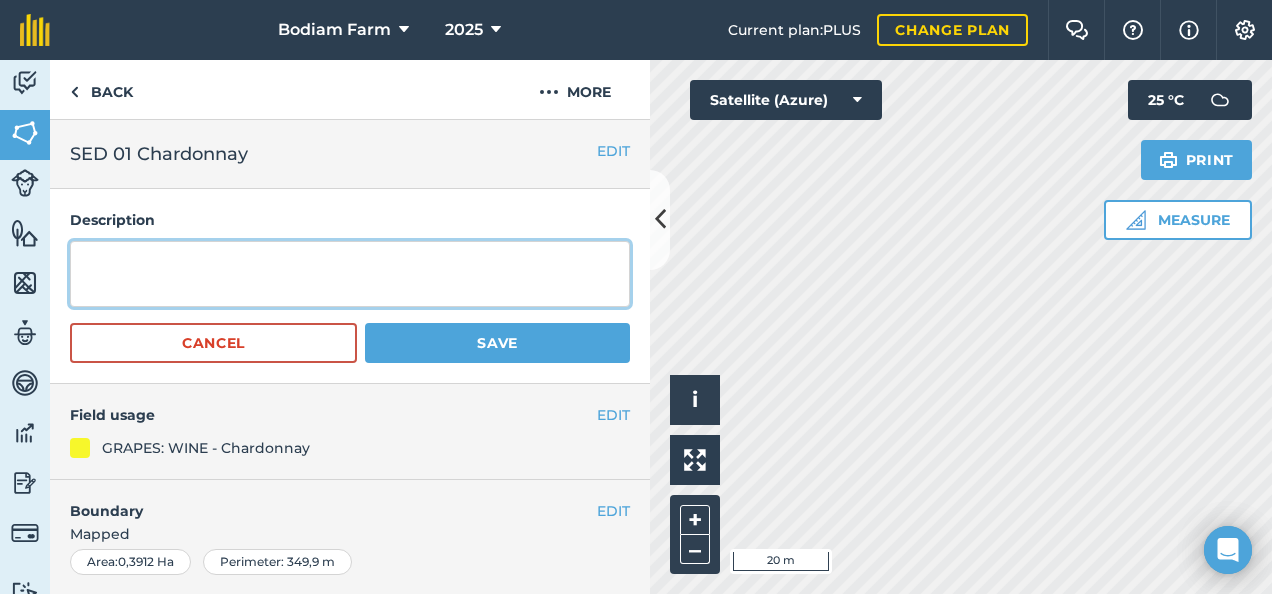 click at bounding box center [350, 274] 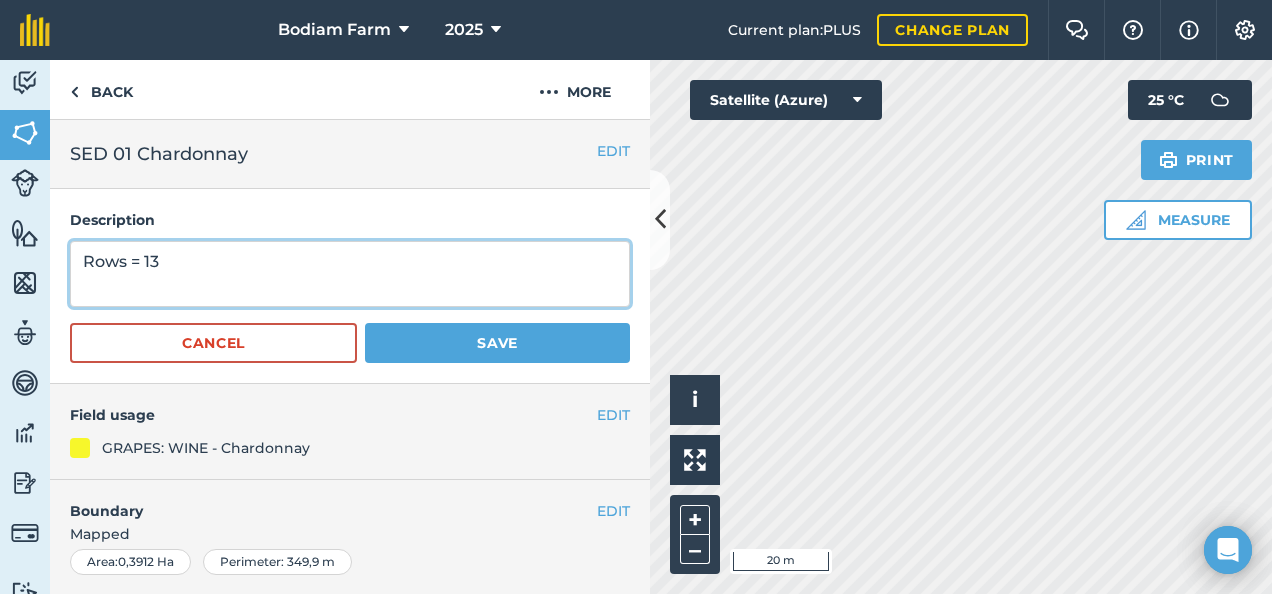 type on "Rows = 13" 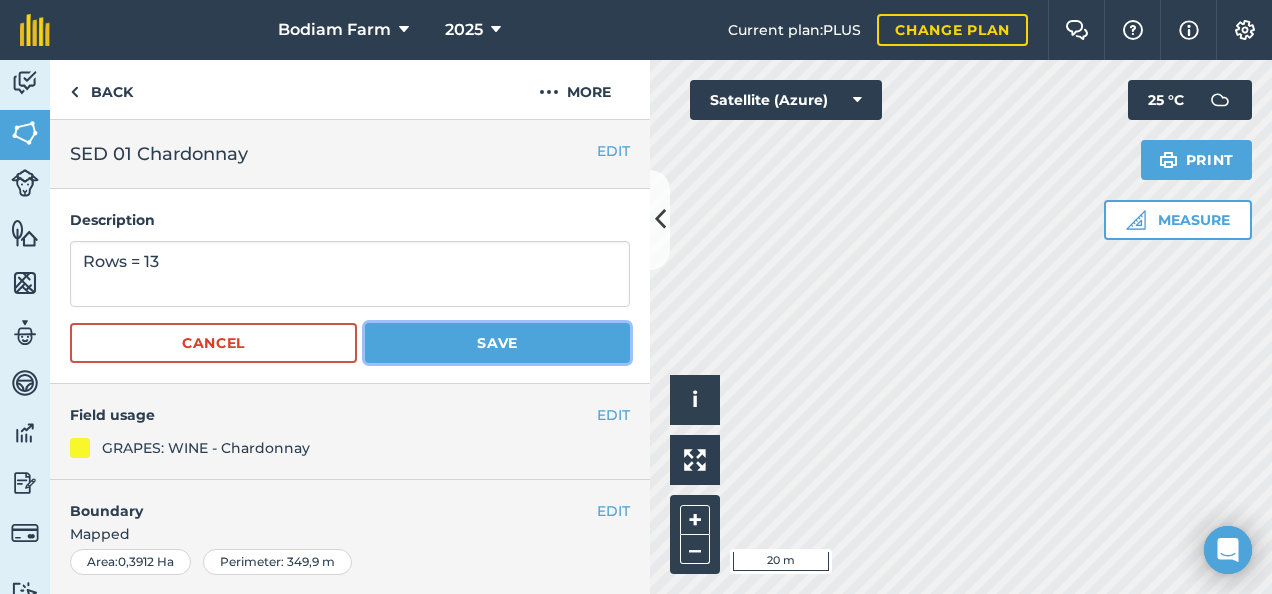 click on "Save" at bounding box center [497, 343] 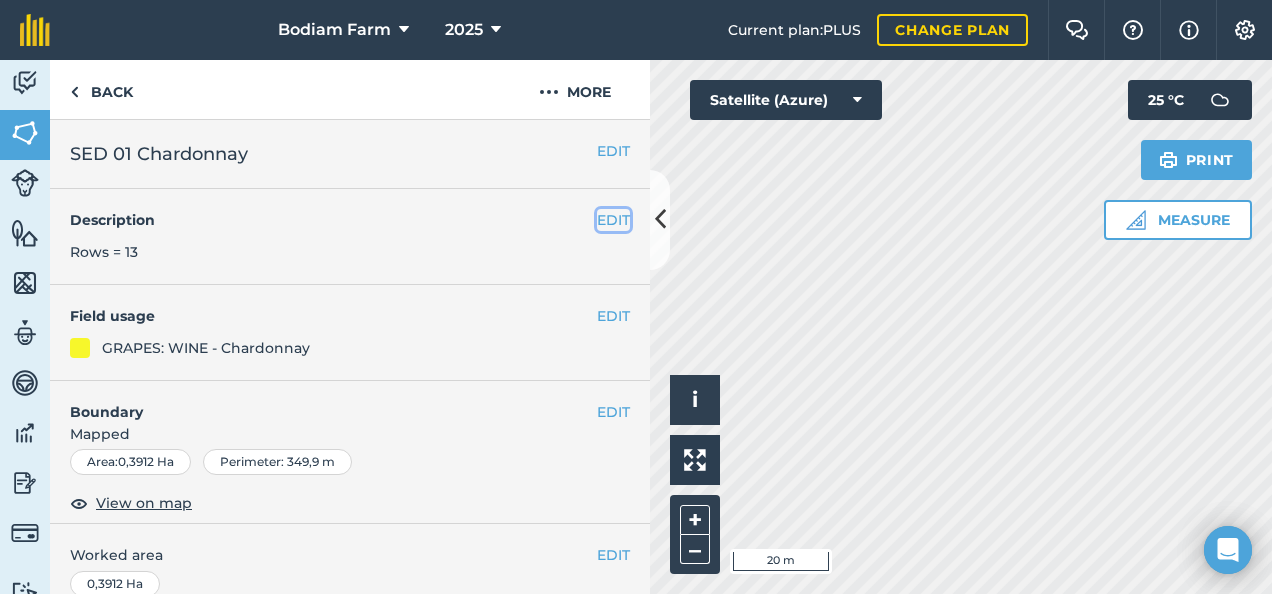 click on "EDIT" at bounding box center [613, 220] 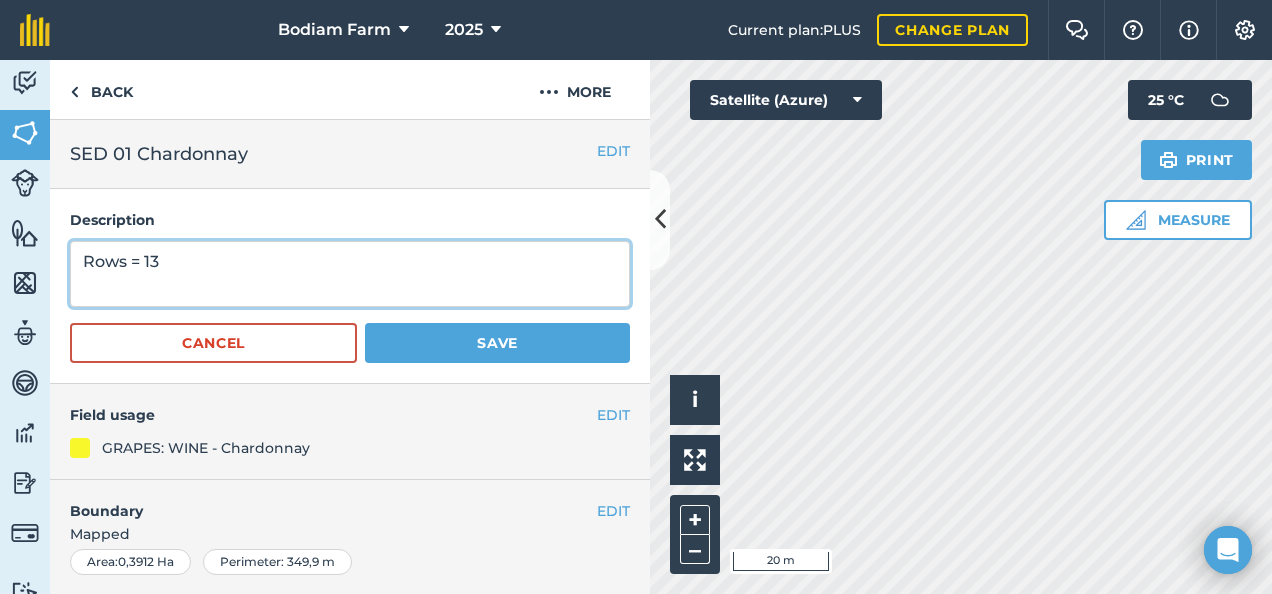 drag, startPoint x: 278, startPoint y: 277, endPoint x: 64, endPoint y: 270, distance: 214.11446 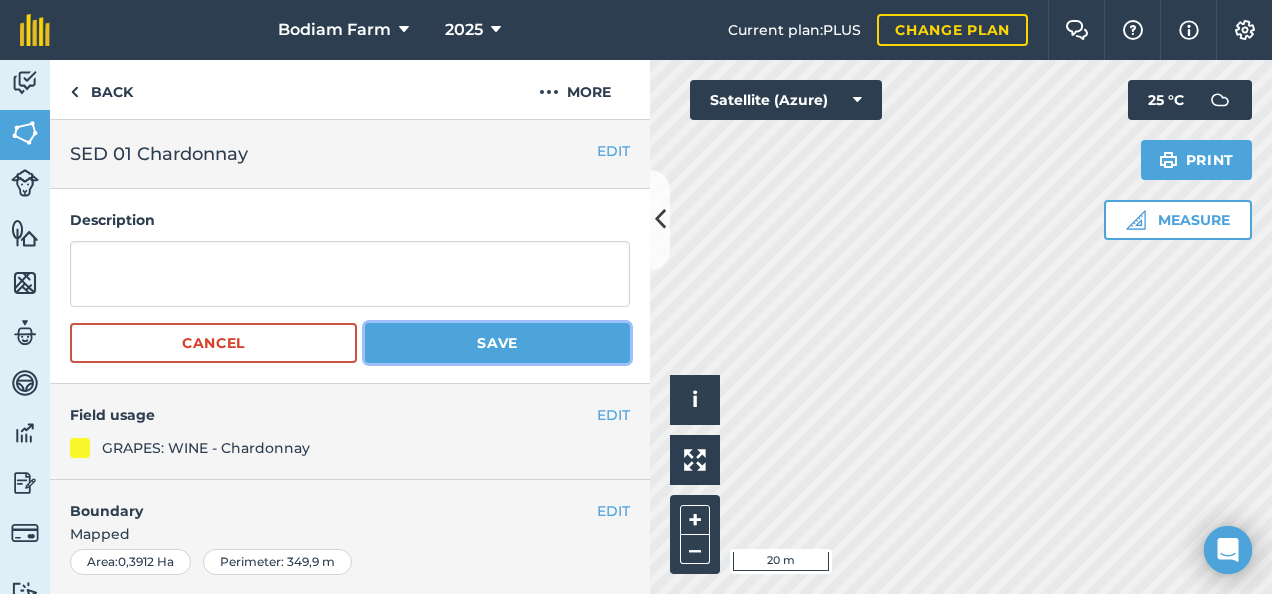 click on "Save" at bounding box center [497, 343] 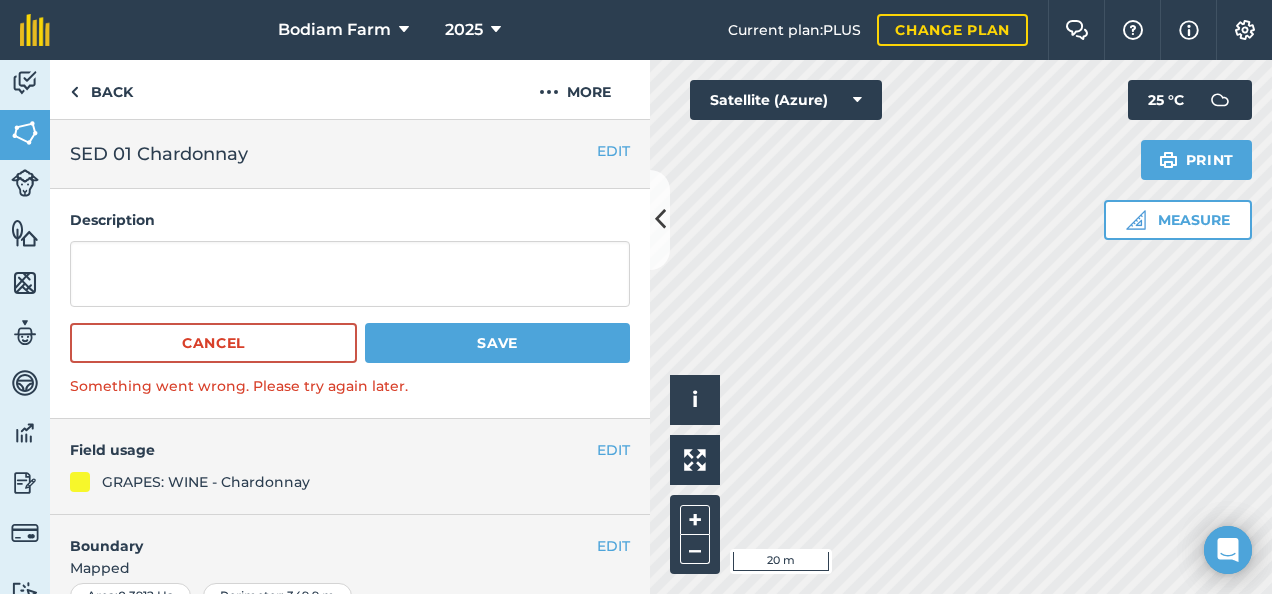 click on "Description Cancel Save Something went wrong. Please try again later." at bounding box center (350, 304) 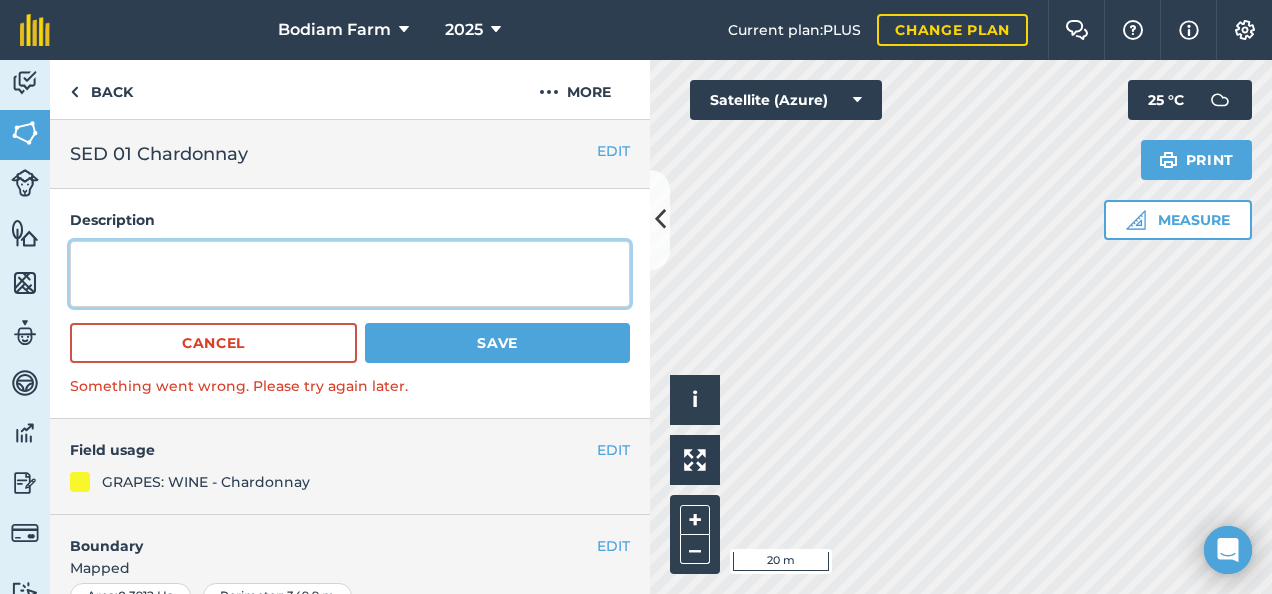 click at bounding box center (350, 274) 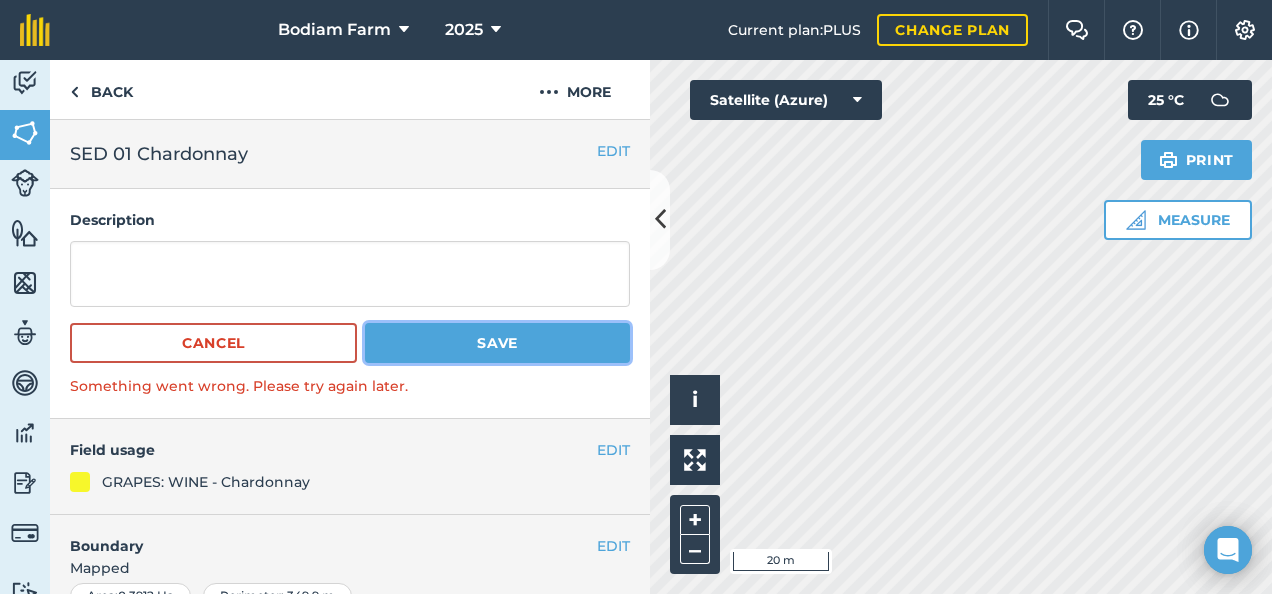 click on "Save" at bounding box center (497, 343) 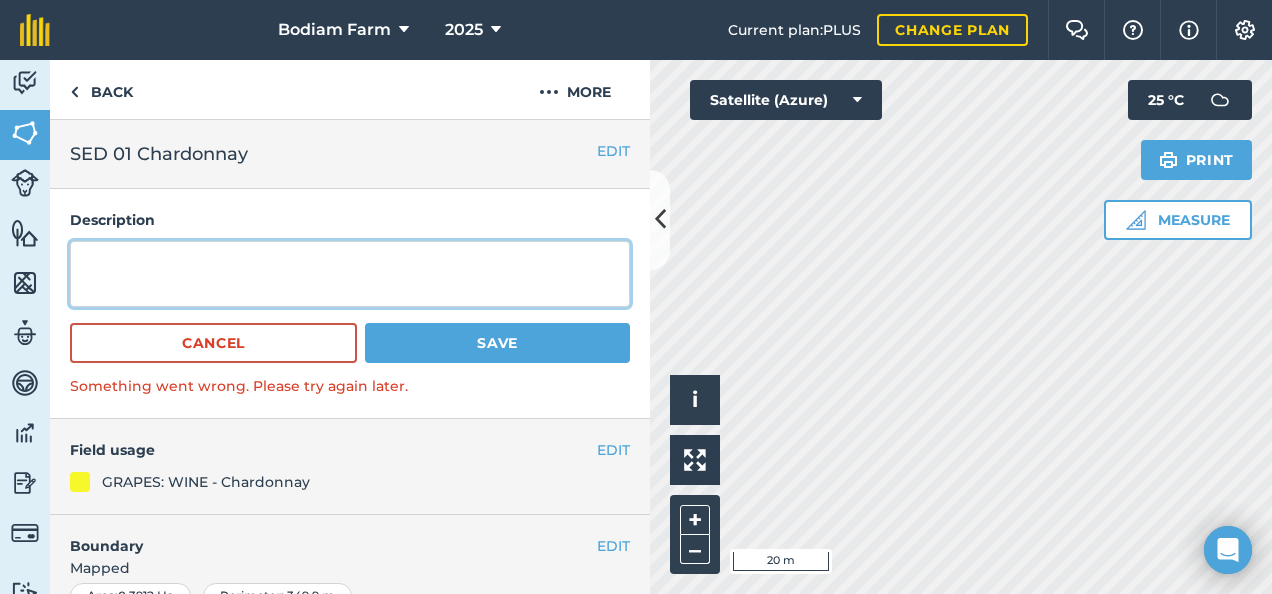click at bounding box center [350, 274] 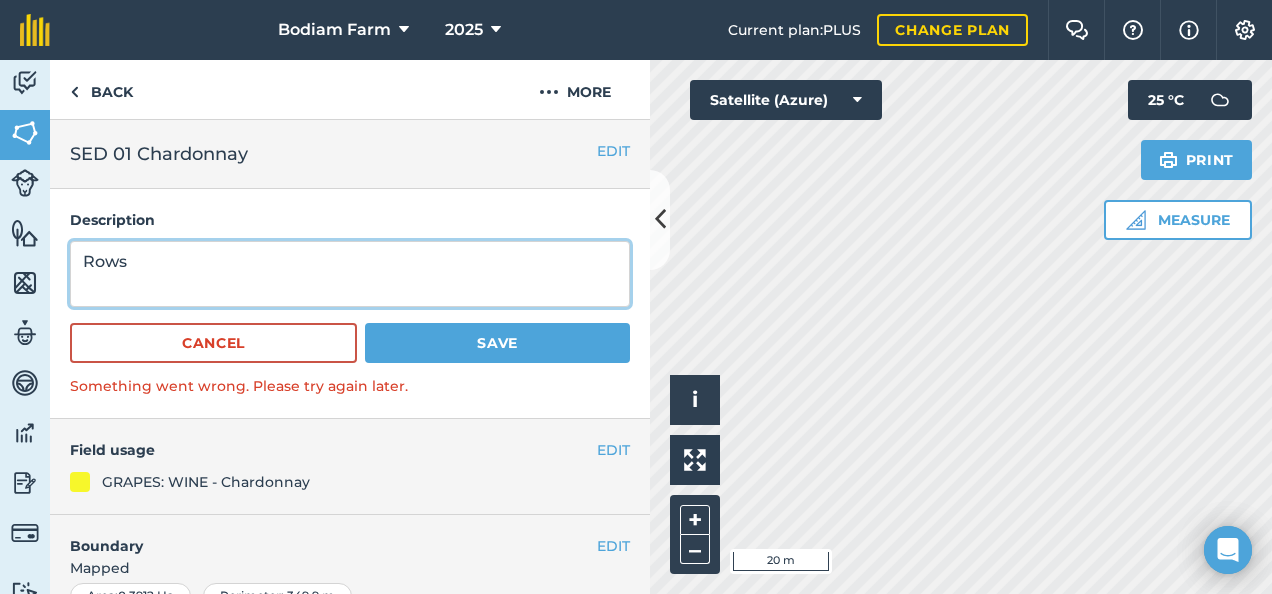 type on "Rows" 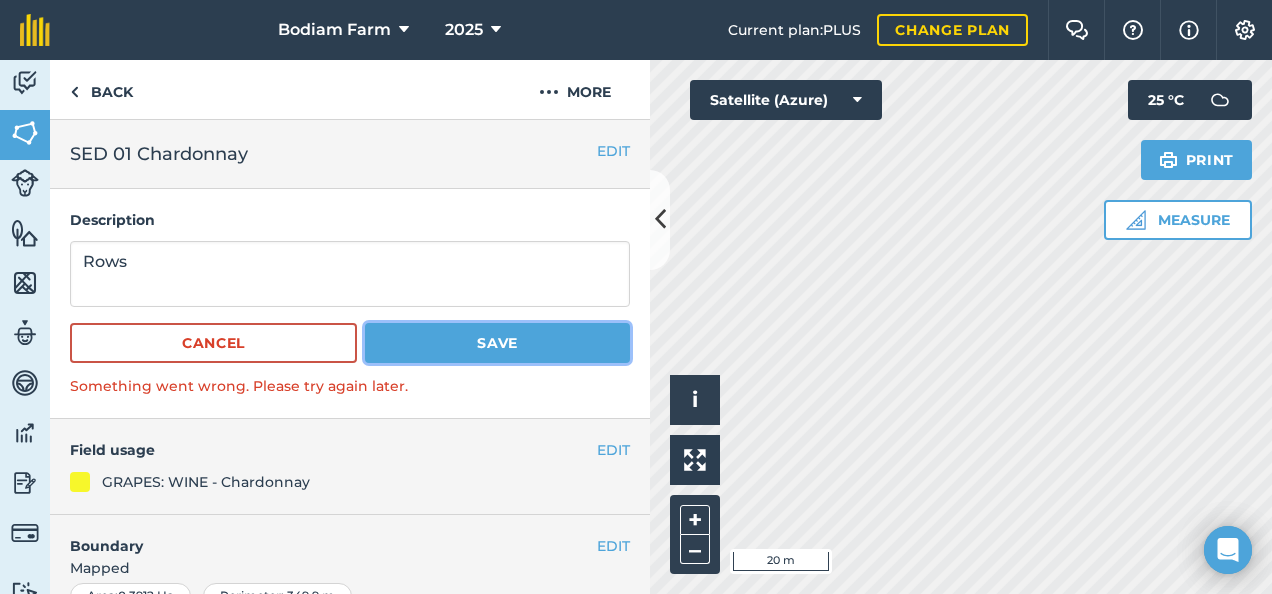 click on "Save" at bounding box center (497, 343) 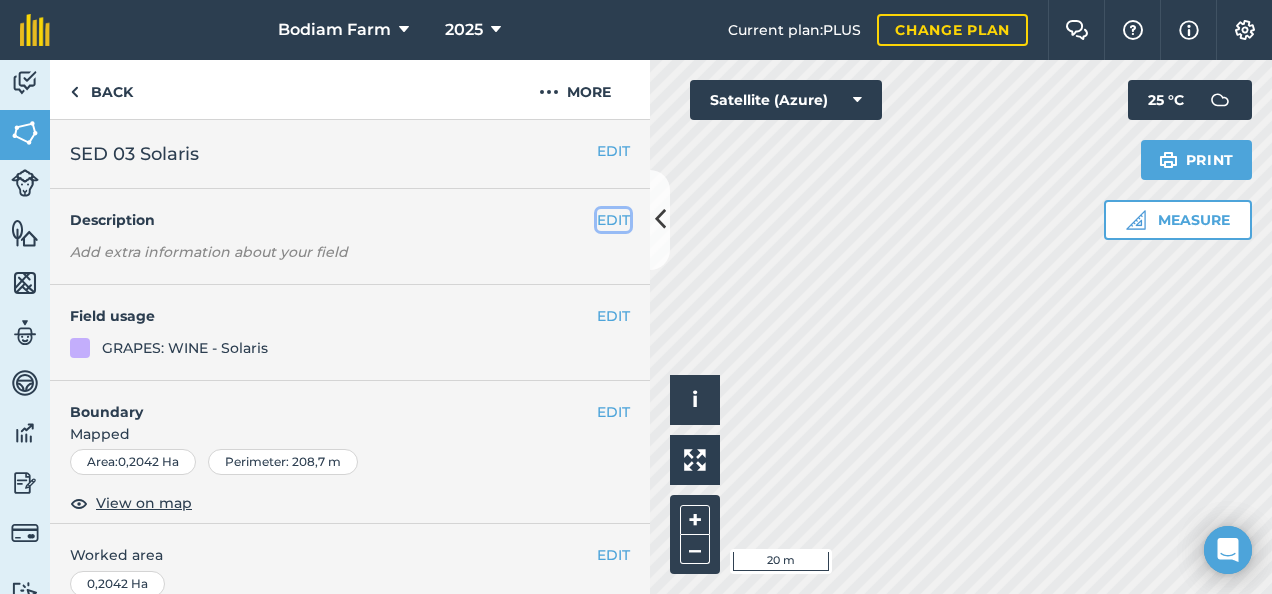 click on "EDIT" at bounding box center (613, 220) 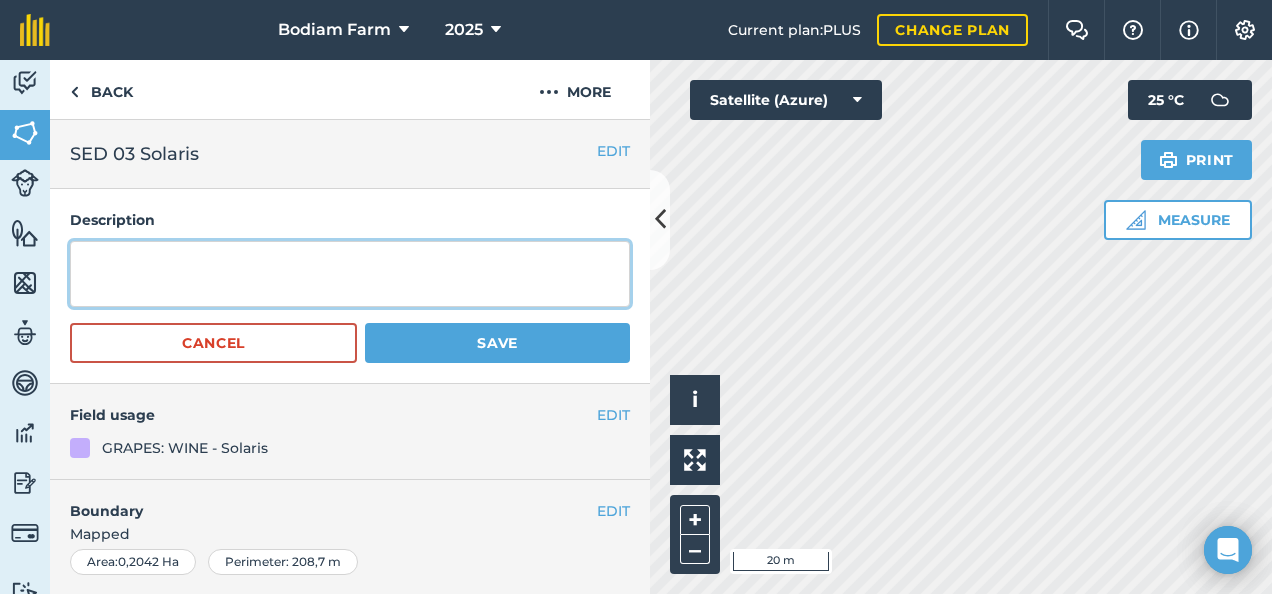 click at bounding box center [350, 274] 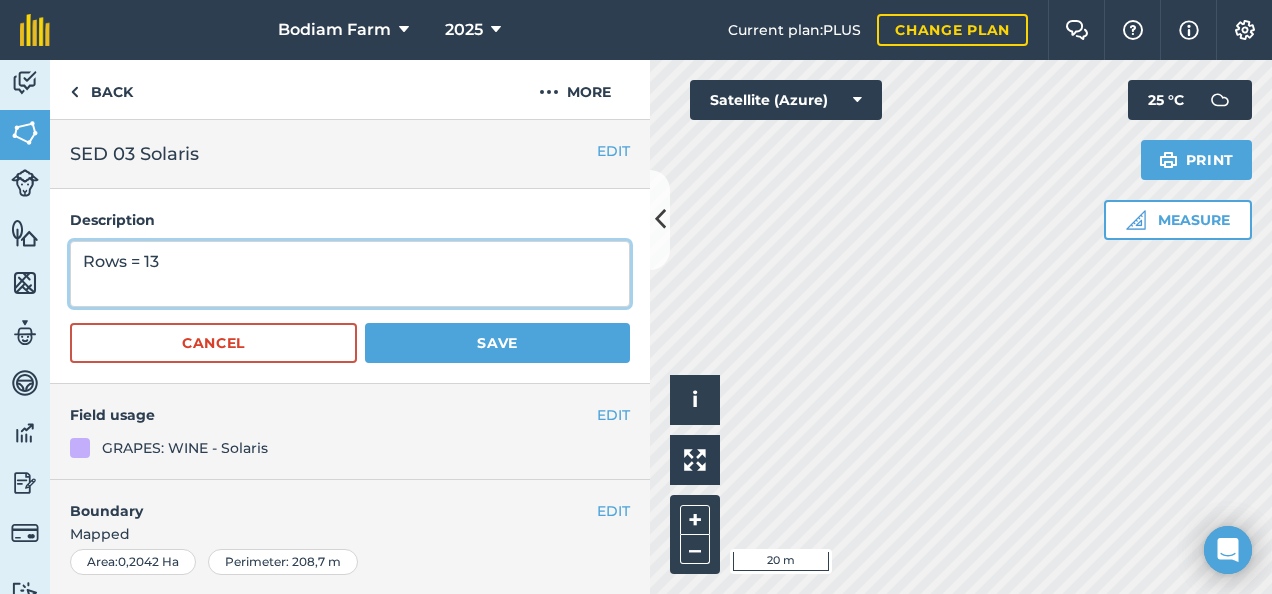 type on "Rows = 13" 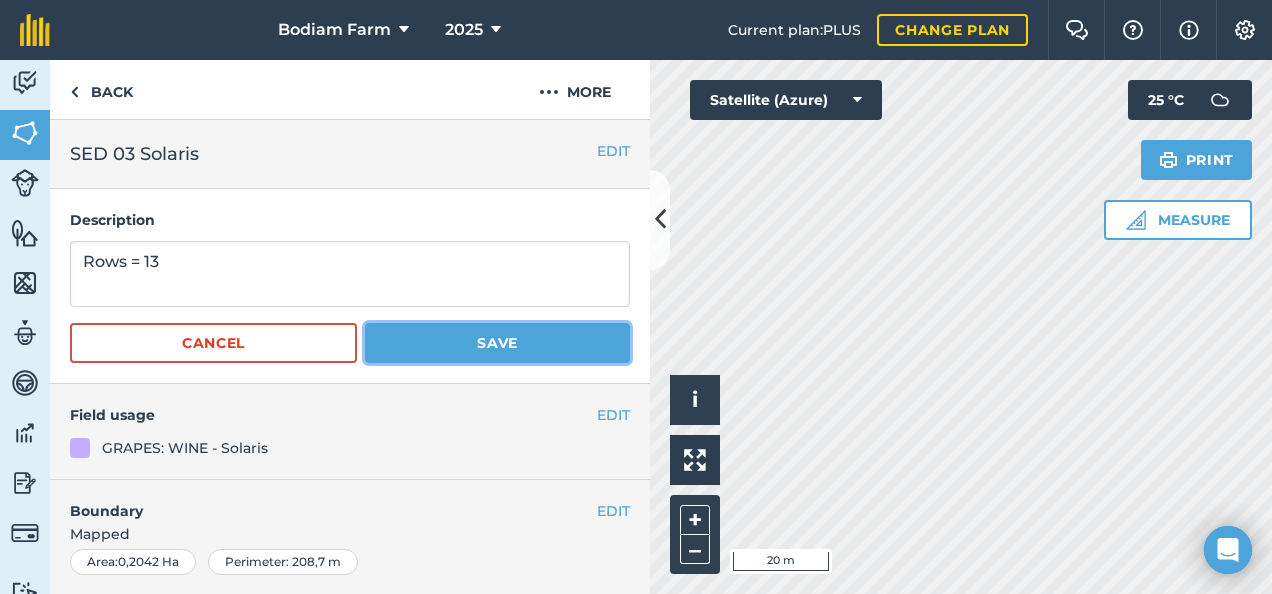 click on "Save" at bounding box center (497, 343) 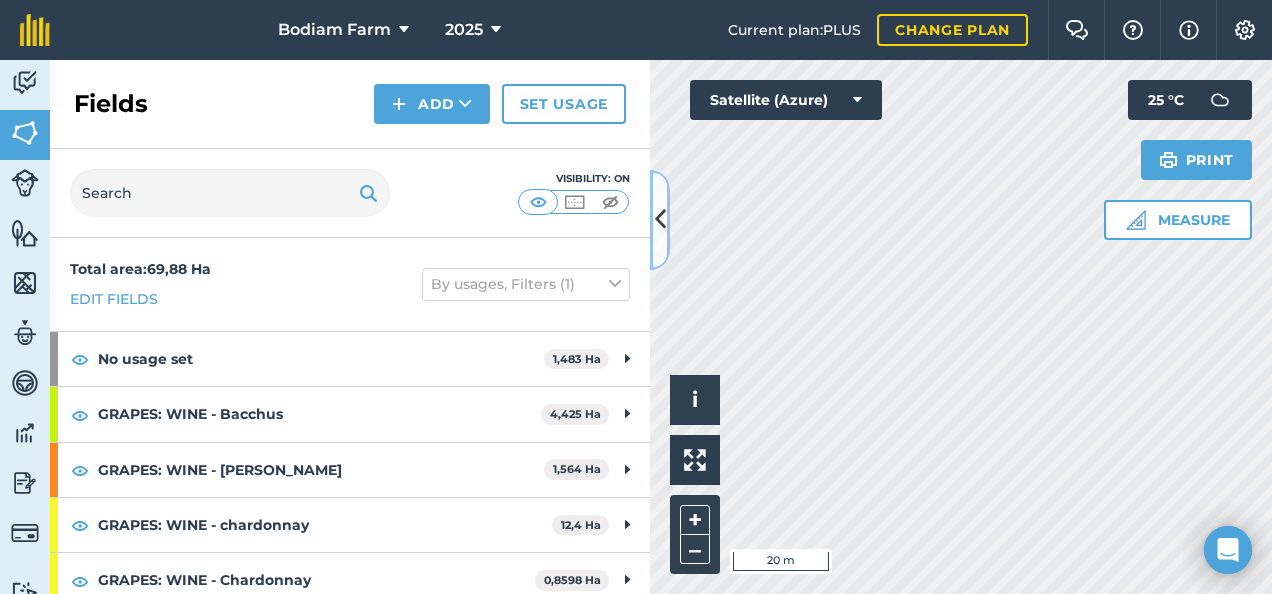 click at bounding box center [660, 219] 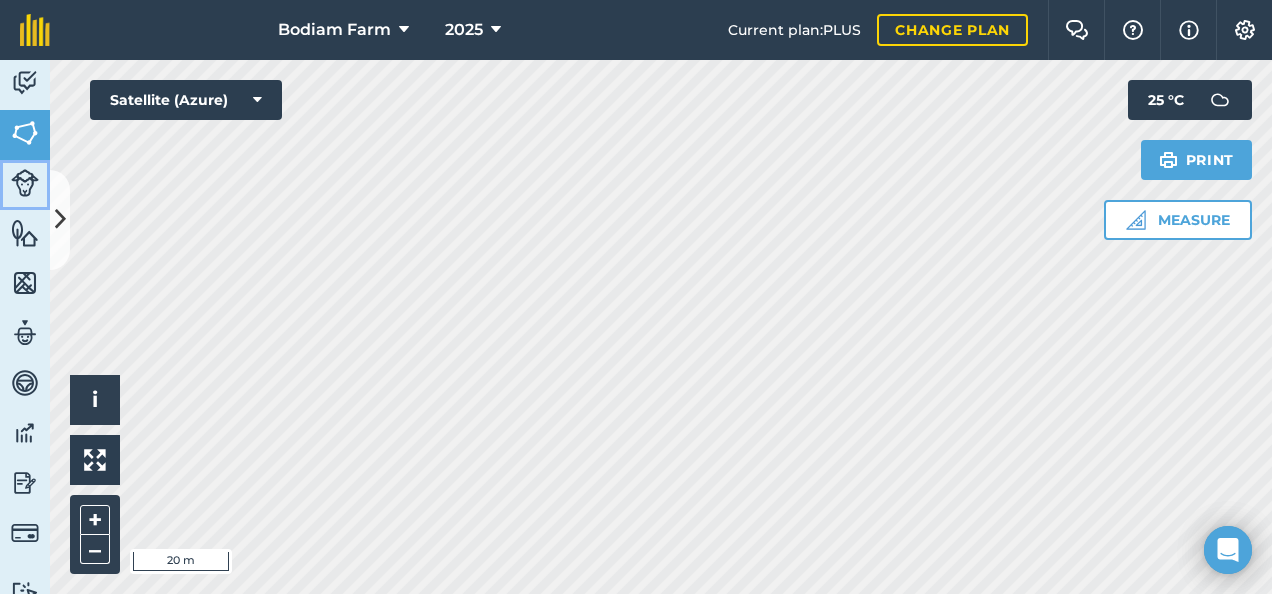 click at bounding box center (25, 183) 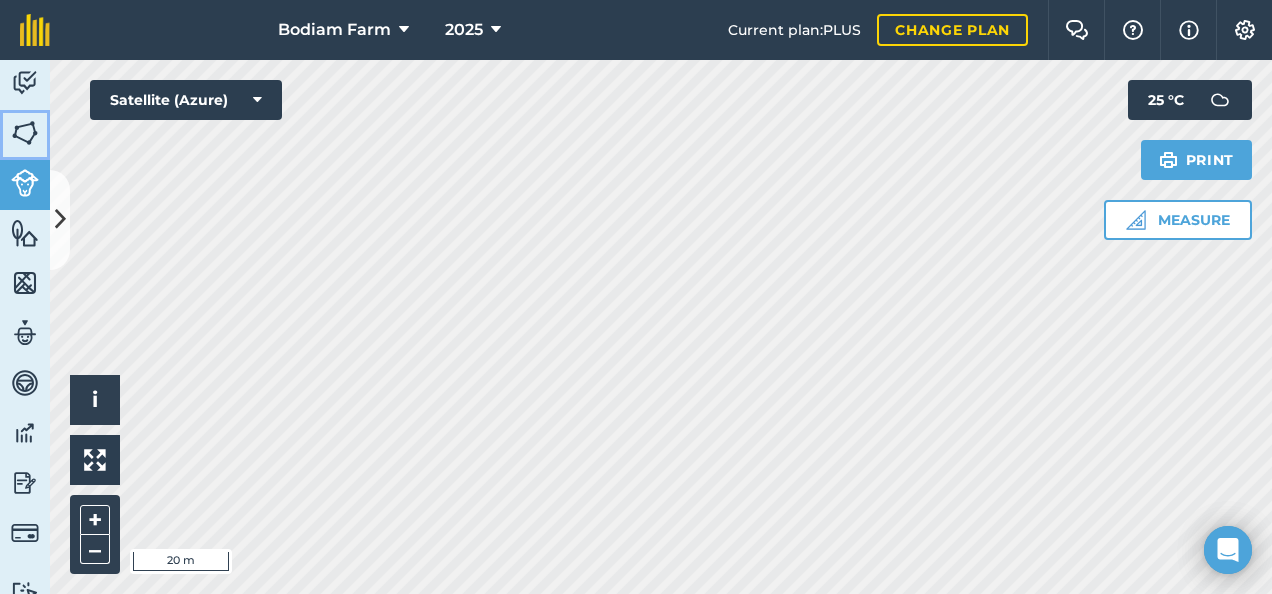 click at bounding box center (25, 133) 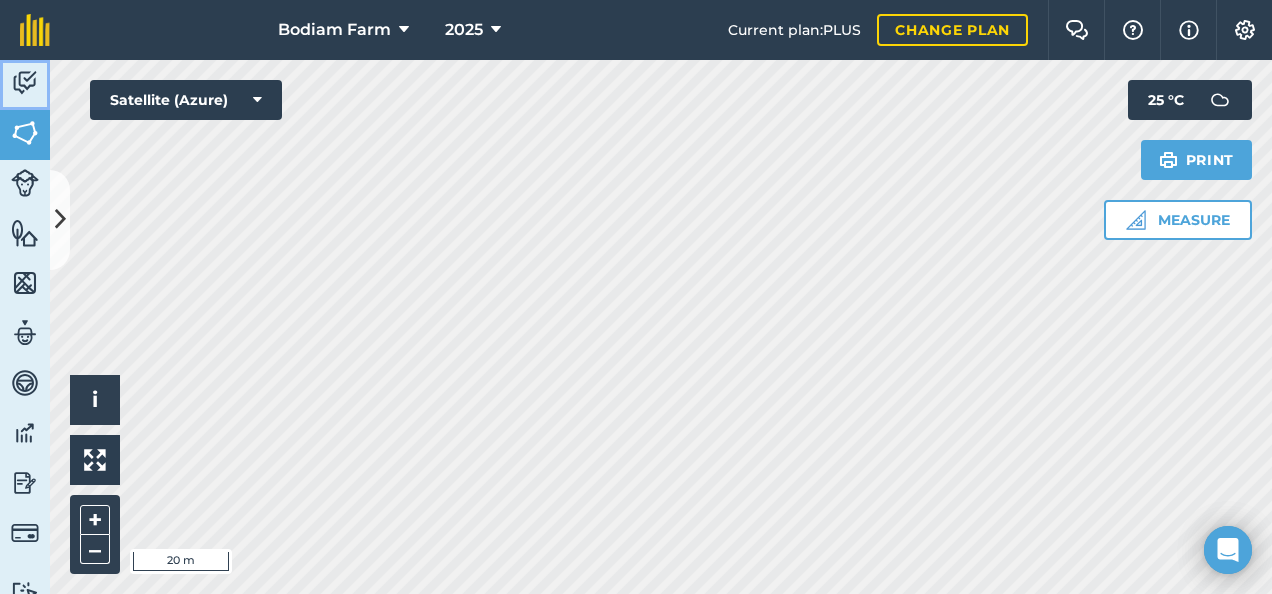 click at bounding box center [25, 83] 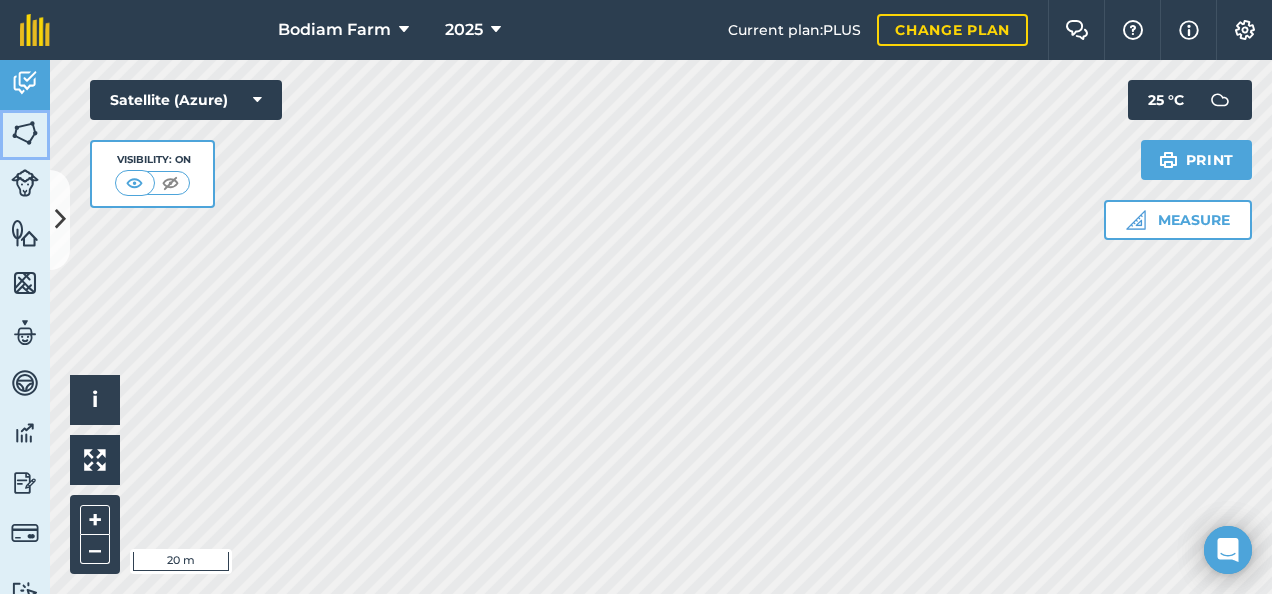 click at bounding box center [25, 133] 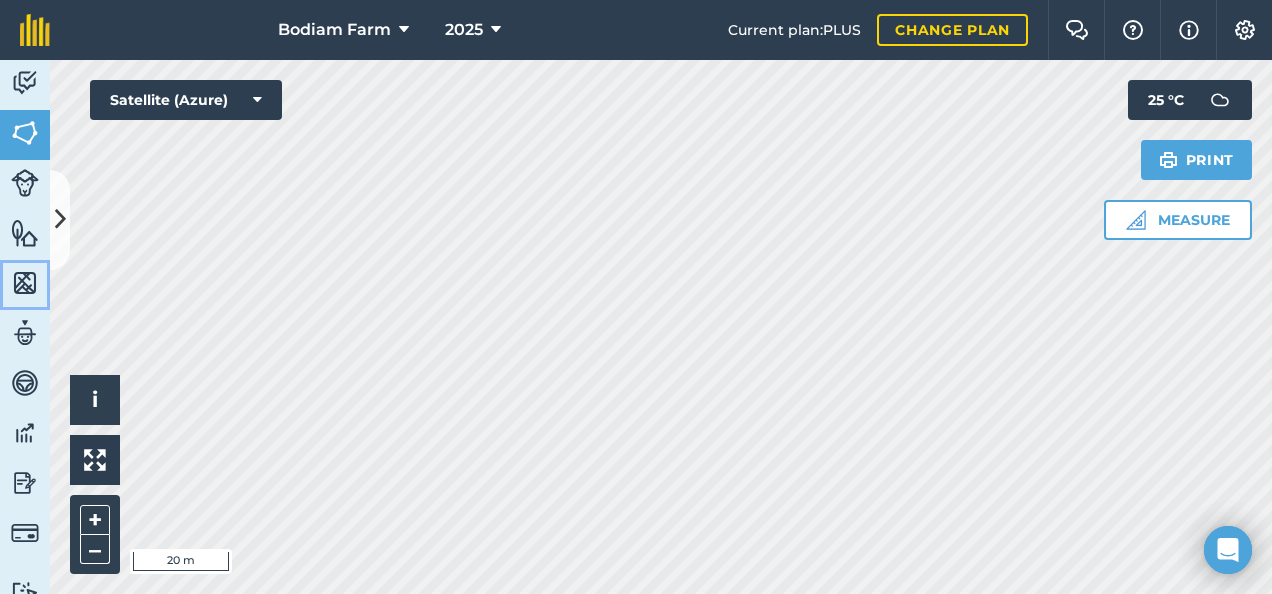 click at bounding box center [25, 283] 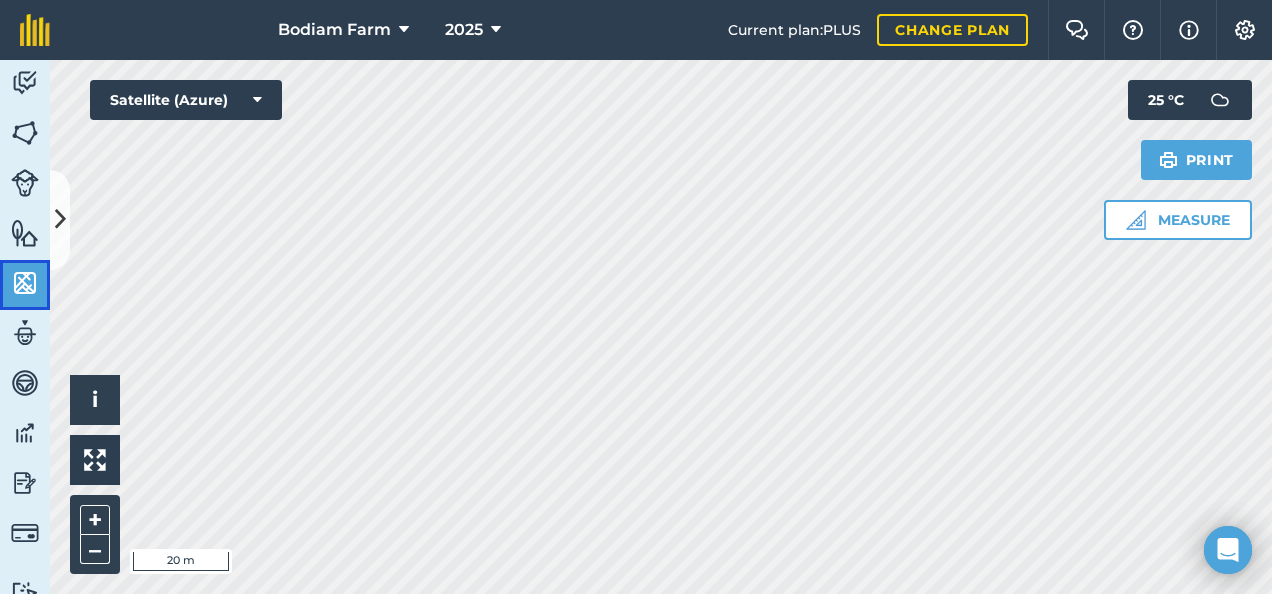click at bounding box center [25, 283] 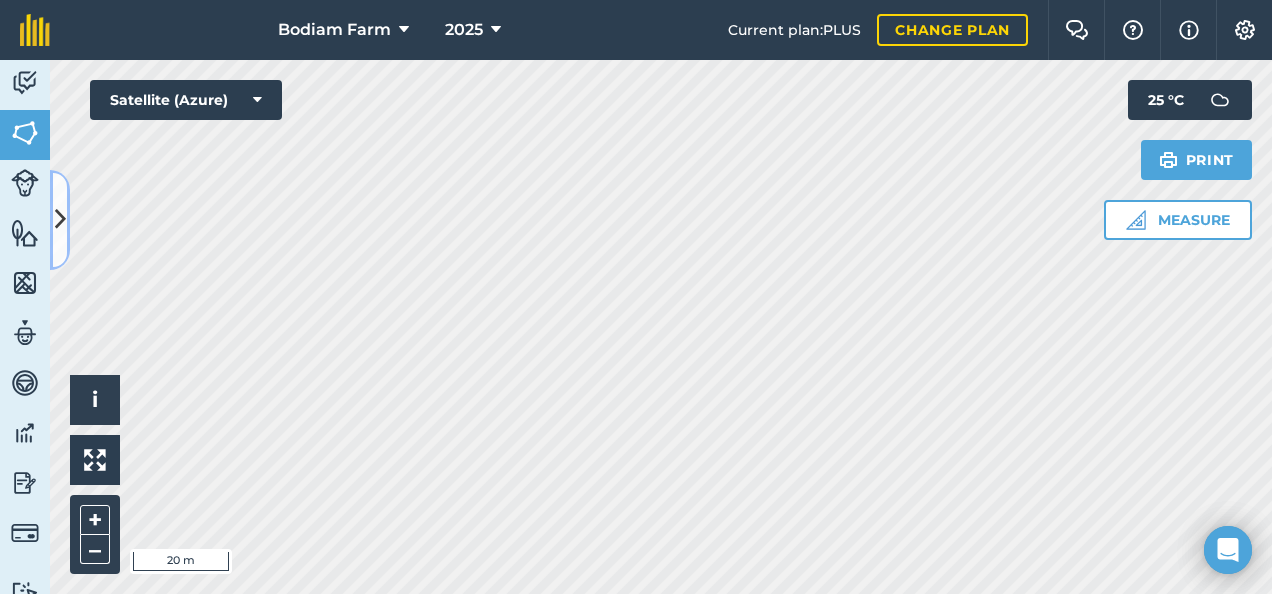click at bounding box center [60, 219] 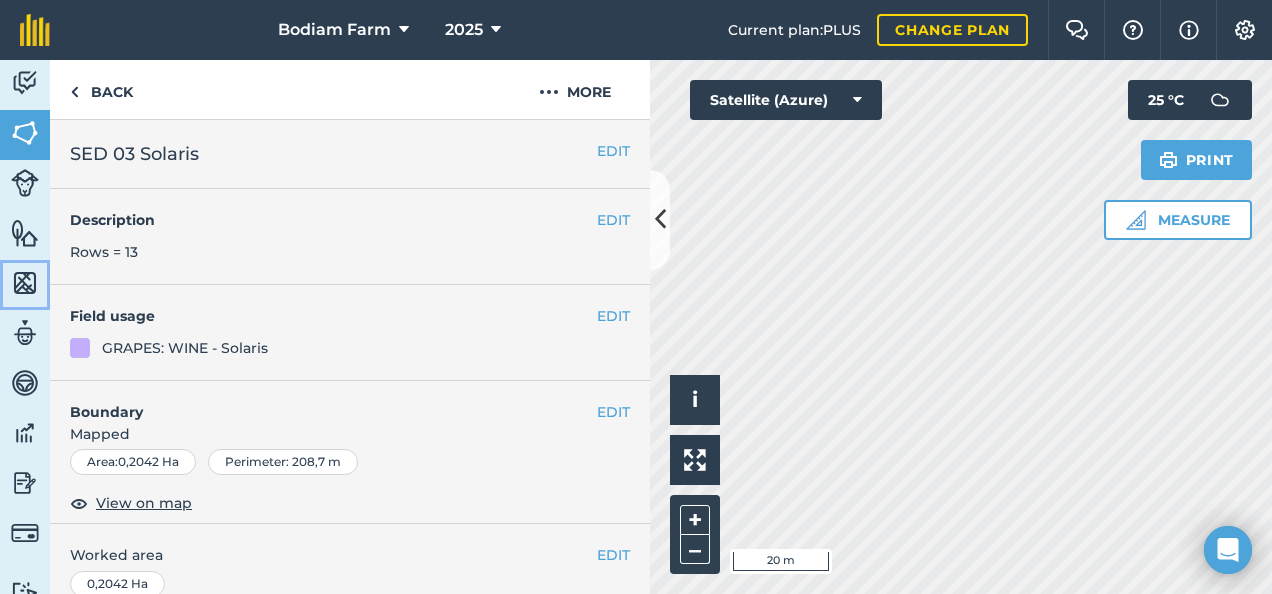 click at bounding box center (25, 283) 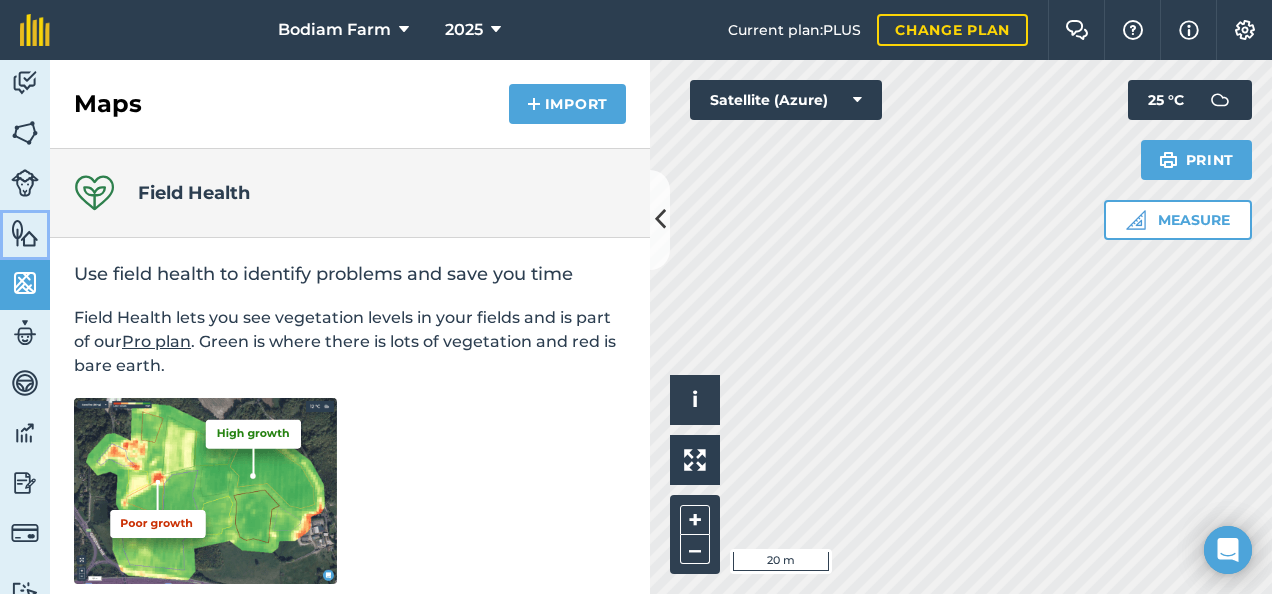 click at bounding box center (25, 233) 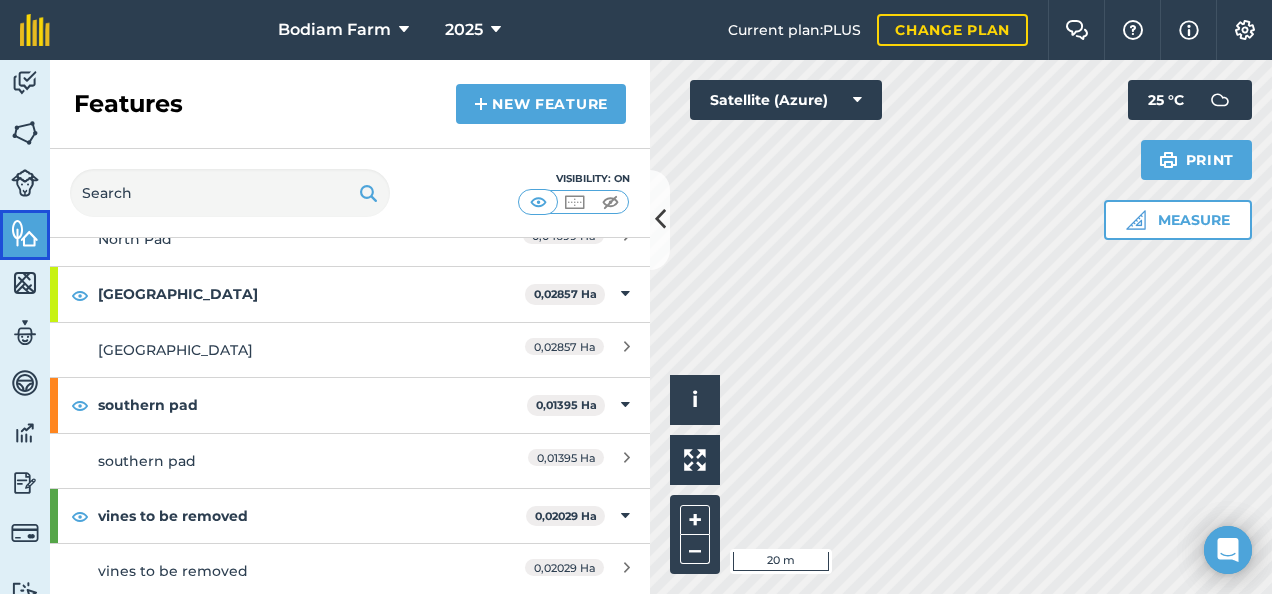 scroll, scrollTop: 0, scrollLeft: 0, axis: both 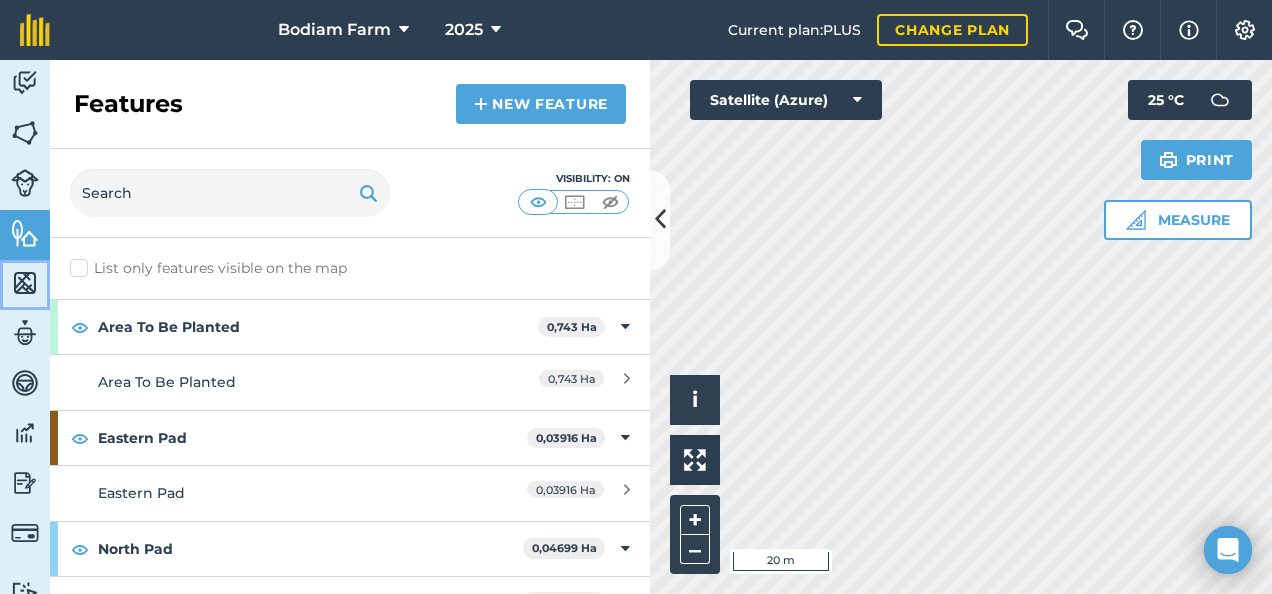 click at bounding box center [25, 283] 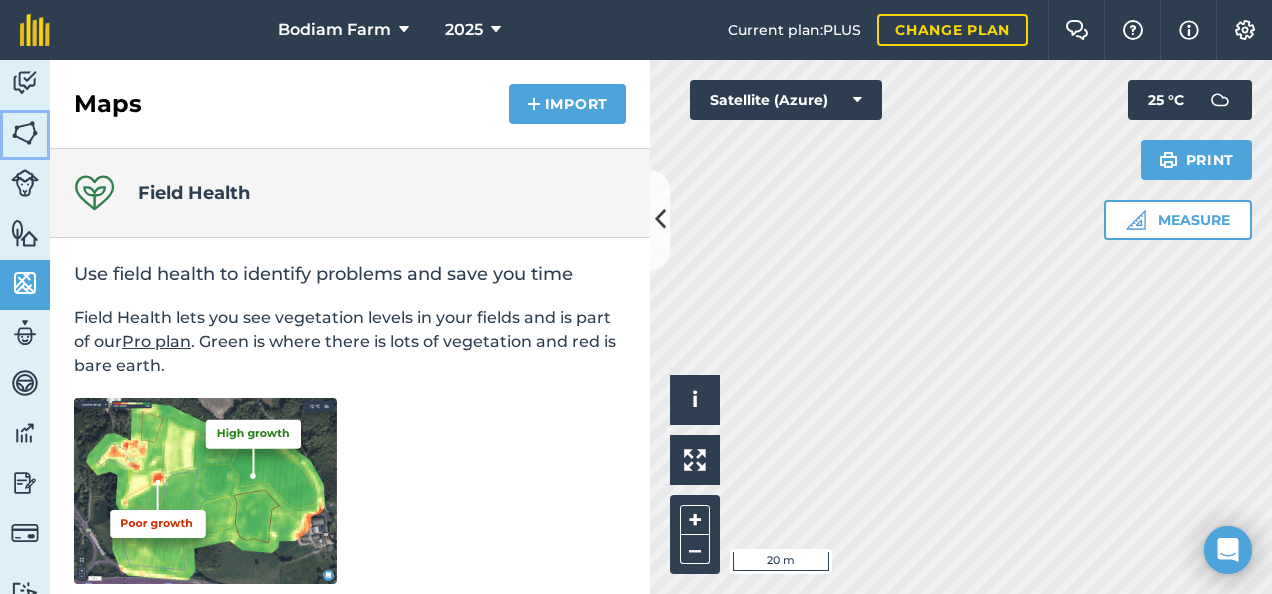 click at bounding box center [25, 133] 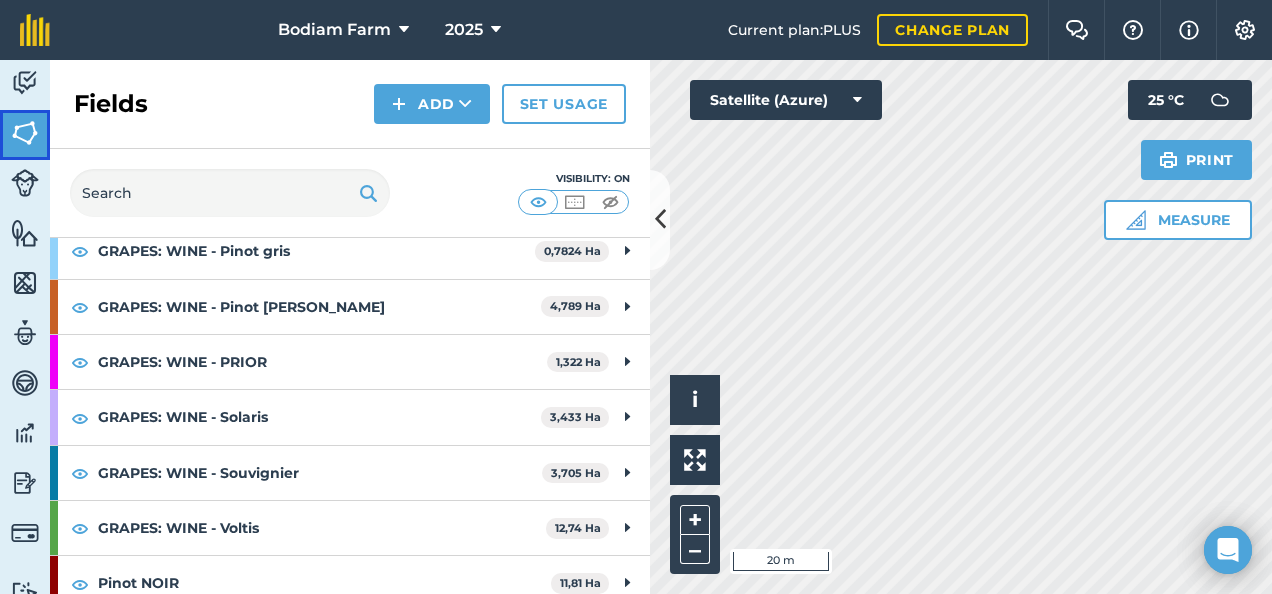 scroll, scrollTop: 452, scrollLeft: 0, axis: vertical 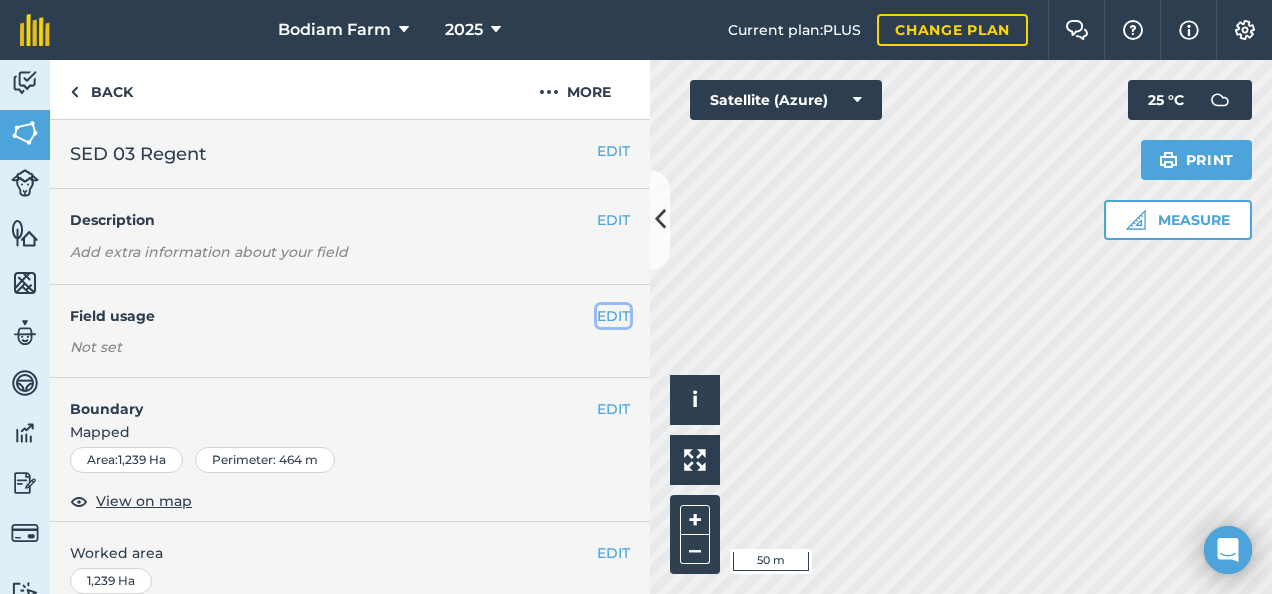 click on "EDIT" at bounding box center [613, 316] 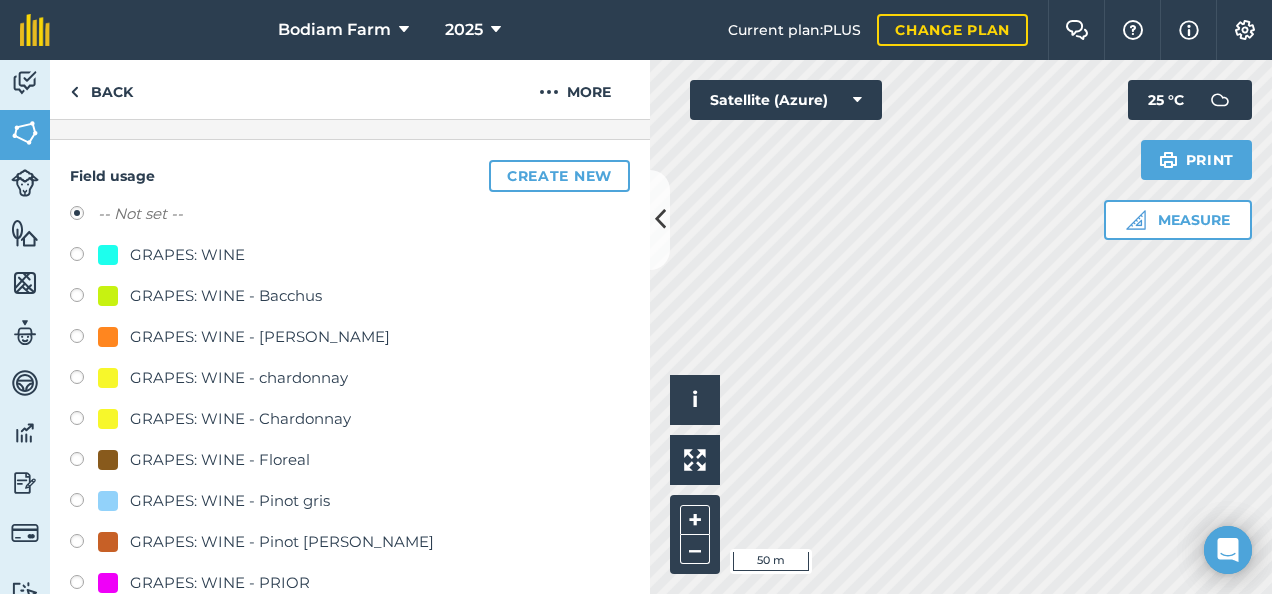 scroll, scrollTop: 115, scrollLeft: 0, axis: vertical 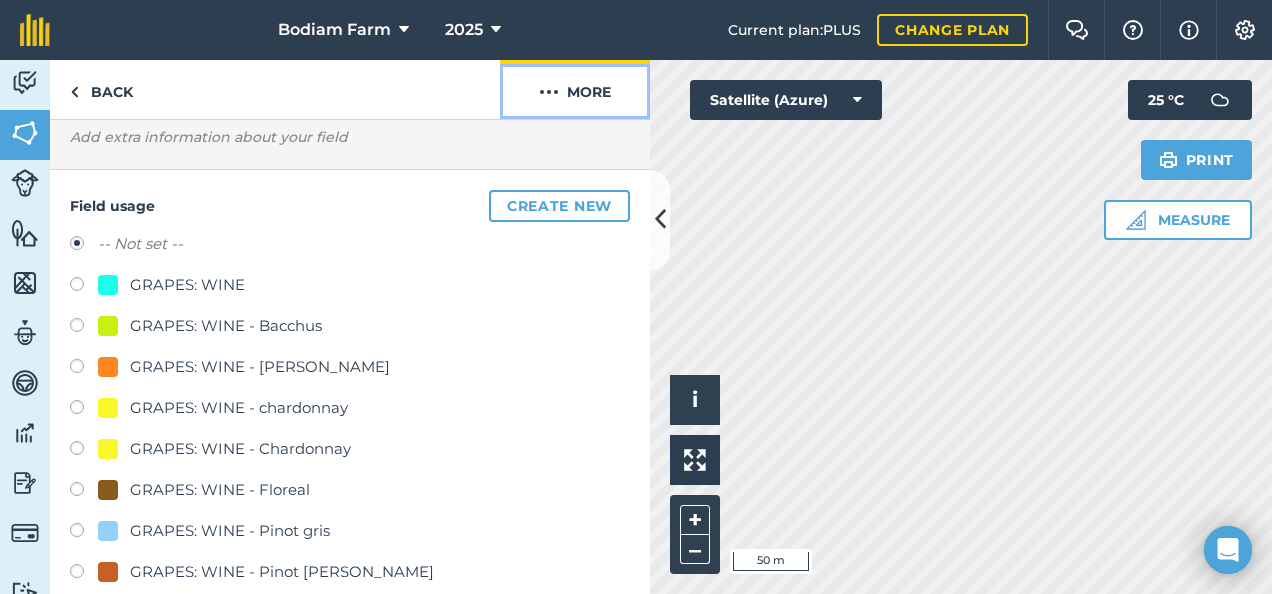 click on "More" at bounding box center [575, 89] 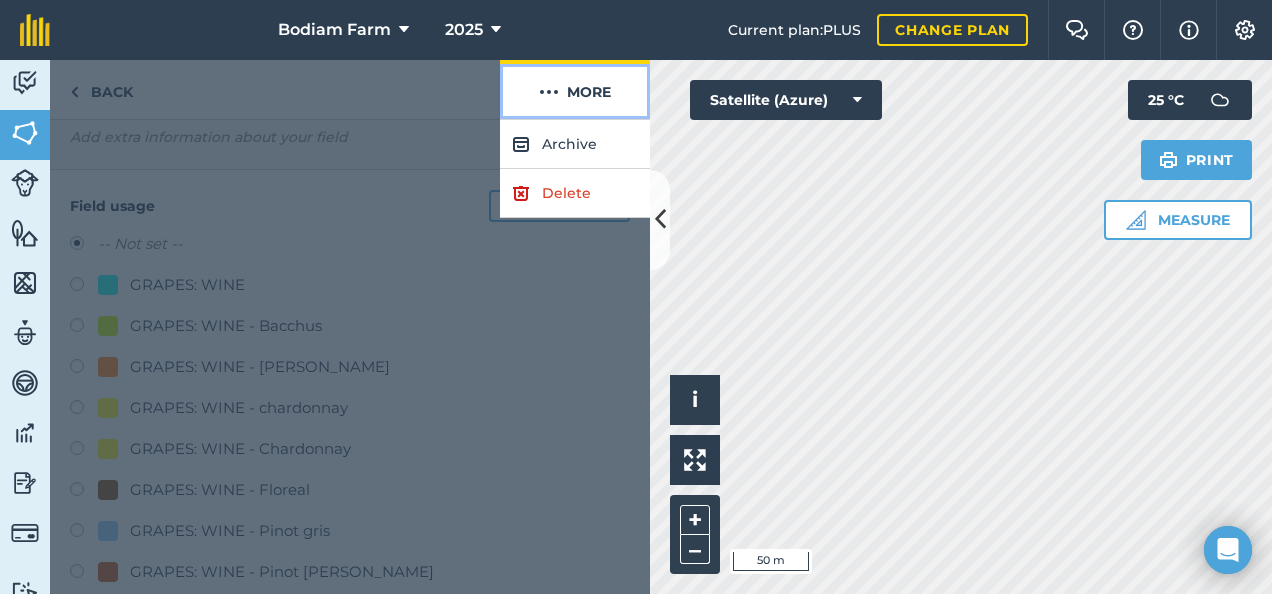 click on "More" at bounding box center [575, 89] 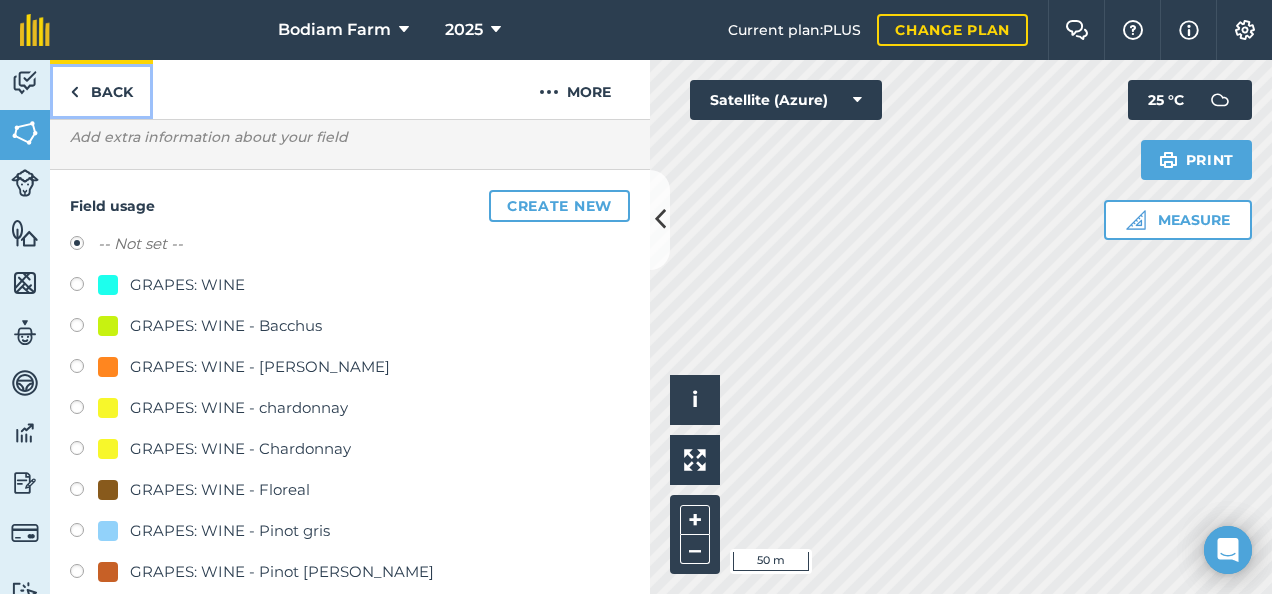 click on "Back" at bounding box center [101, 89] 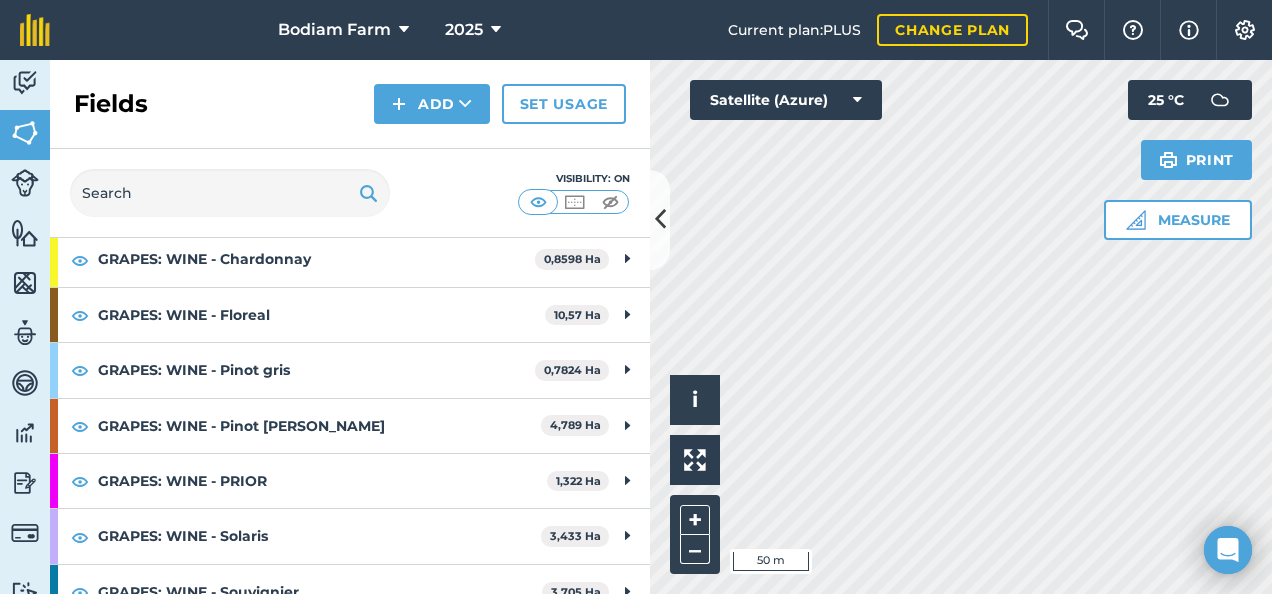 scroll, scrollTop: 452, scrollLeft: 0, axis: vertical 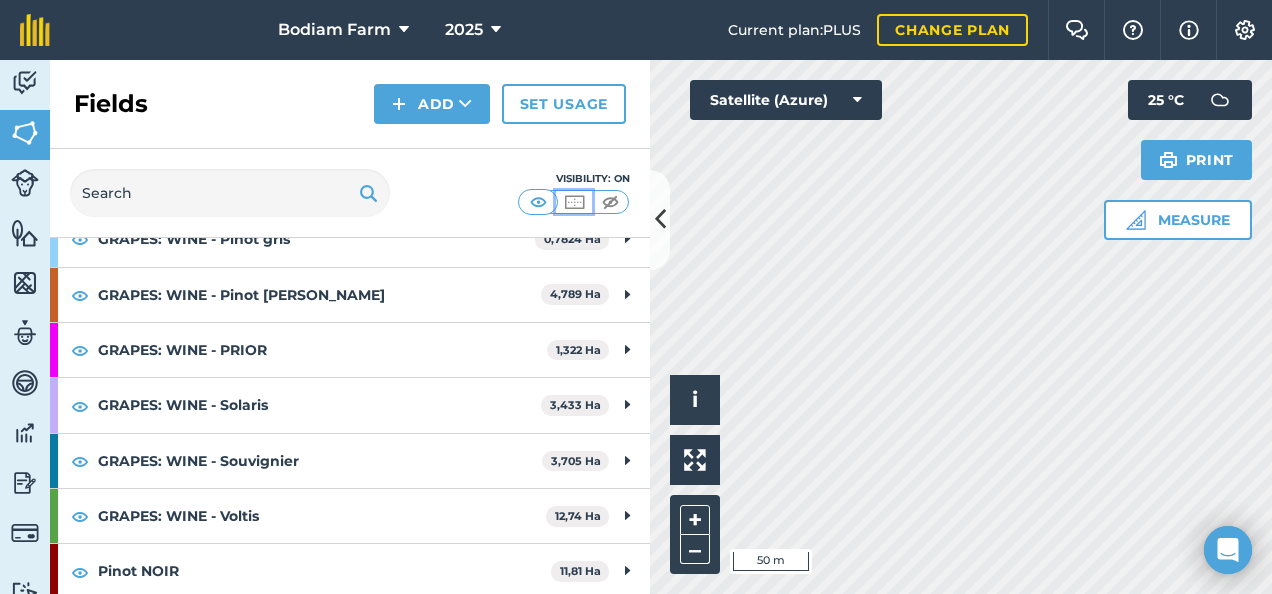 click at bounding box center (574, 202) 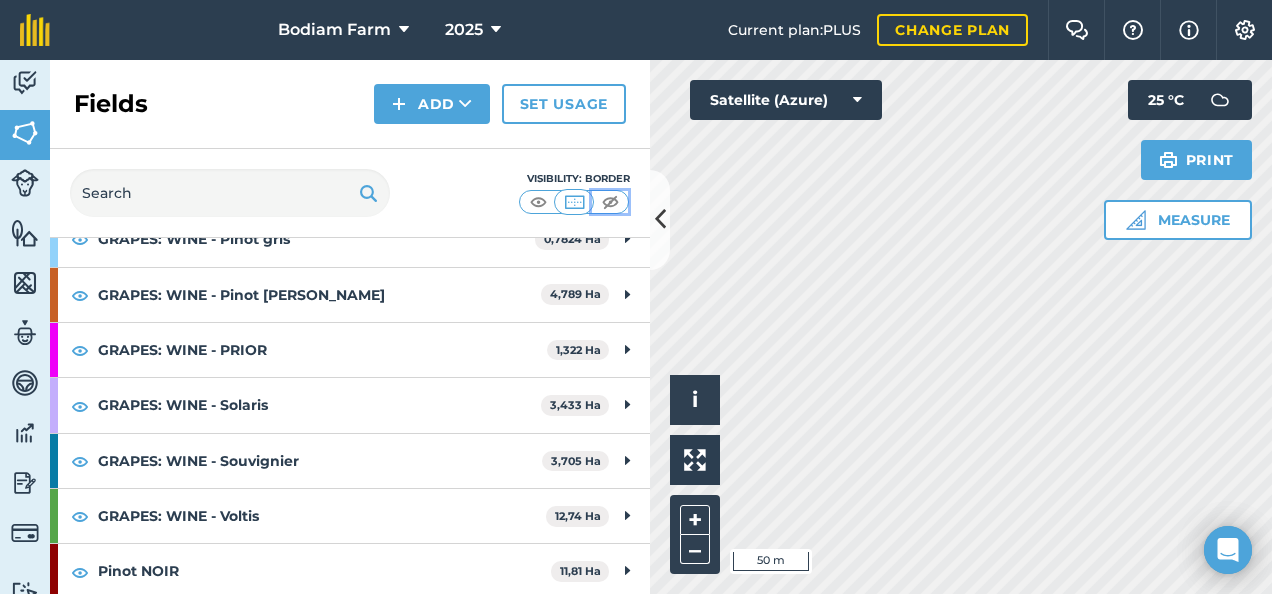 click at bounding box center (610, 202) 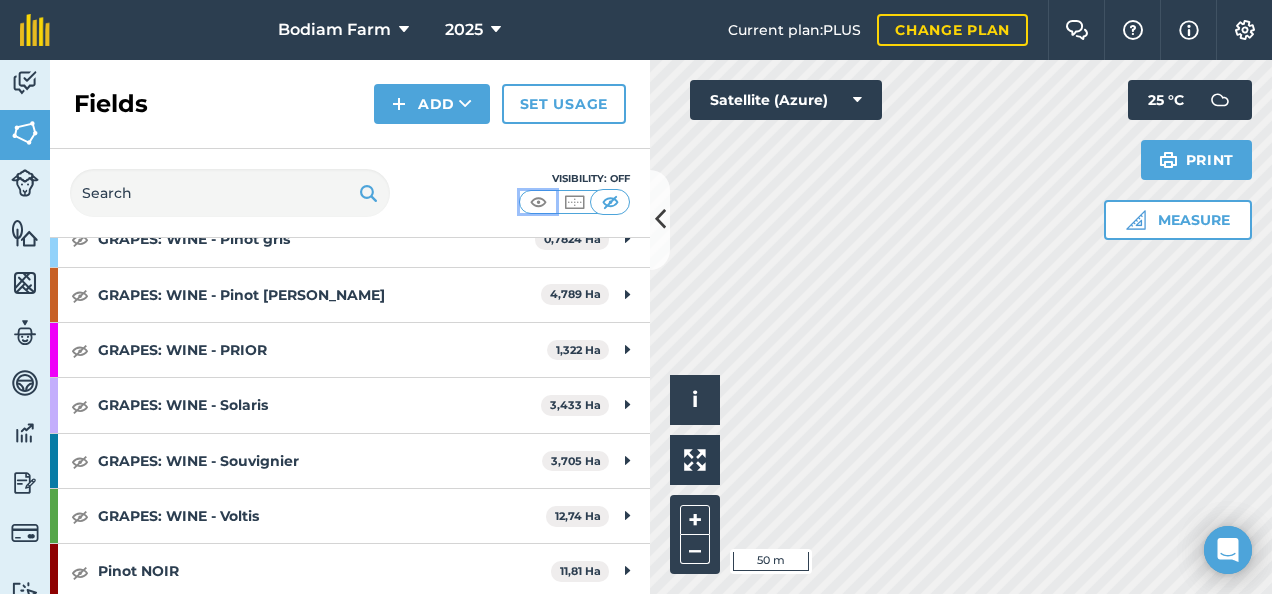 click at bounding box center [538, 202] 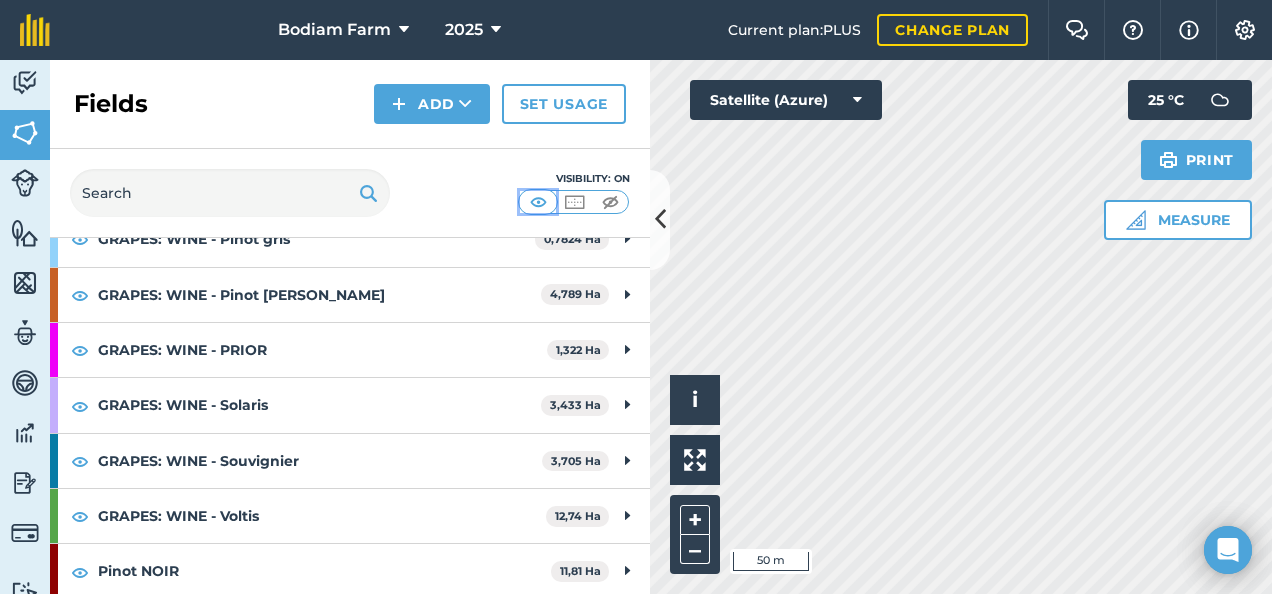 scroll, scrollTop: 0, scrollLeft: 0, axis: both 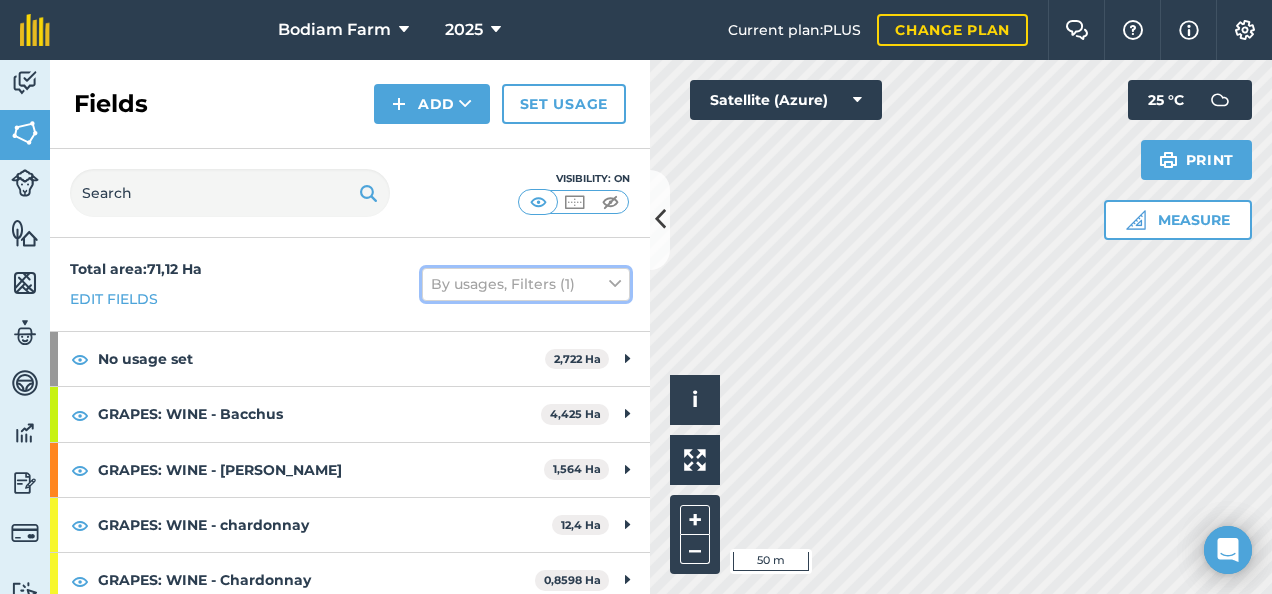 click on "By usages, Filters (1)" at bounding box center (526, 284) 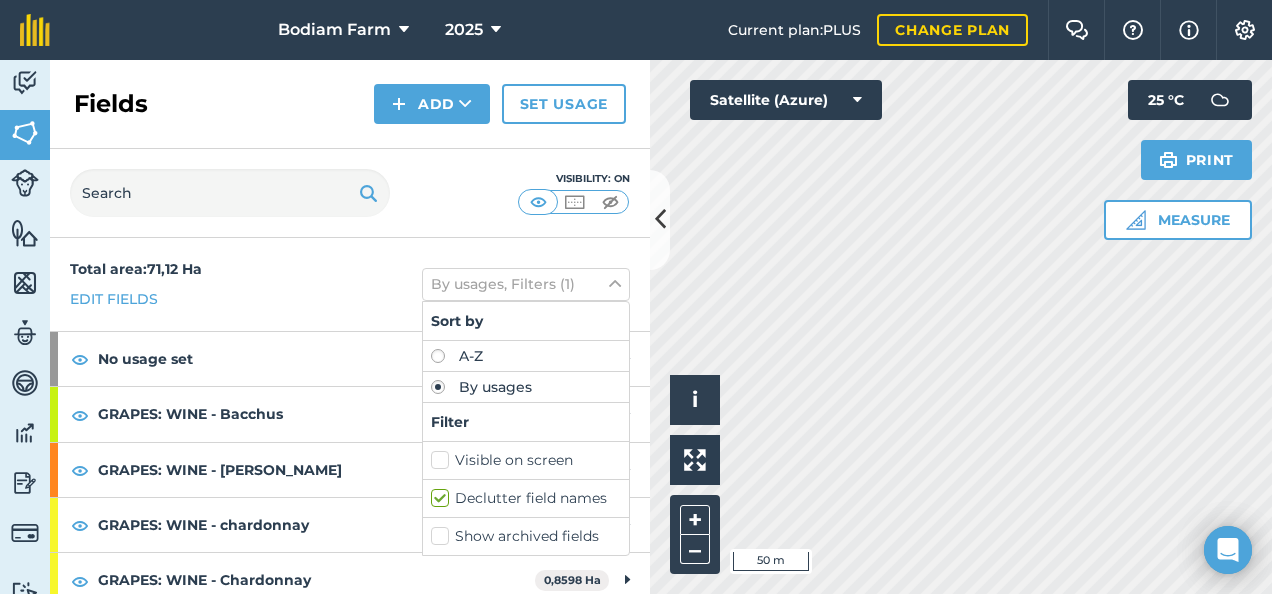 click on "Declutter field names" at bounding box center (526, 498) 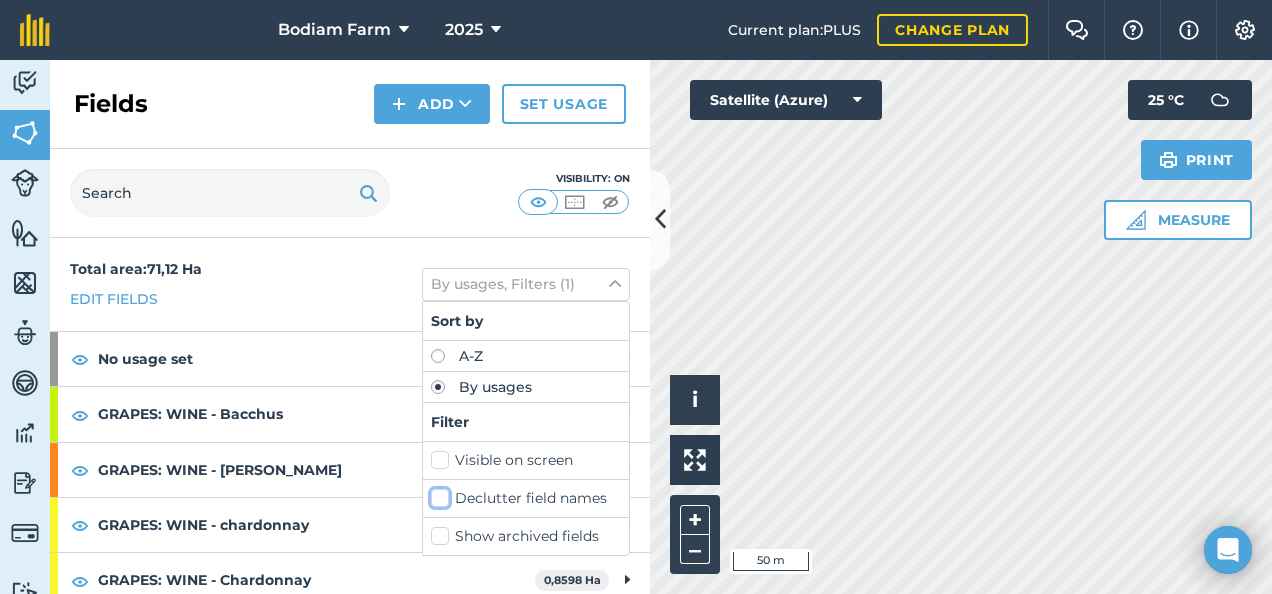 checkbox on "false" 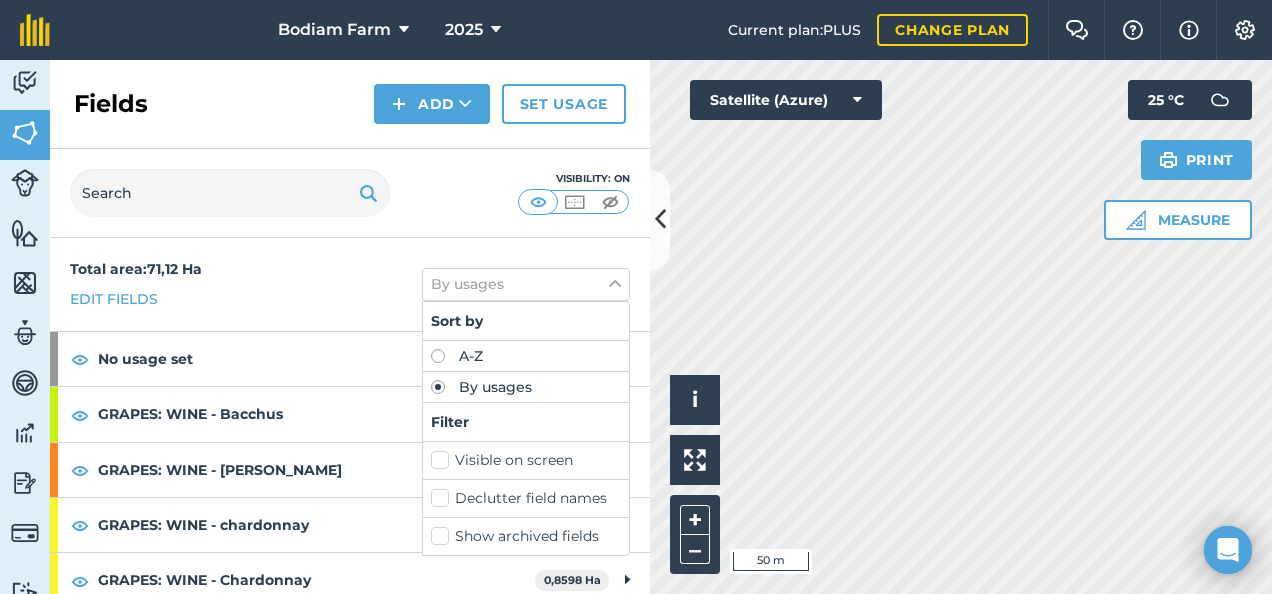 click on "Total area :  71,12   Ha Edit fields By usages Sort by A-Z By usages Filter Visible on screen Declutter field names Show archived fields" at bounding box center [350, 284] 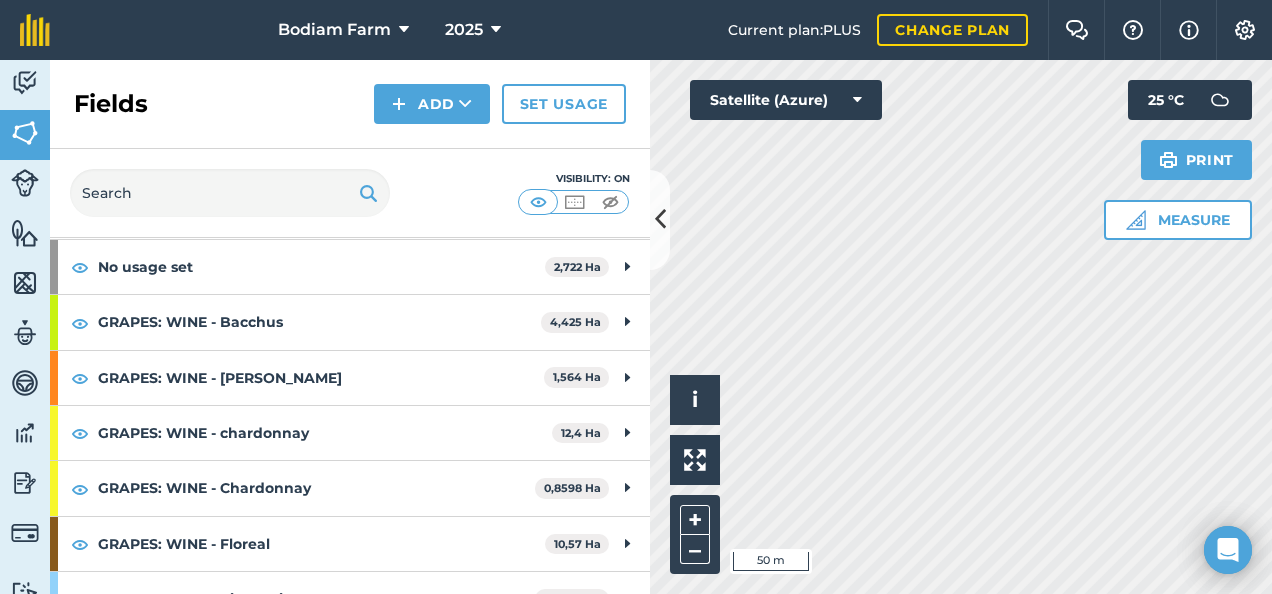 scroll, scrollTop: 452, scrollLeft: 0, axis: vertical 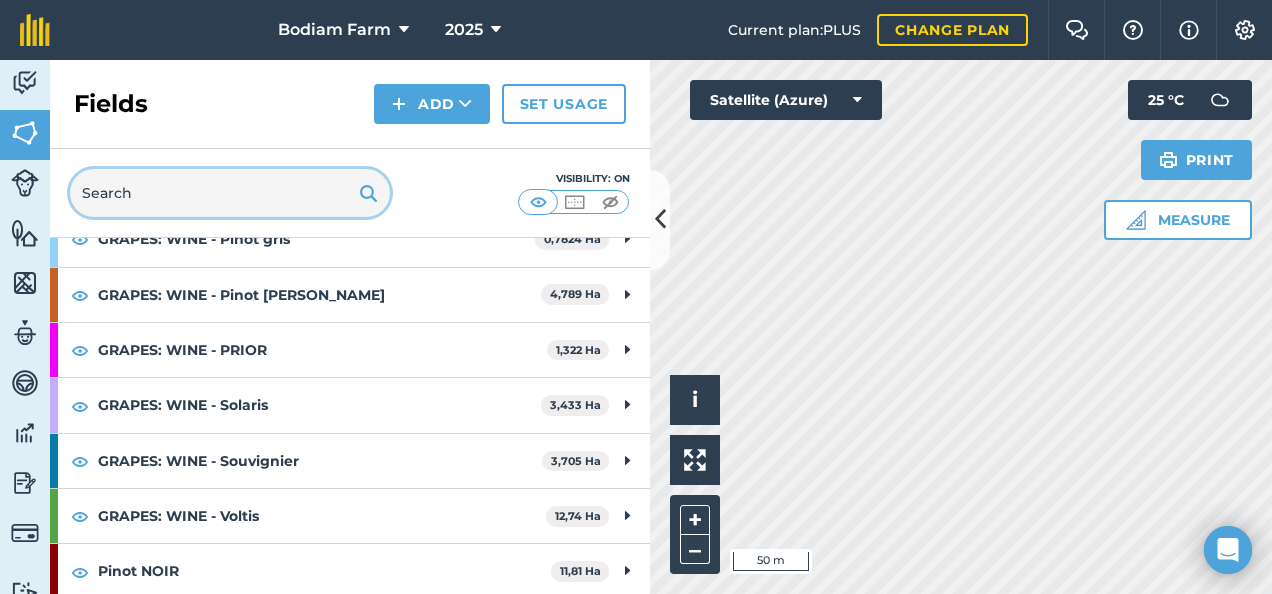 click at bounding box center [230, 193] 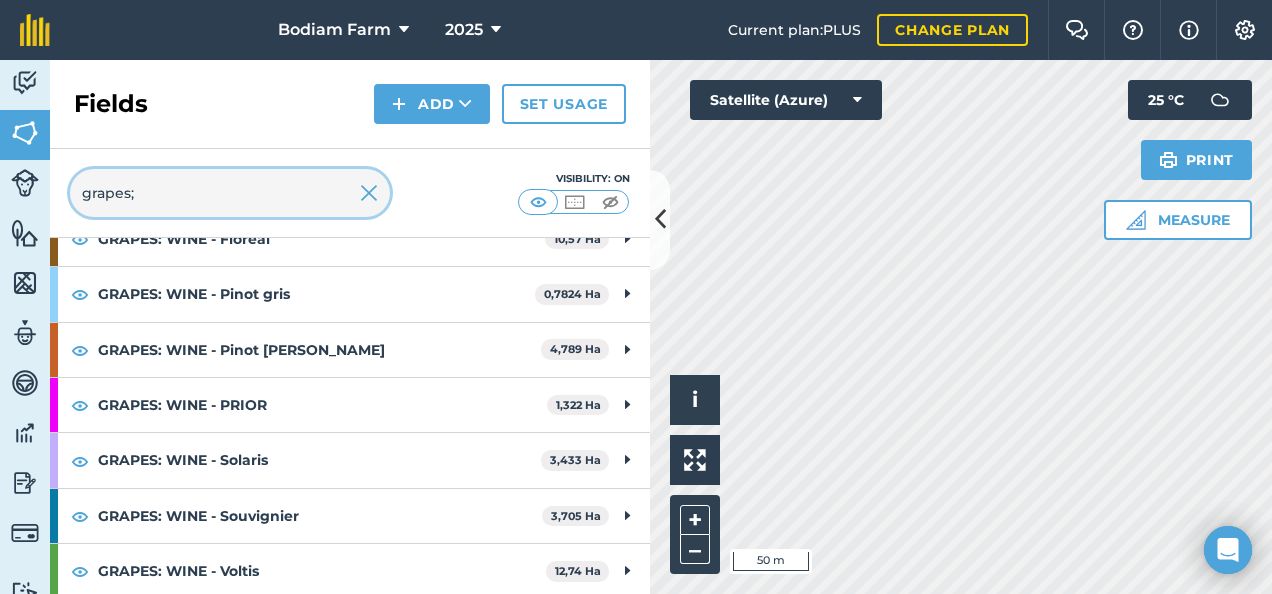 scroll, scrollTop: 0, scrollLeft: 0, axis: both 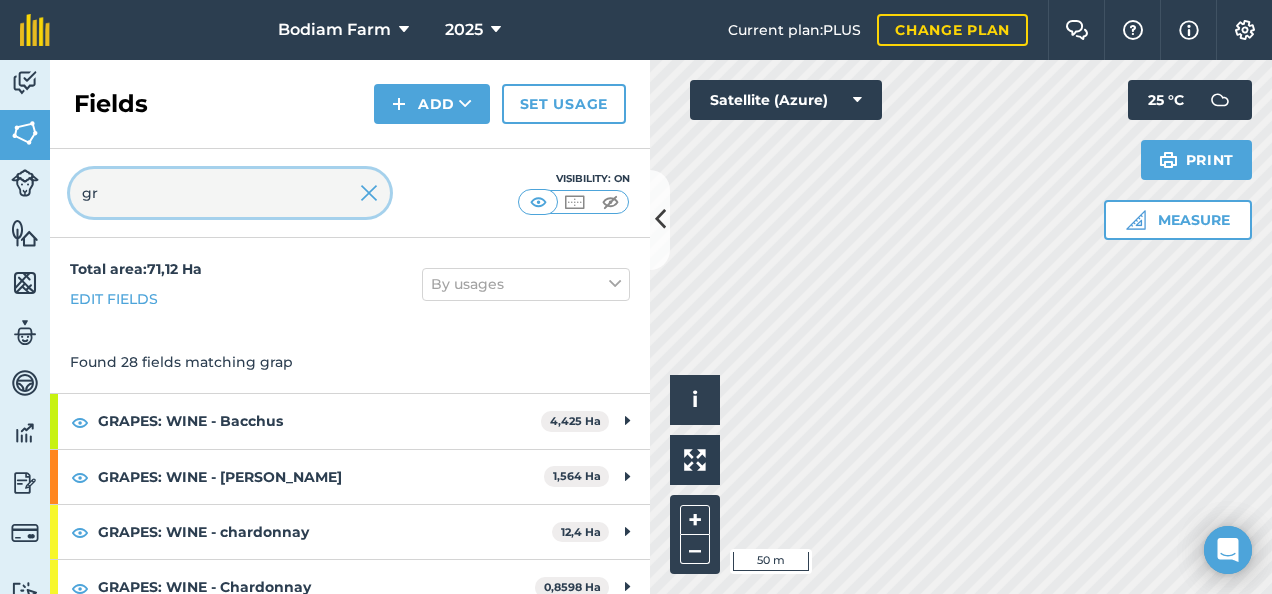 type on "g" 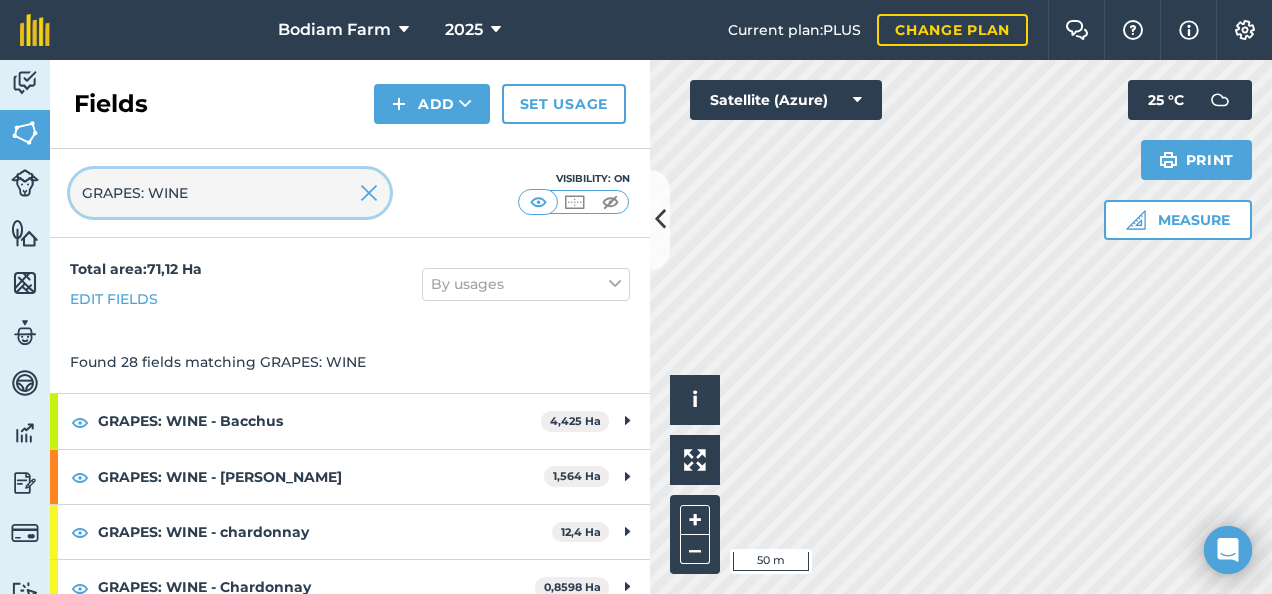 type on "GRAPES: WINE" 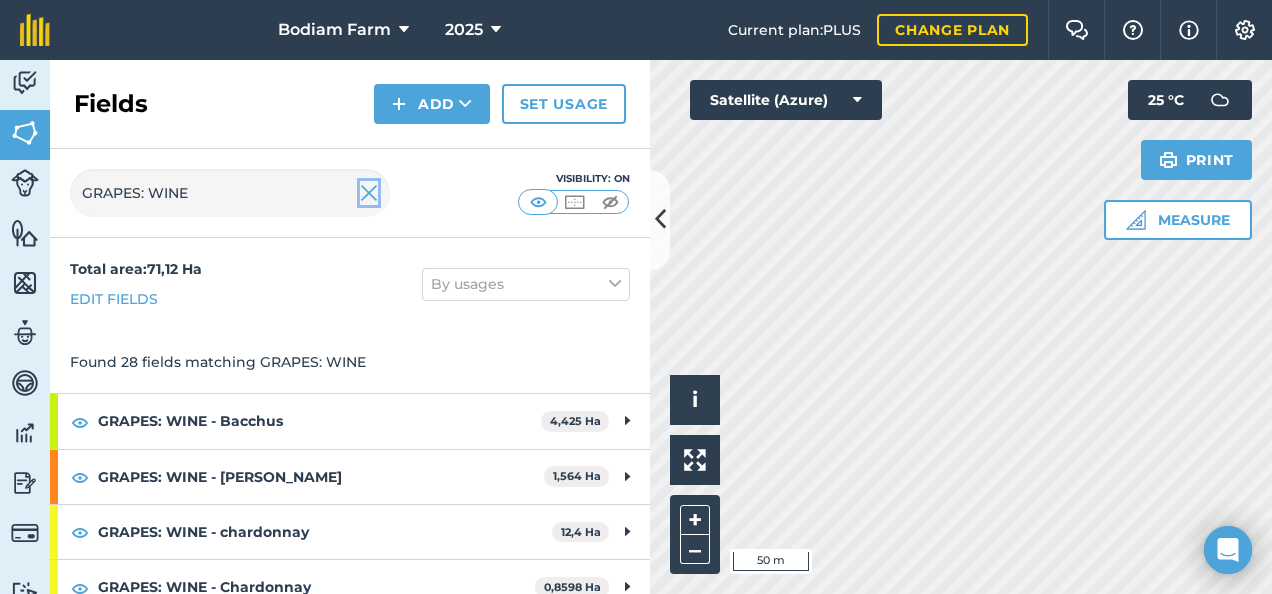 click at bounding box center (369, 193) 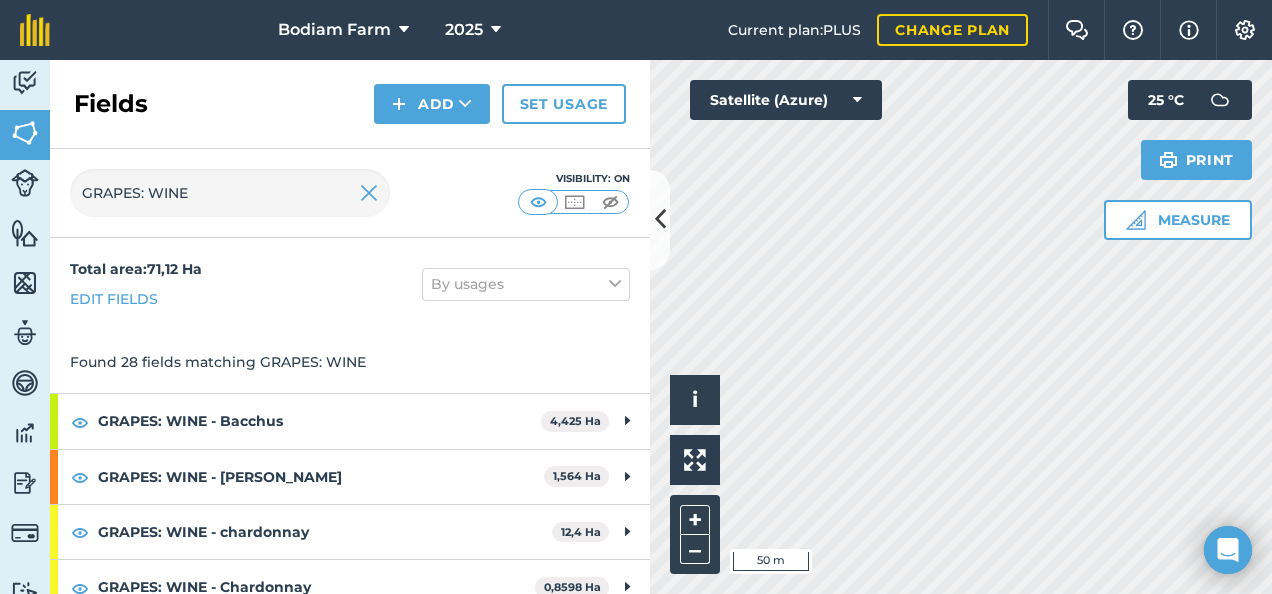 type 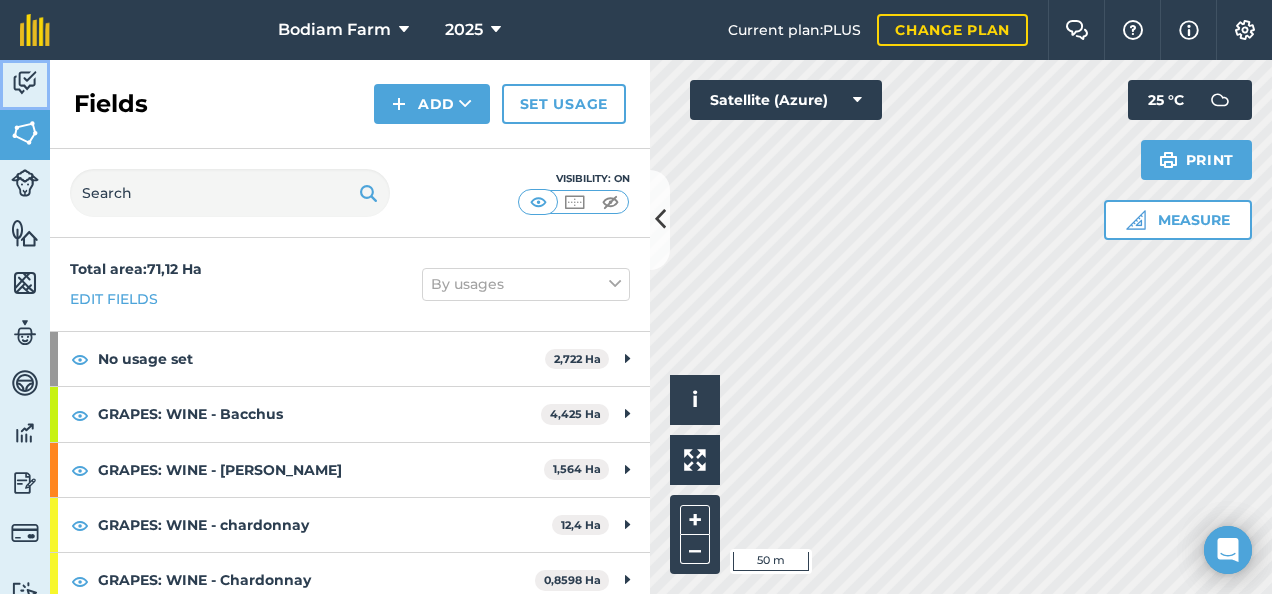 click on "Activity" at bounding box center [25, 85] 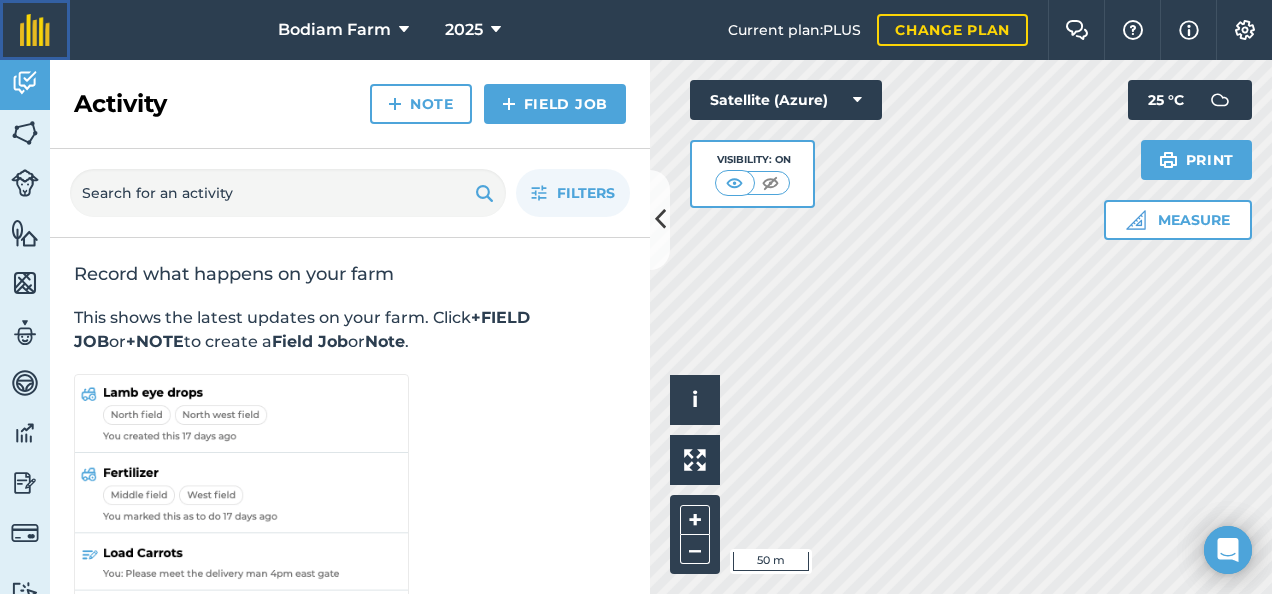 click at bounding box center (35, 30) 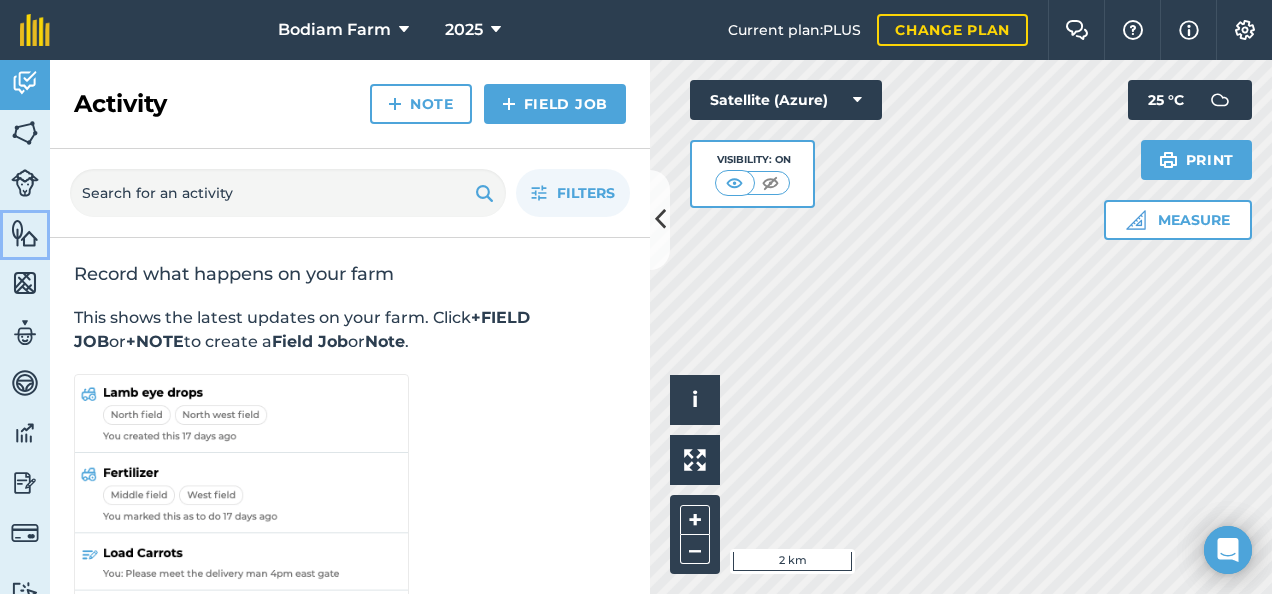 click at bounding box center (25, 233) 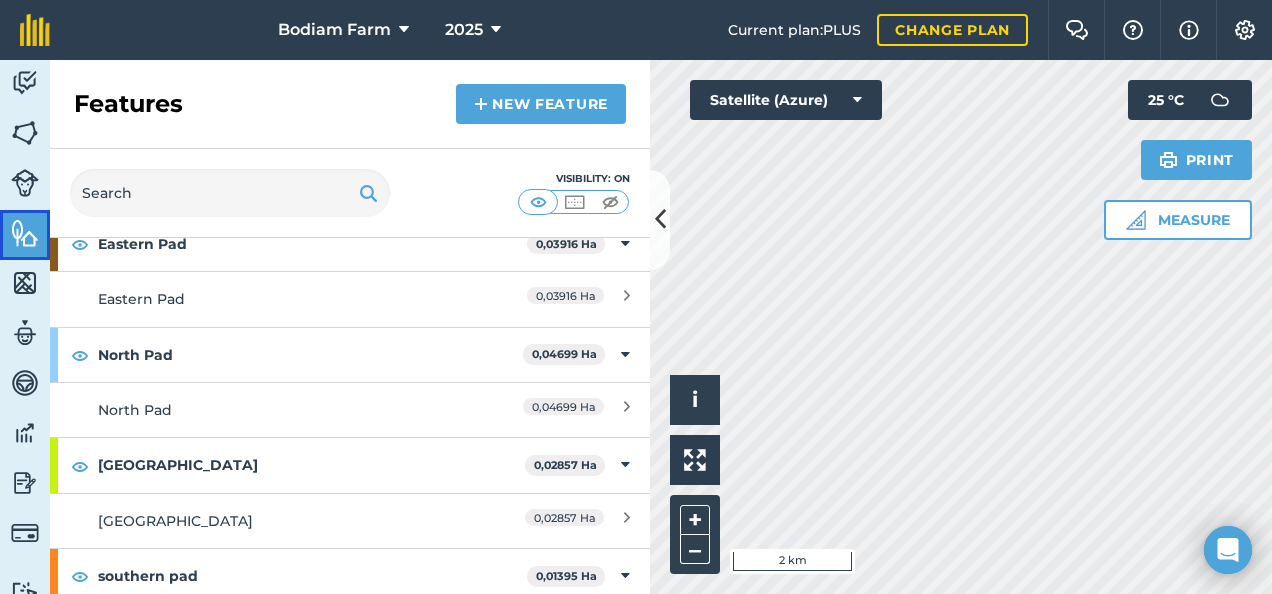 scroll, scrollTop: 365, scrollLeft: 0, axis: vertical 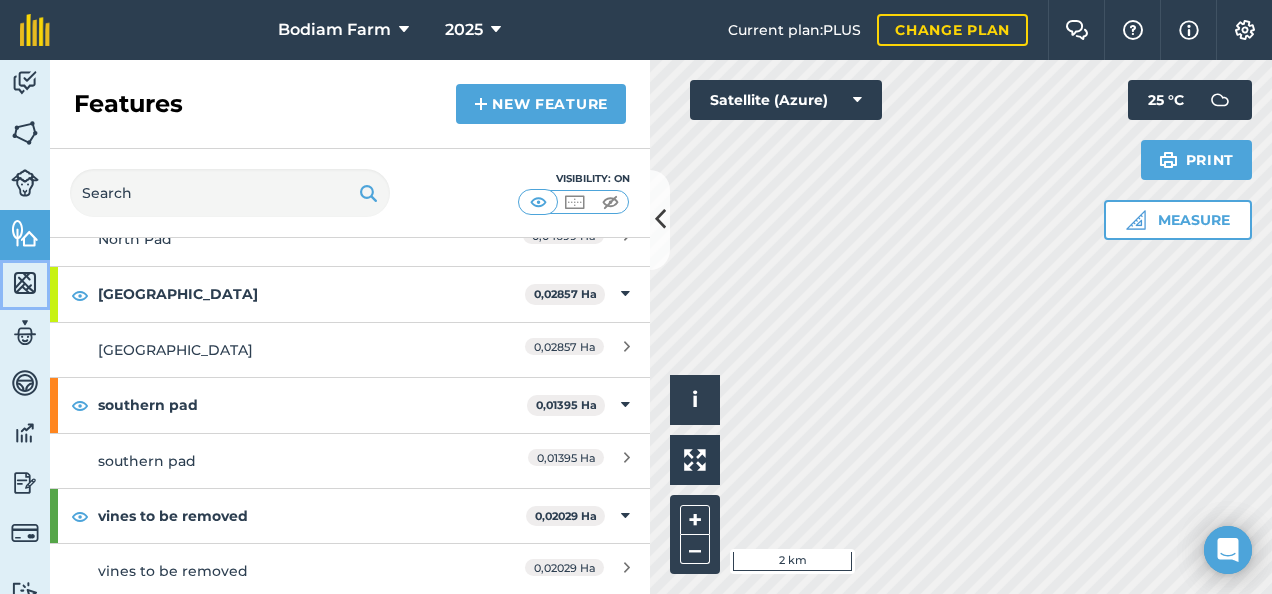 click at bounding box center (25, 283) 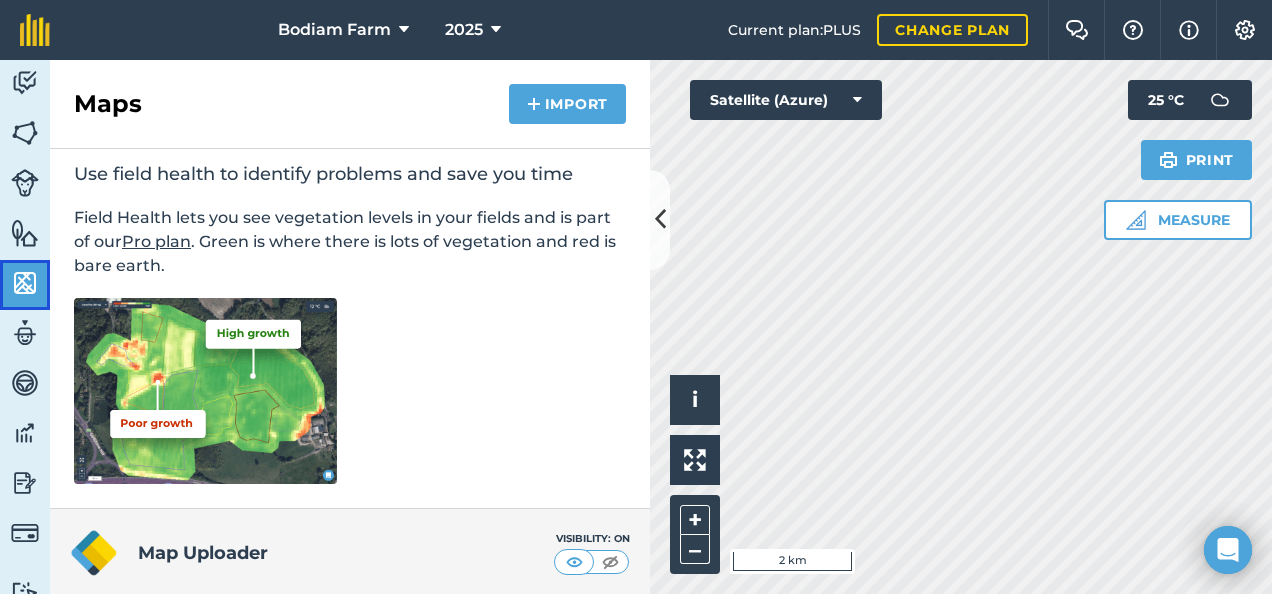 scroll, scrollTop: 186, scrollLeft: 0, axis: vertical 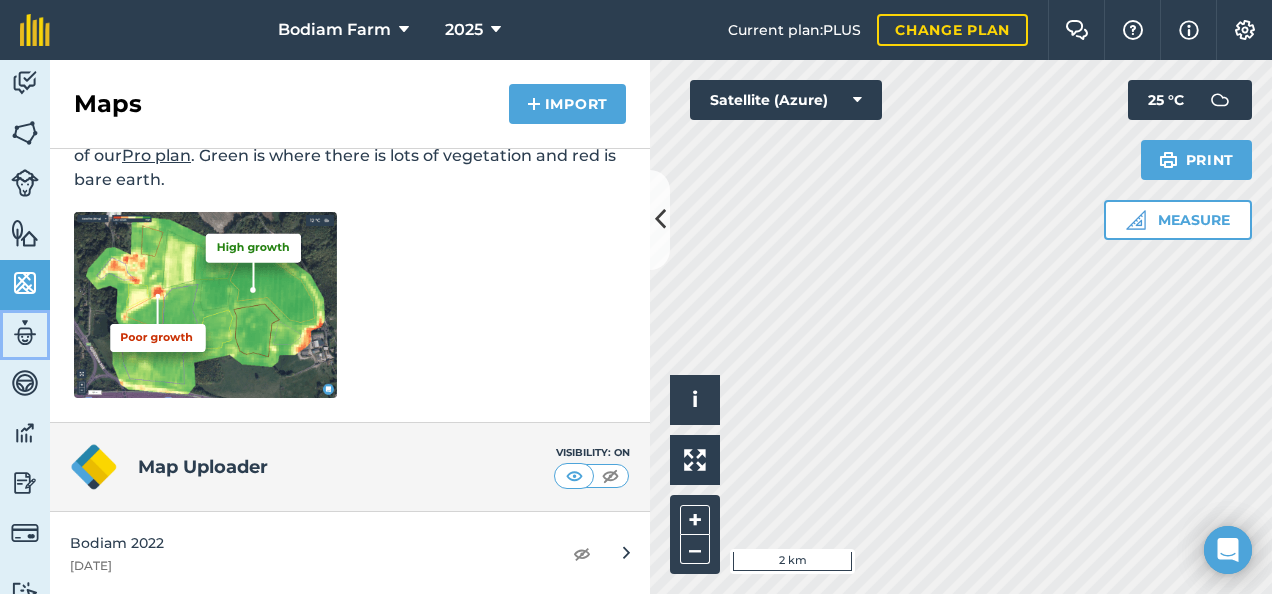 click at bounding box center [25, 333] 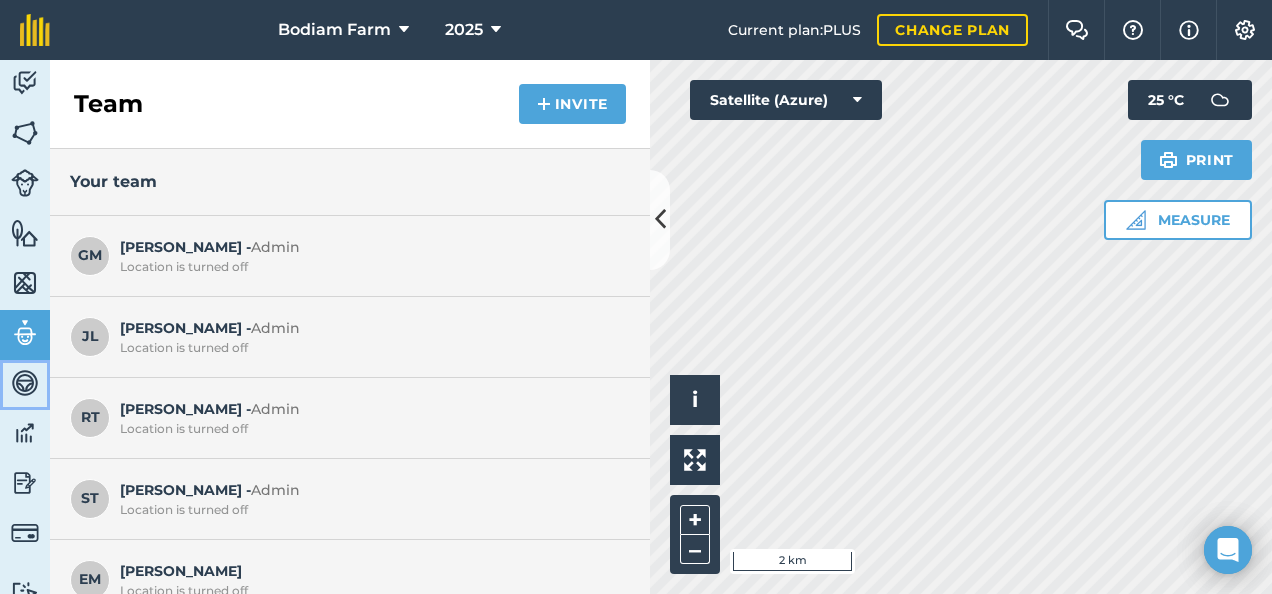 click at bounding box center (25, 383) 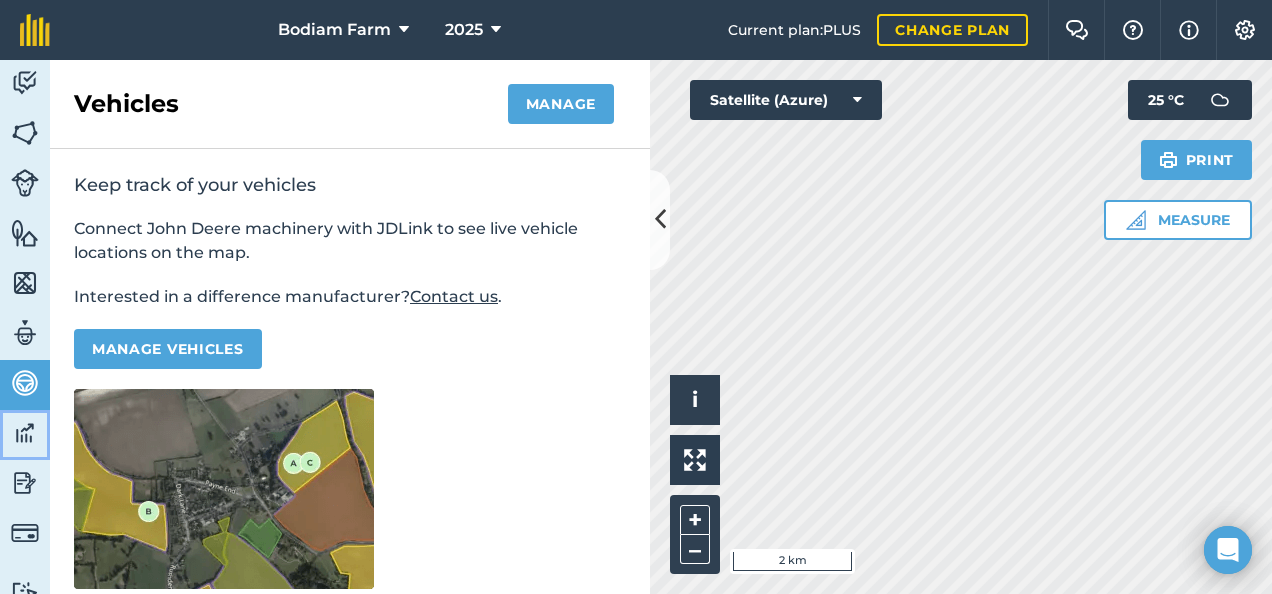 click at bounding box center [25, 433] 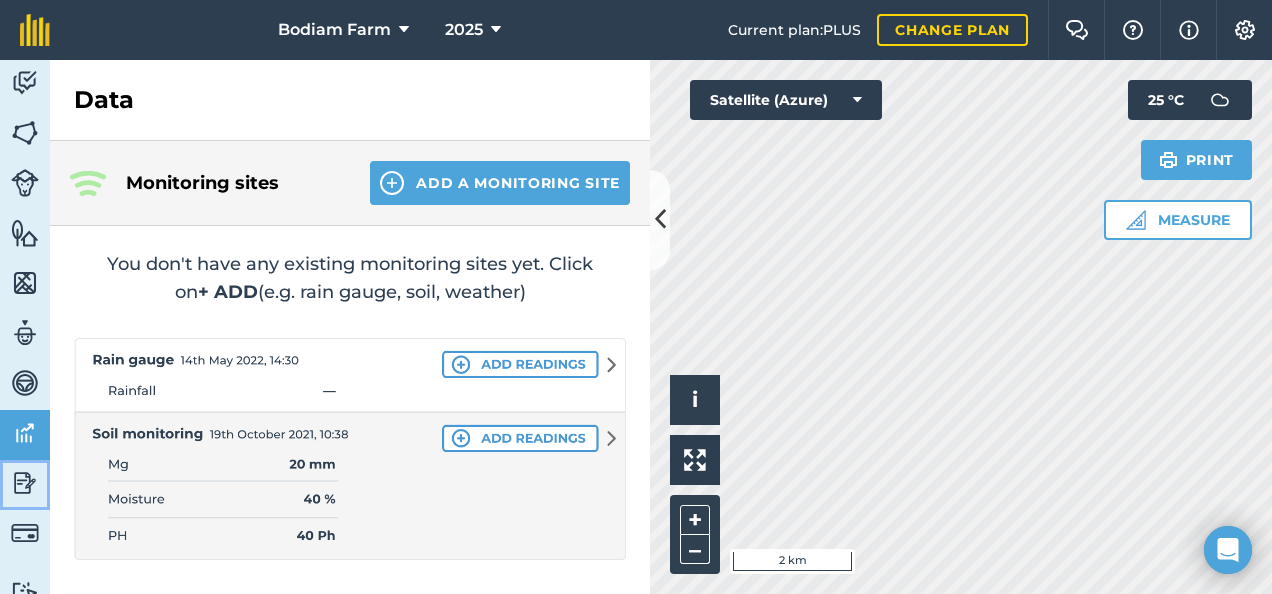 click at bounding box center (25, 483) 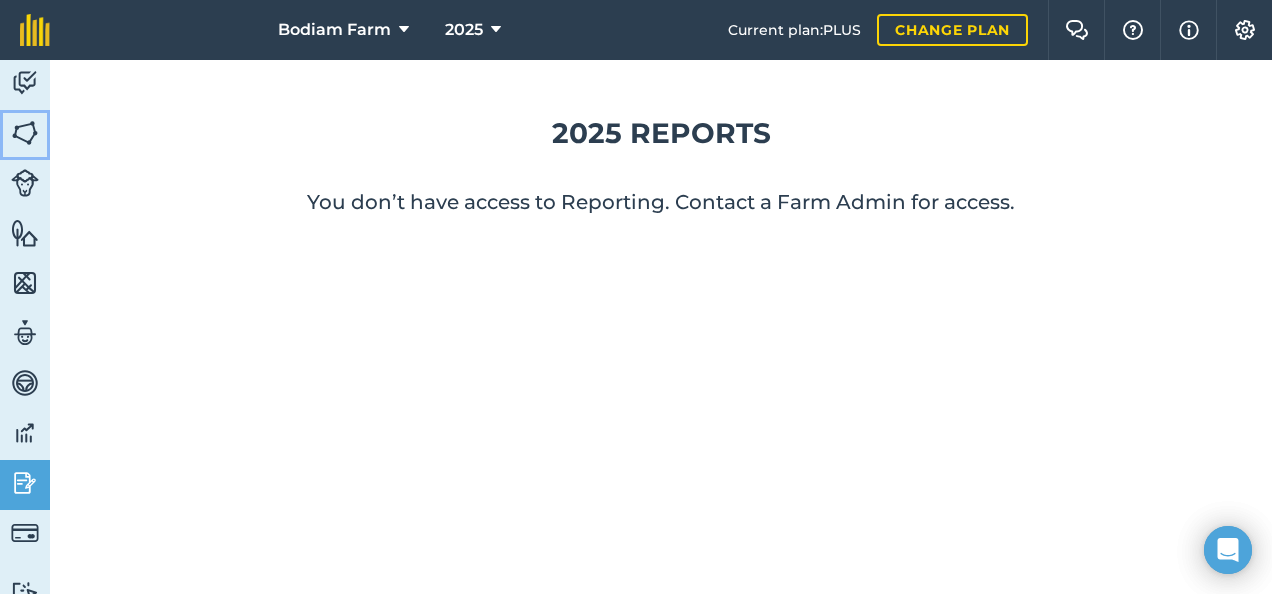click at bounding box center (25, 133) 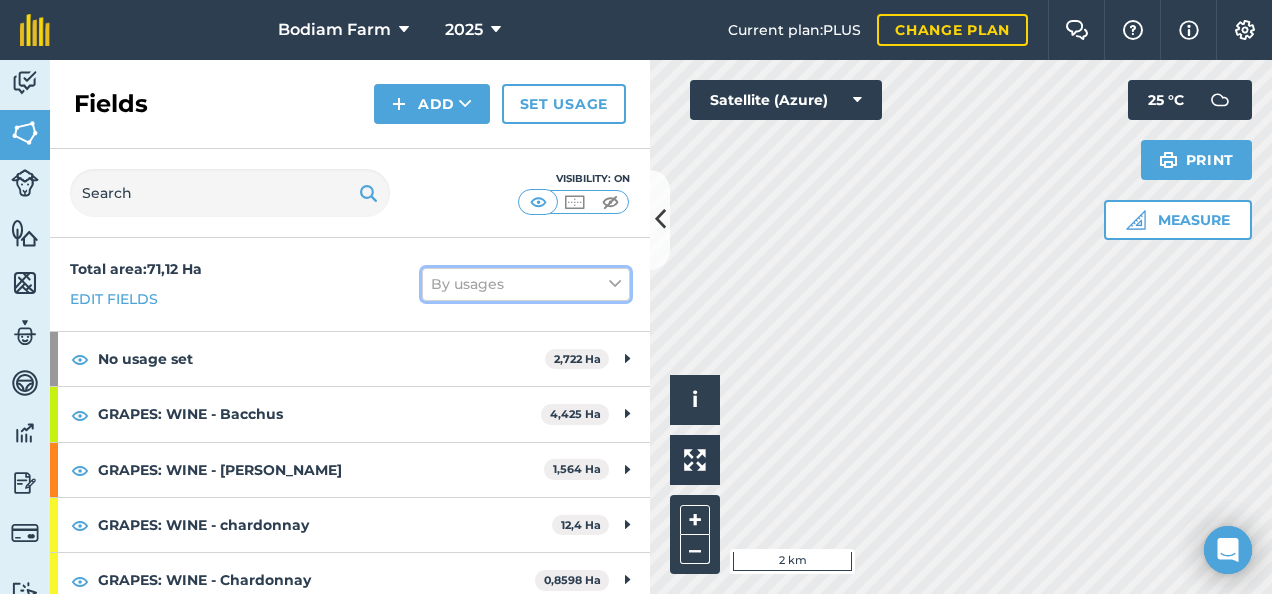 click on "By usages" at bounding box center (526, 284) 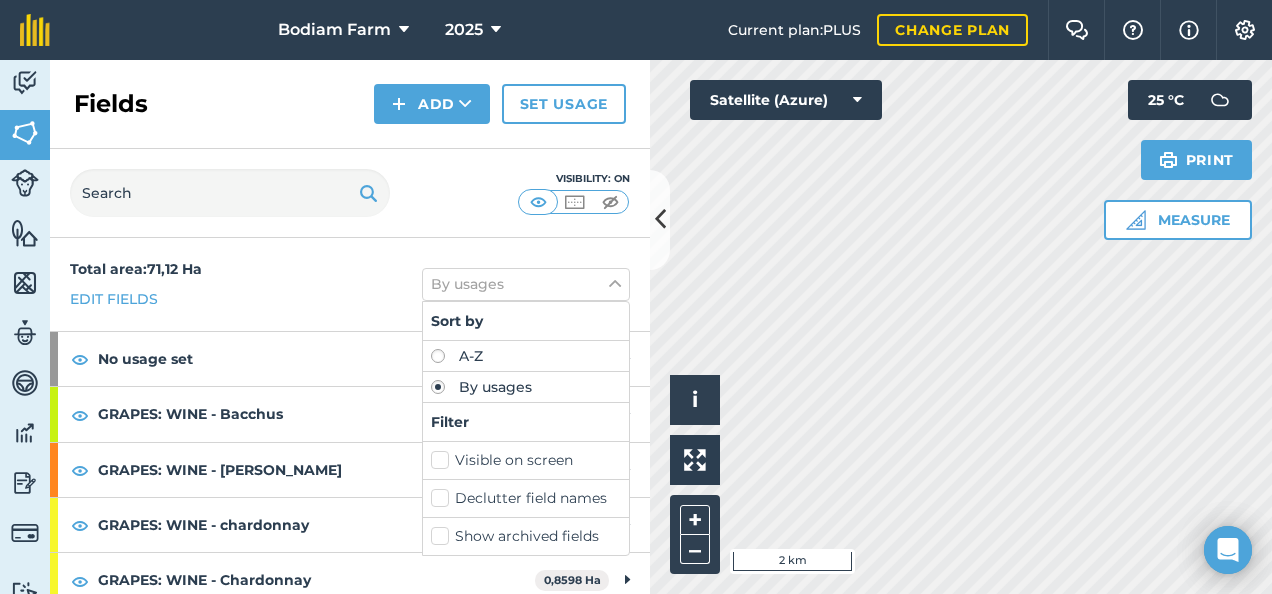 click on "Total area :  71,12   Ha Edit fields By usages Sort by A-Z By usages Filter Visible on screen Declutter field names Show archived fields" at bounding box center [350, 284] 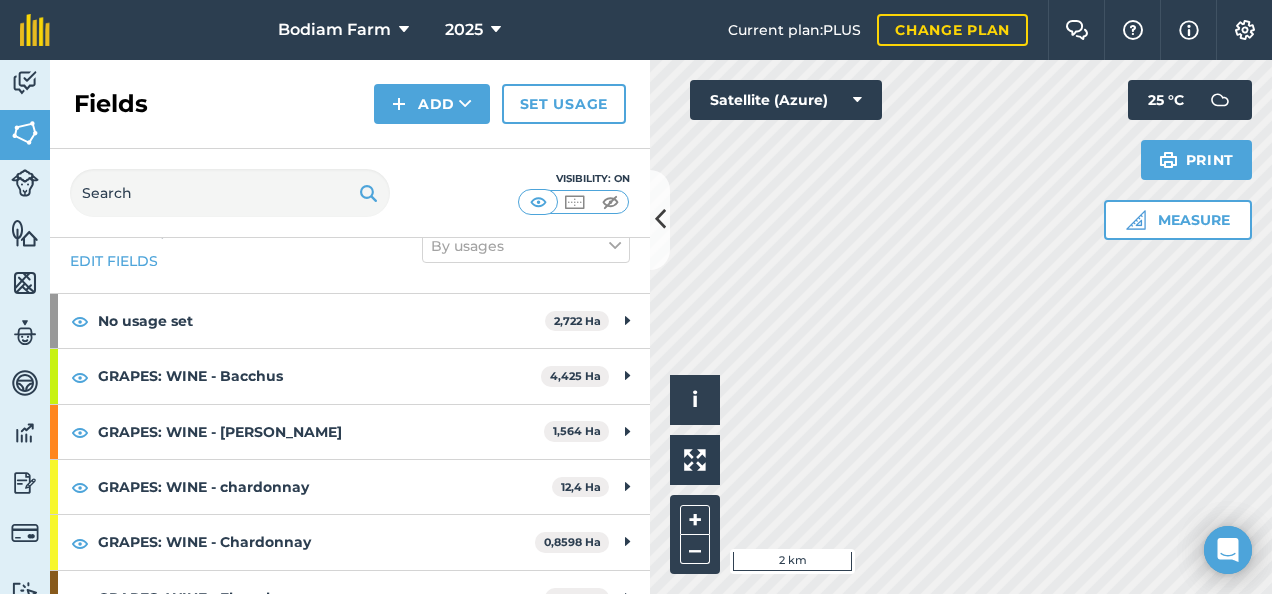 scroll, scrollTop: 0, scrollLeft: 0, axis: both 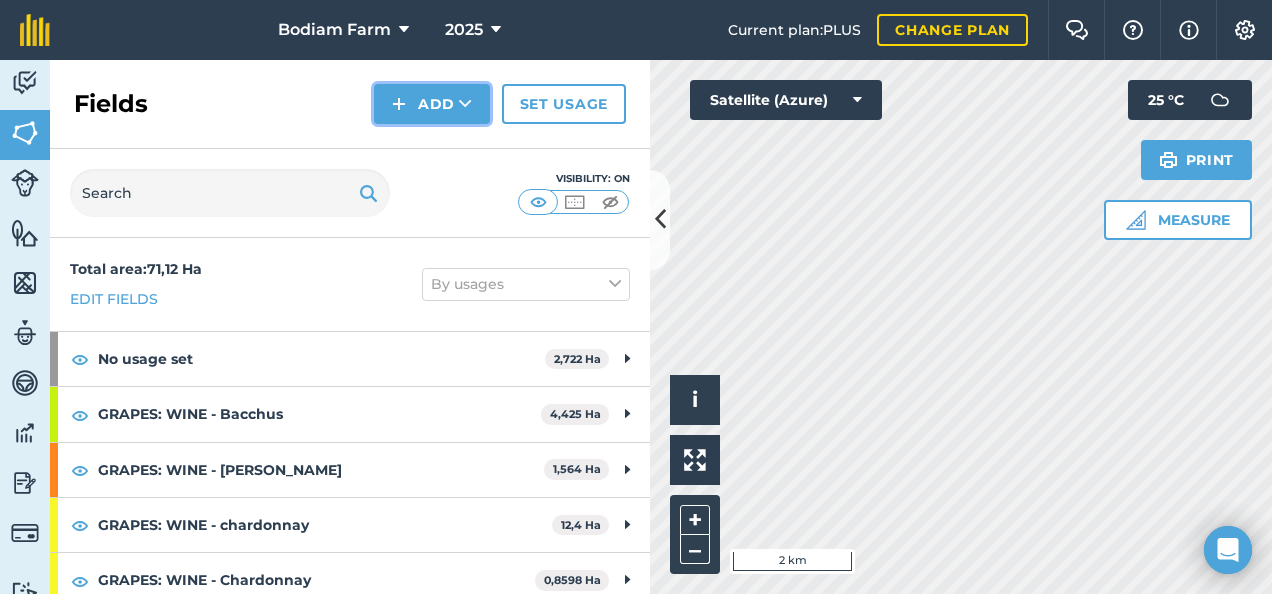 click at bounding box center [465, 104] 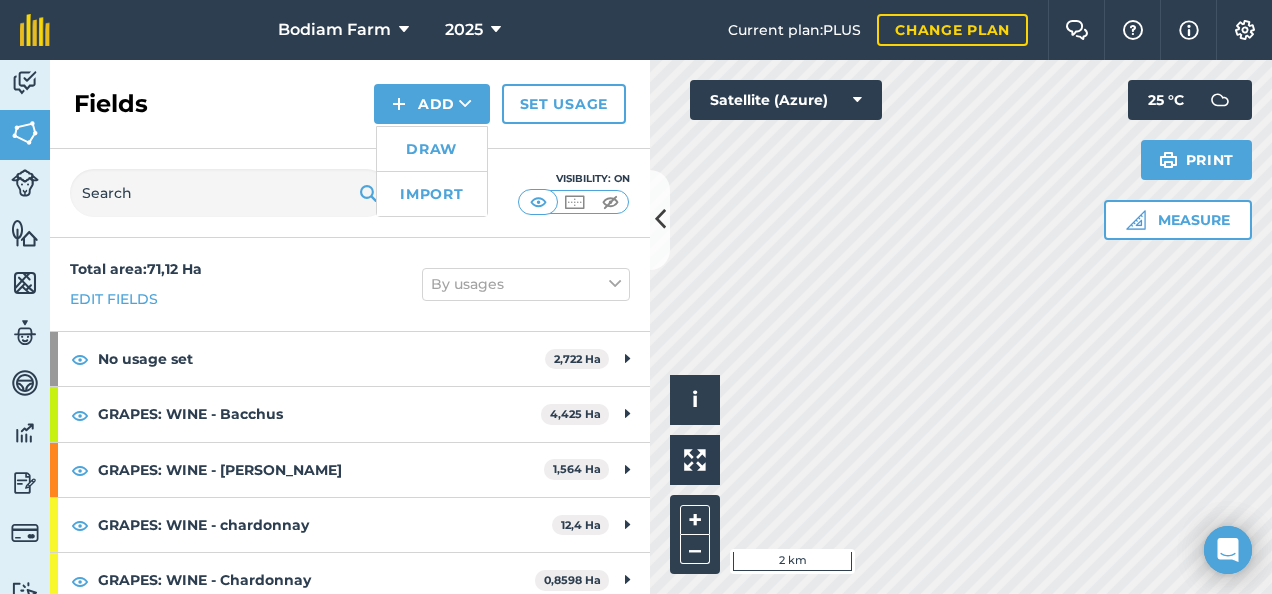 click on "Total area :  71,12   Ha Edit fields By usages" at bounding box center [350, 284] 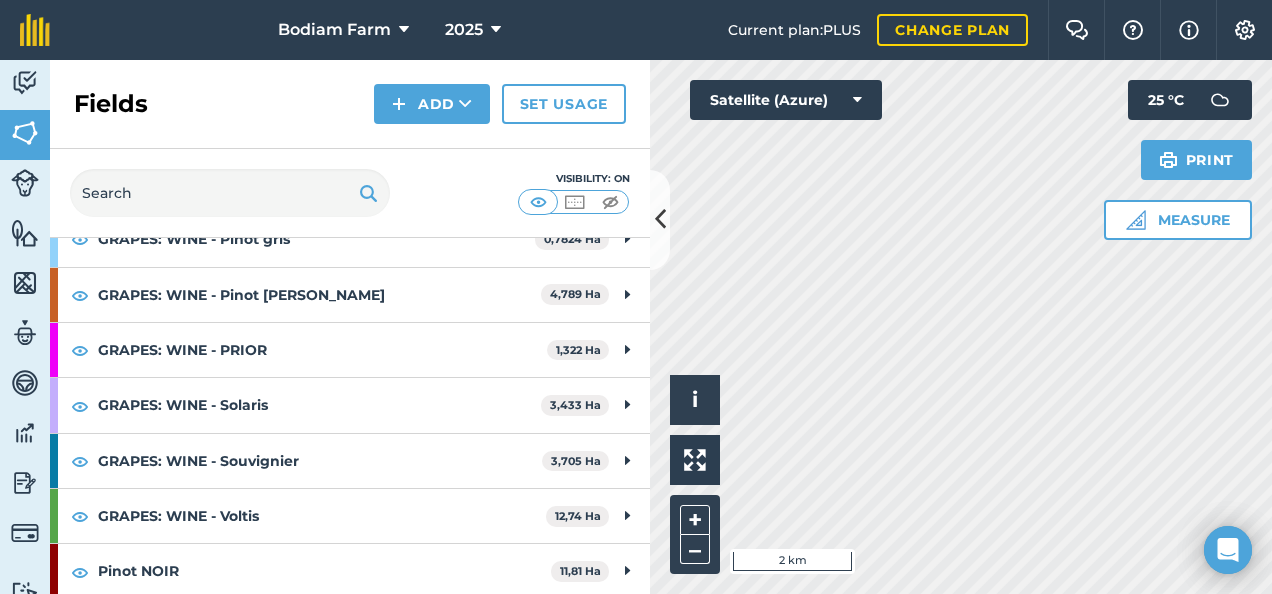 scroll, scrollTop: 0, scrollLeft: 0, axis: both 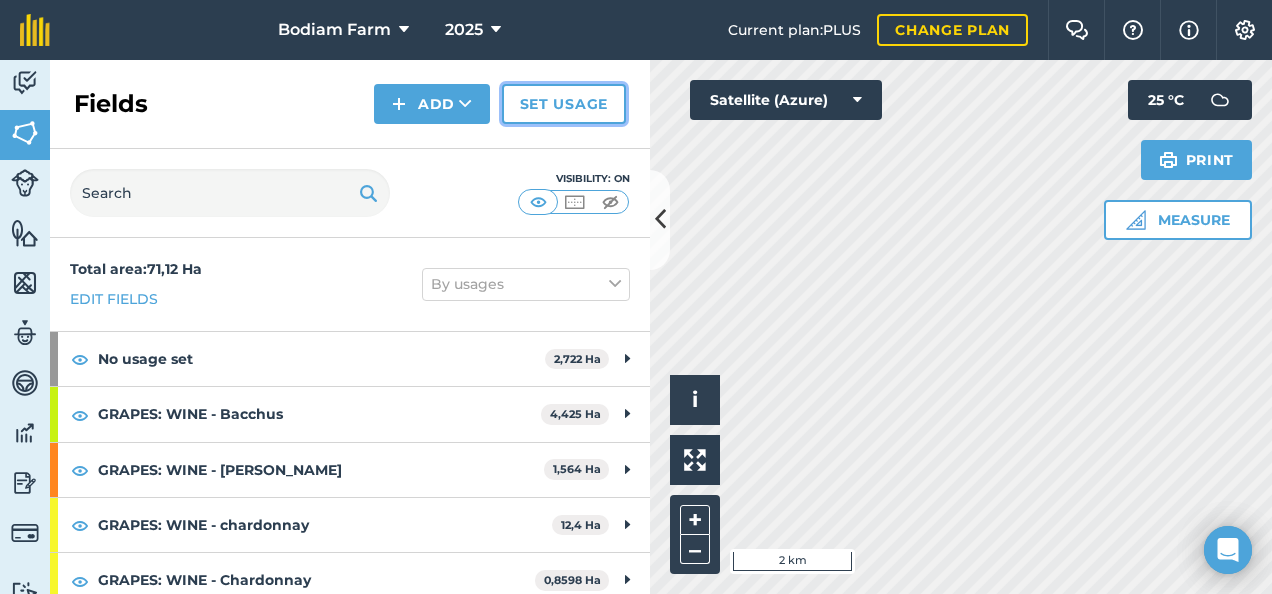 click on "Set usage" at bounding box center [564, 104] 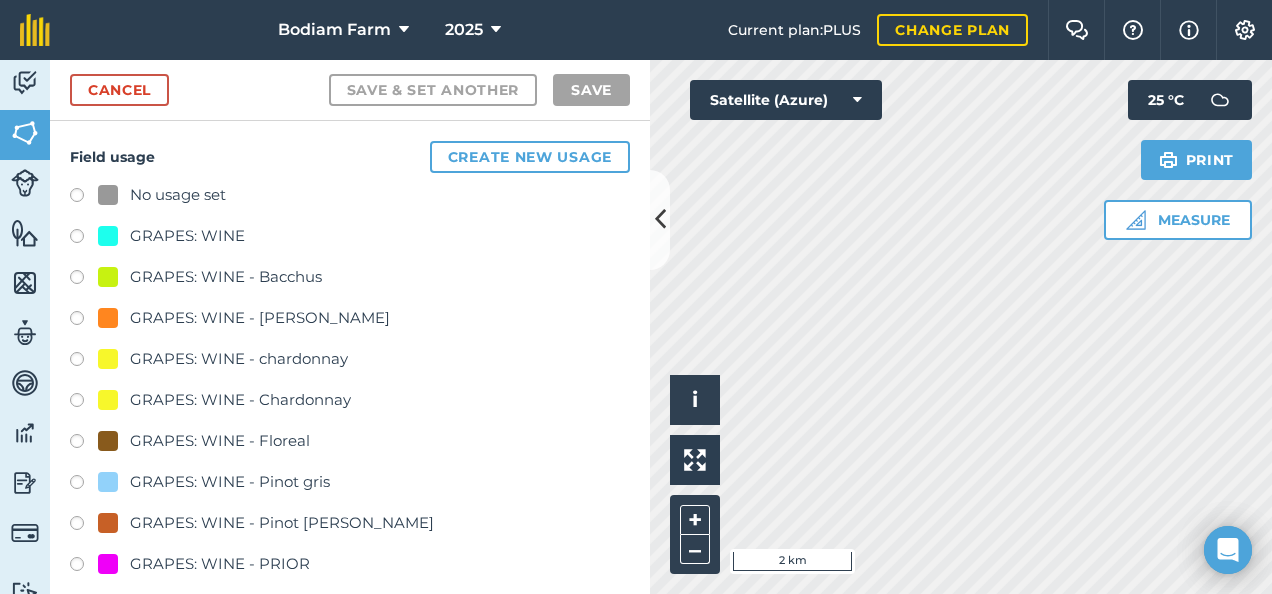 click at bounding box center (84, 239) 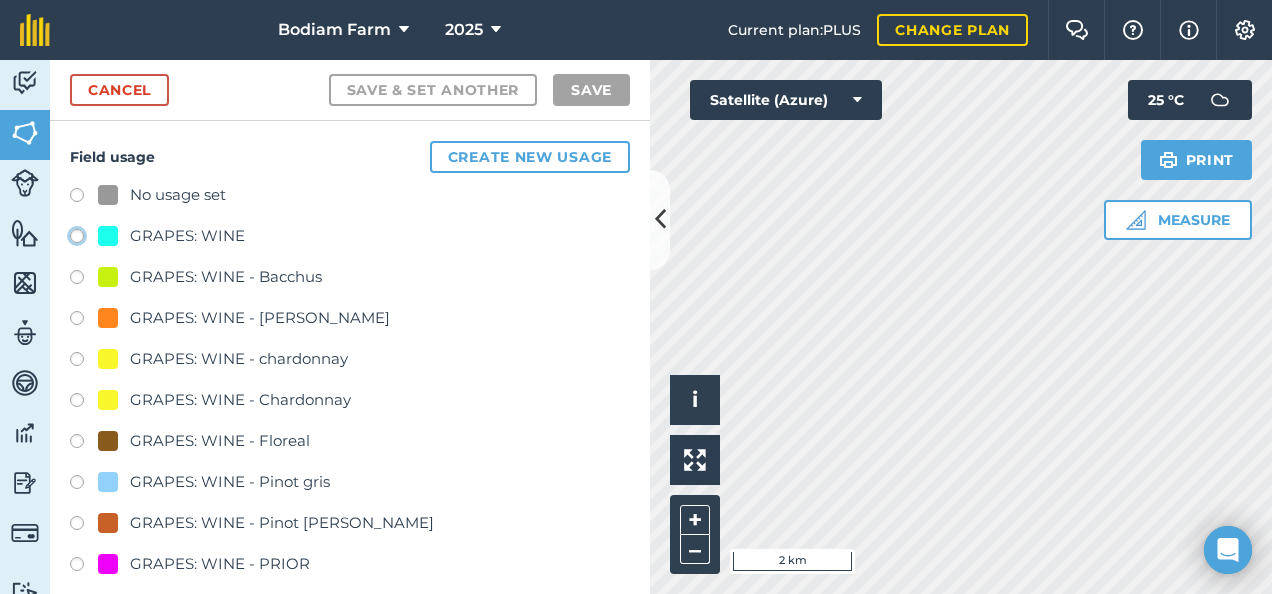 click on "GRAPES: WINE" at bounding box center [-9923, 235] 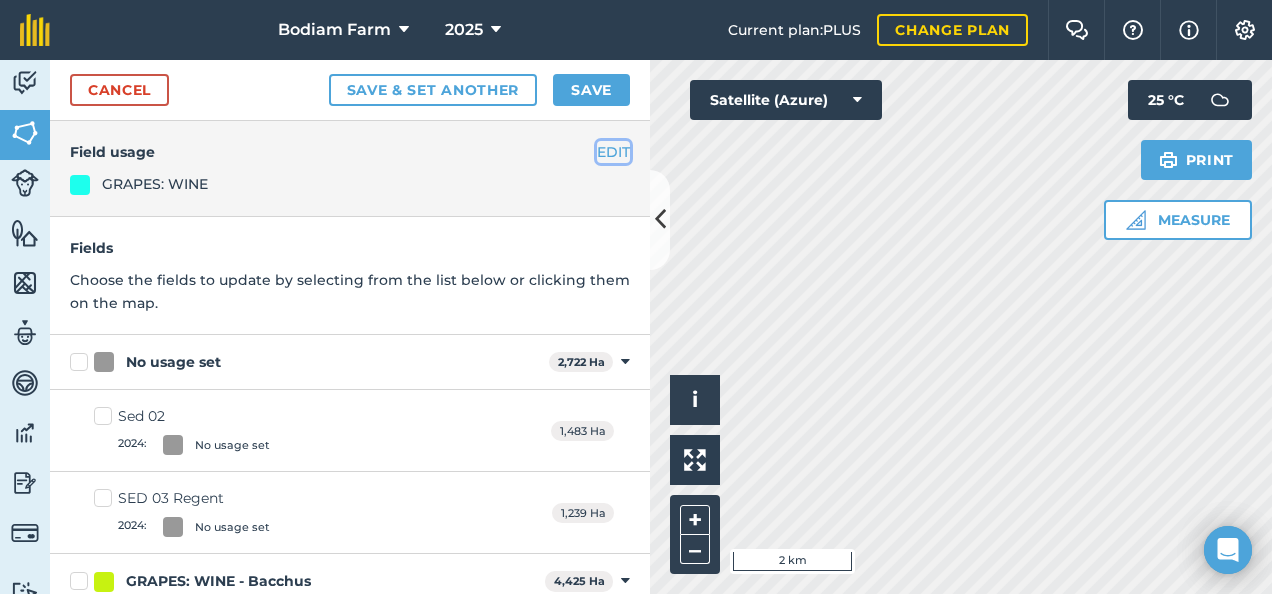 click on "EDIT" at bounding box center [613, 152] 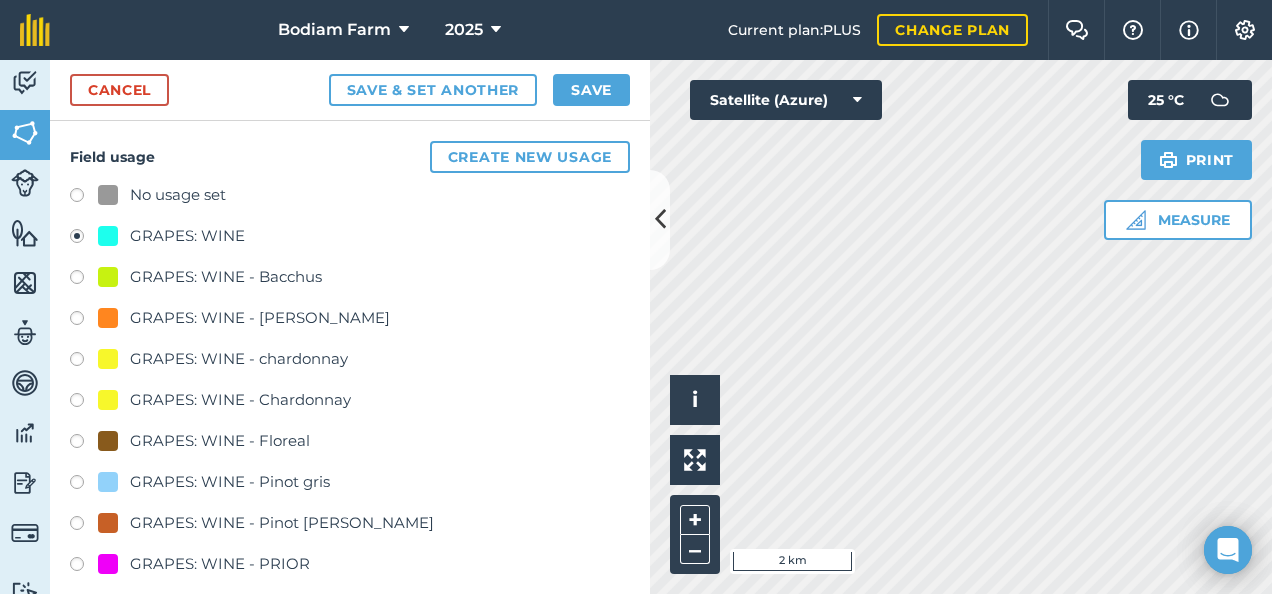 click on "GRAPES: WINE" at bounding box center [187, 236] 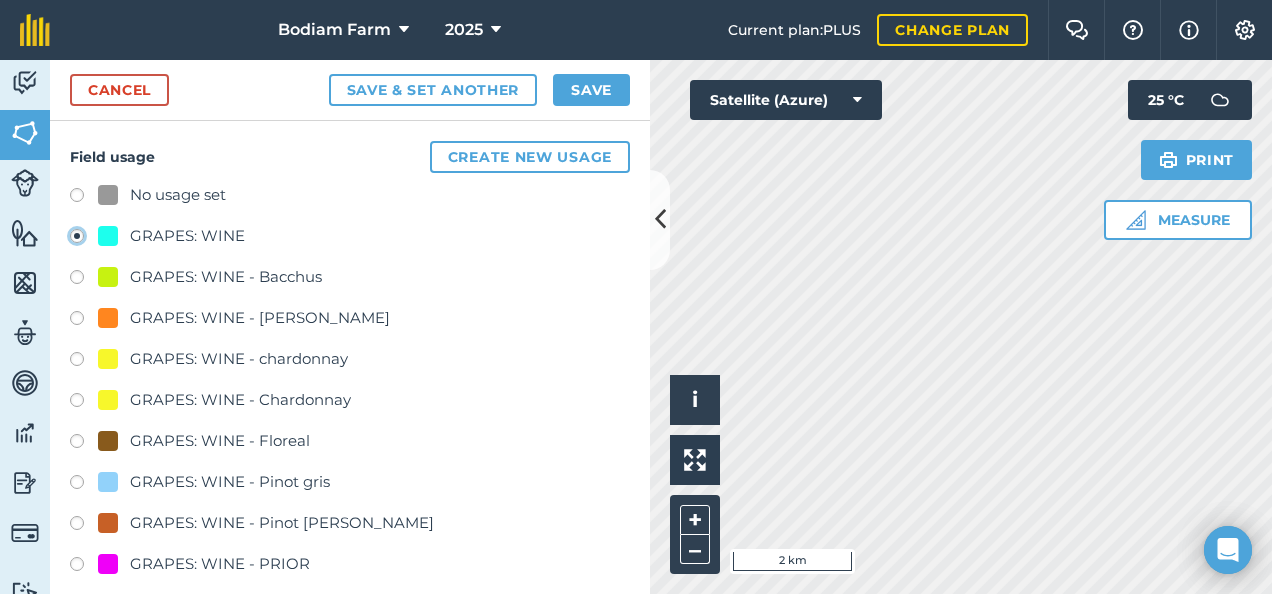 click on "GRAPES: WINE" at bounding box center [-9923, 235] 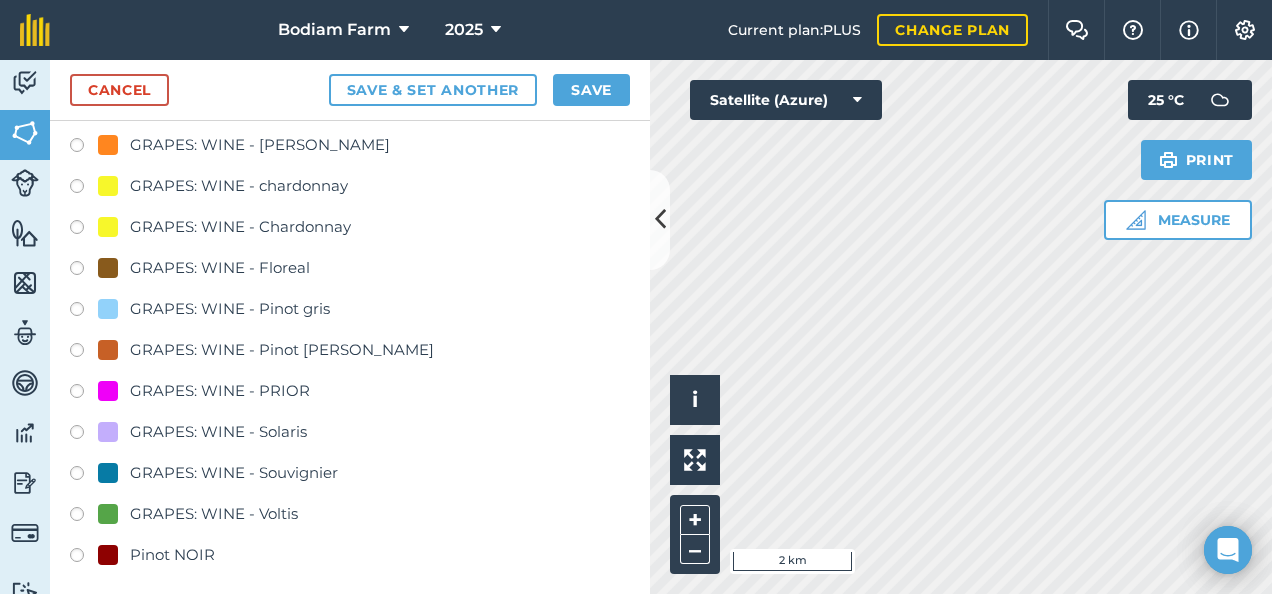scroll, scrollTop: 0, scrollLeft: 0, axis: both 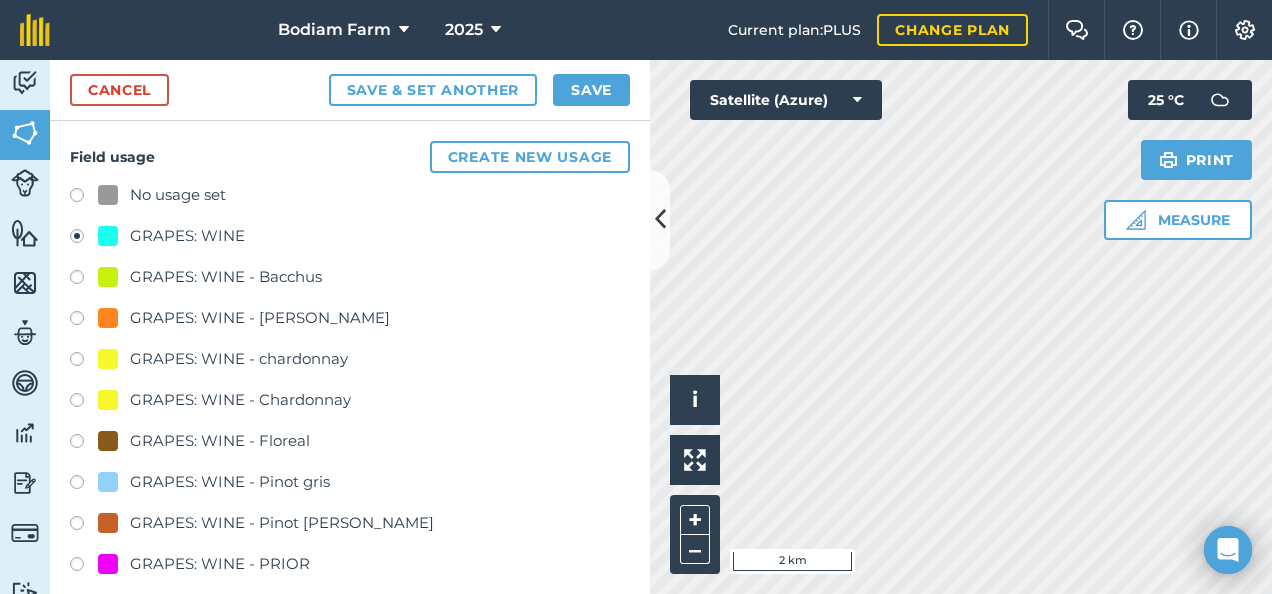 click on "GRAPES: WINE" at bounding box center (187, 236) 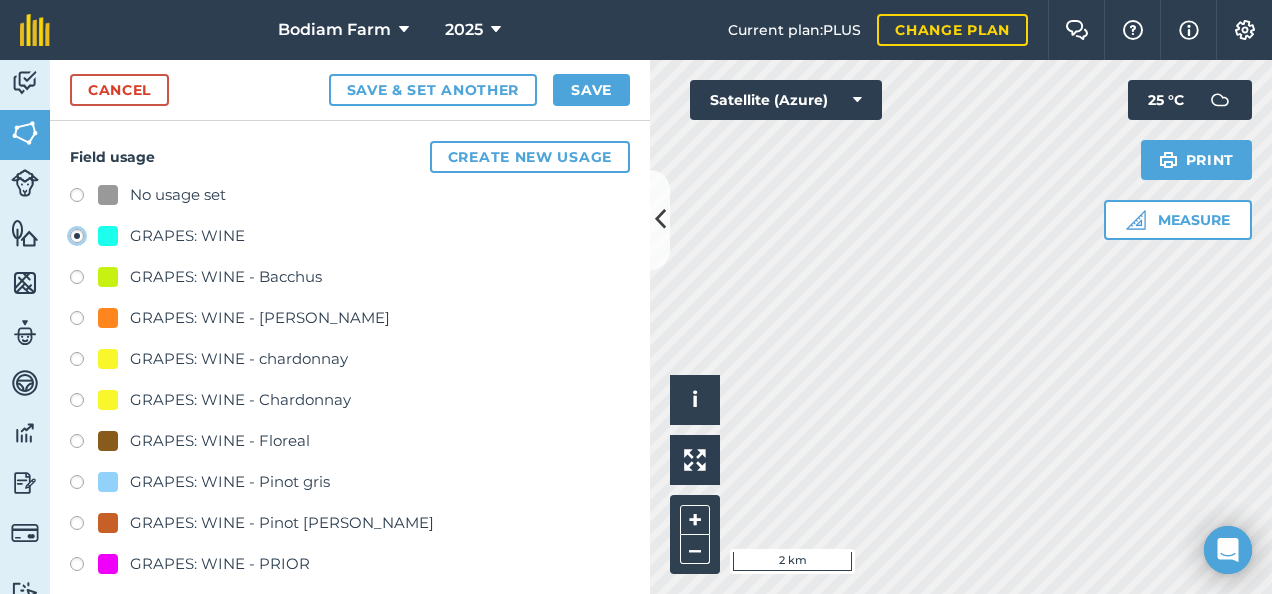 click on "GRAPES: WINE" at bounding box center [-9923, 235] 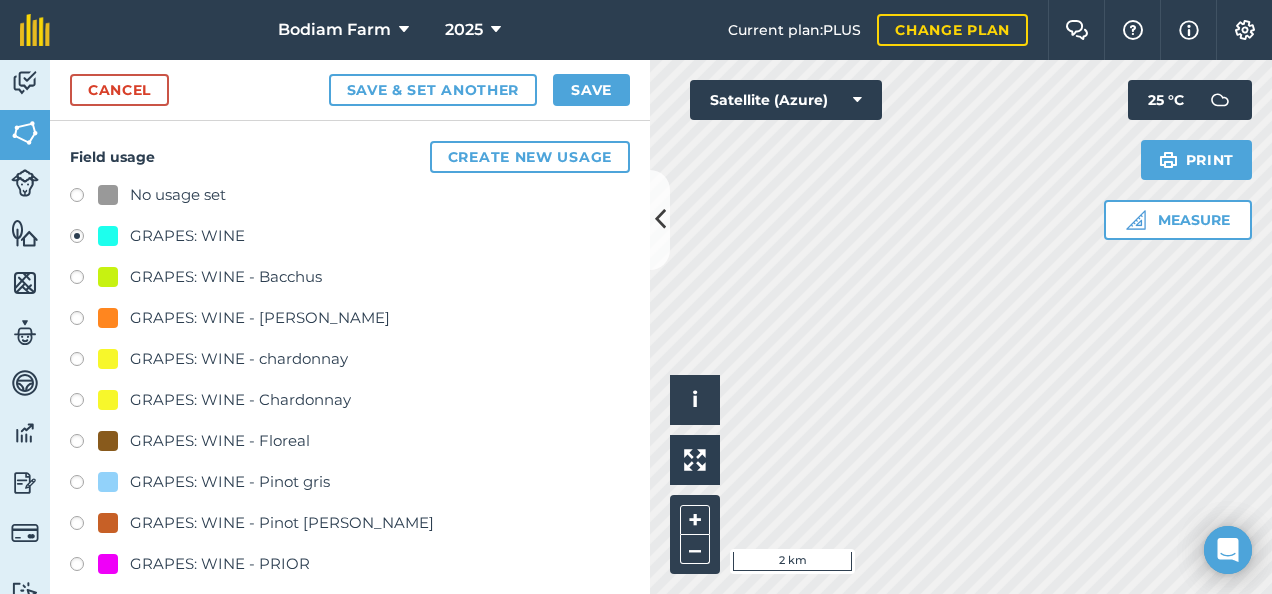 click at bounding box center [84, 239] 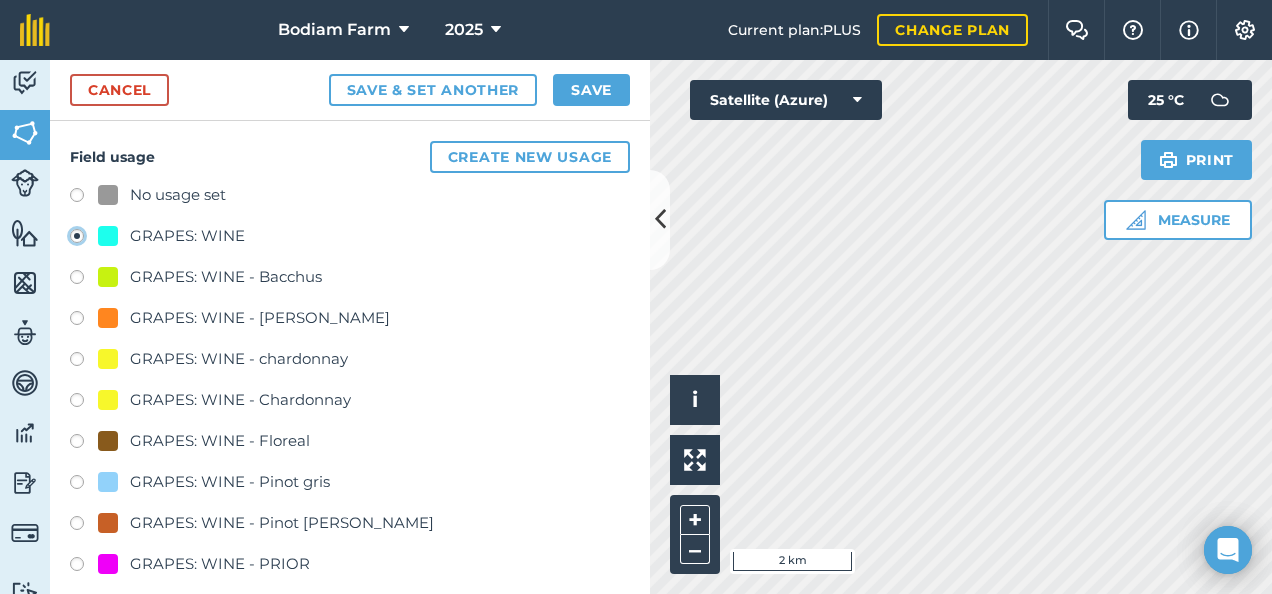 click on "GRAPES: WINE" at bounding box center [-9923, 235] 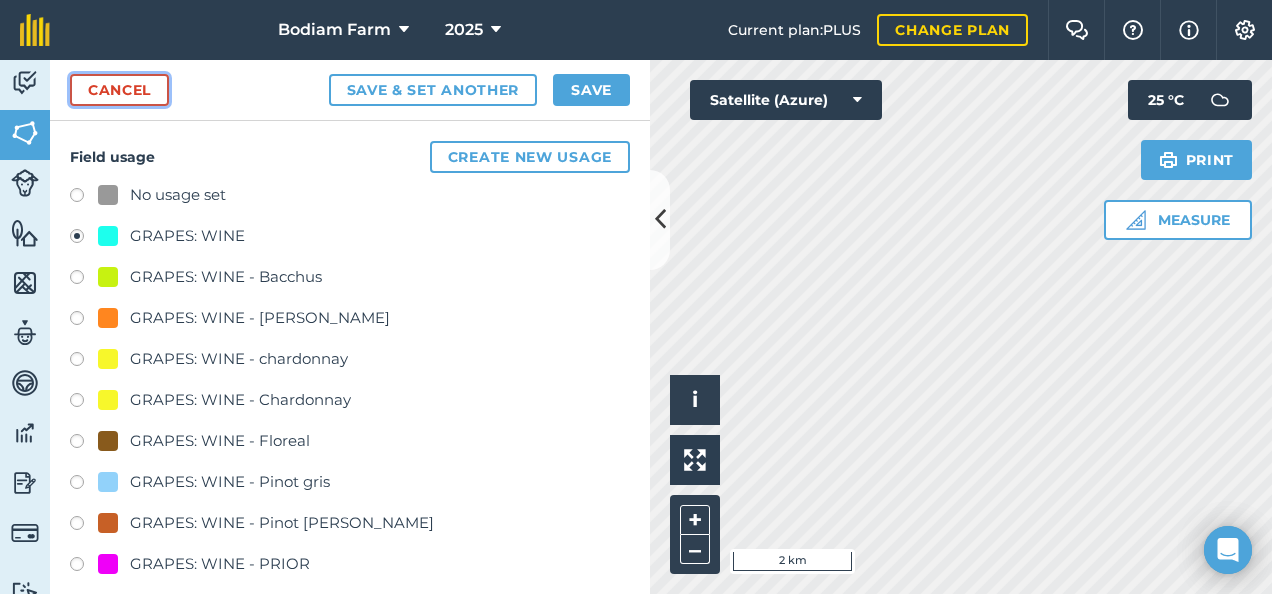 click on "Cancel" at bounding box center (119, 90) 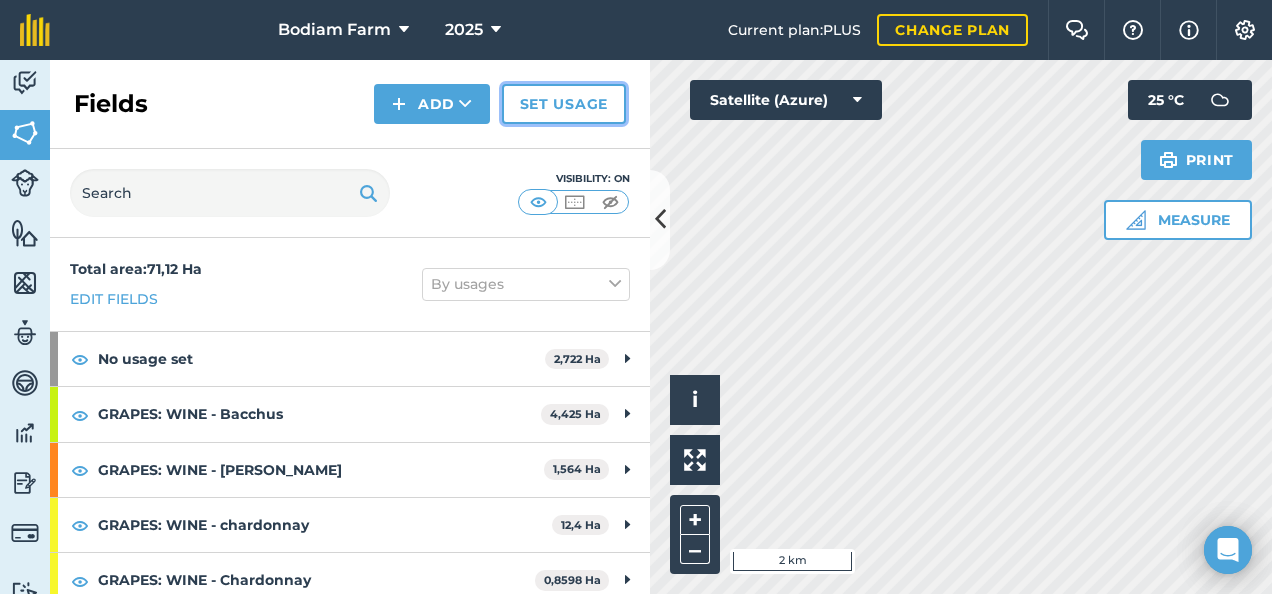 click on "Set usage" at bounding box center (564, 104) 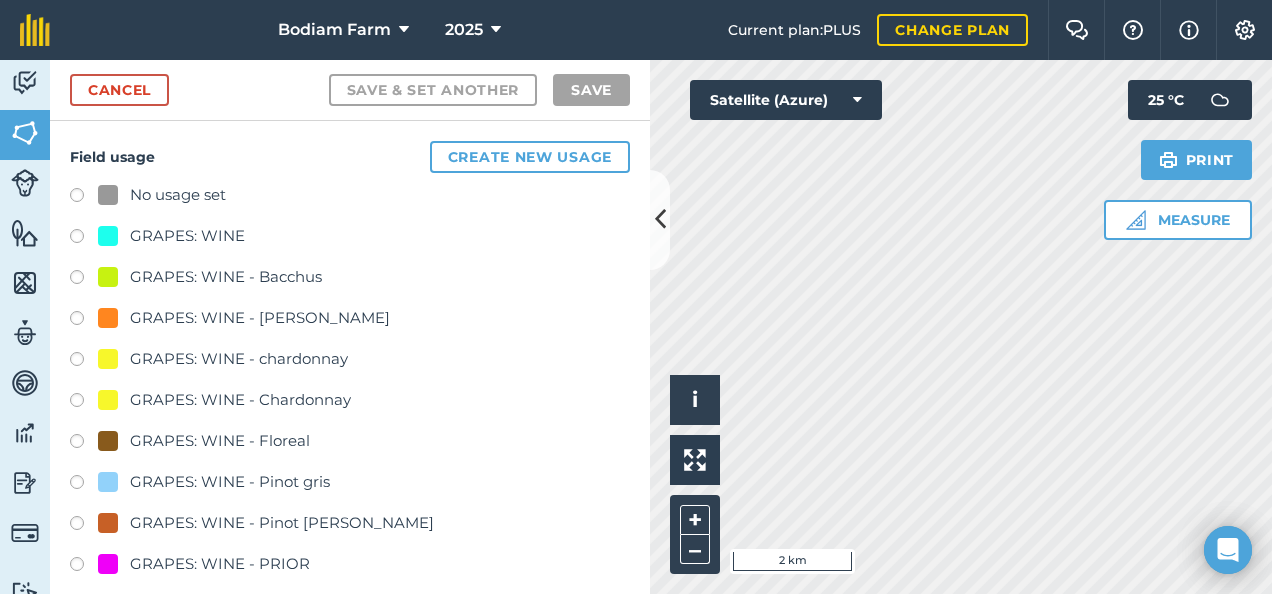 click on "GRAPES: WINE" at bounding box center [187, 236] 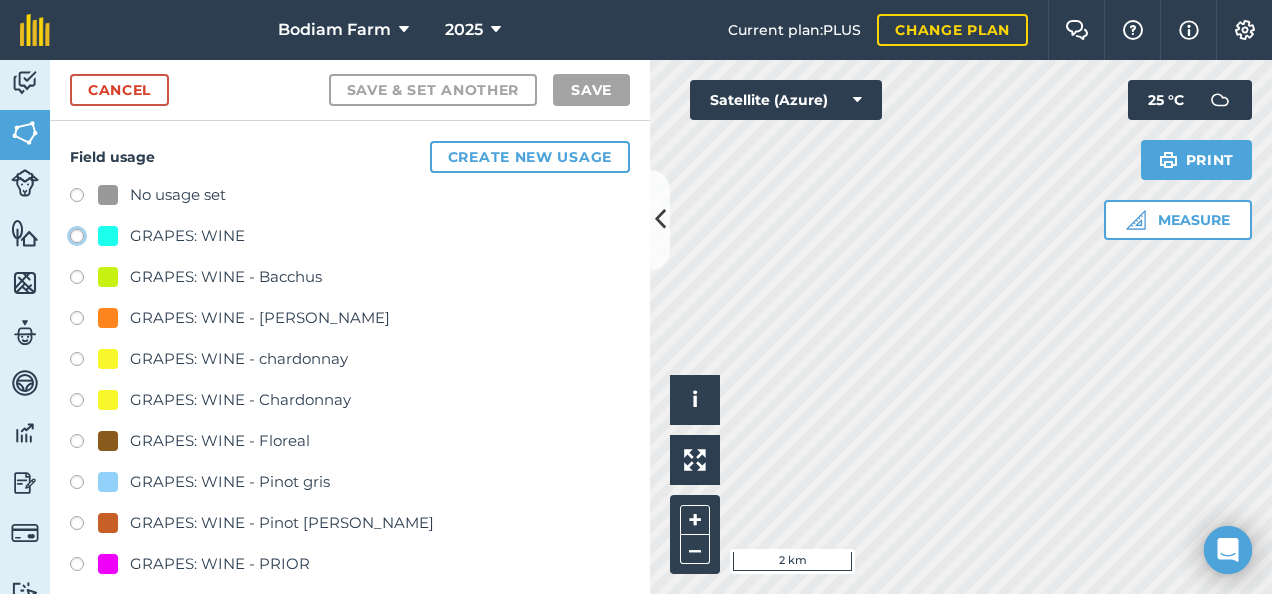 click on "GRAPES: WINE" at bounding box center [-9923, 235] 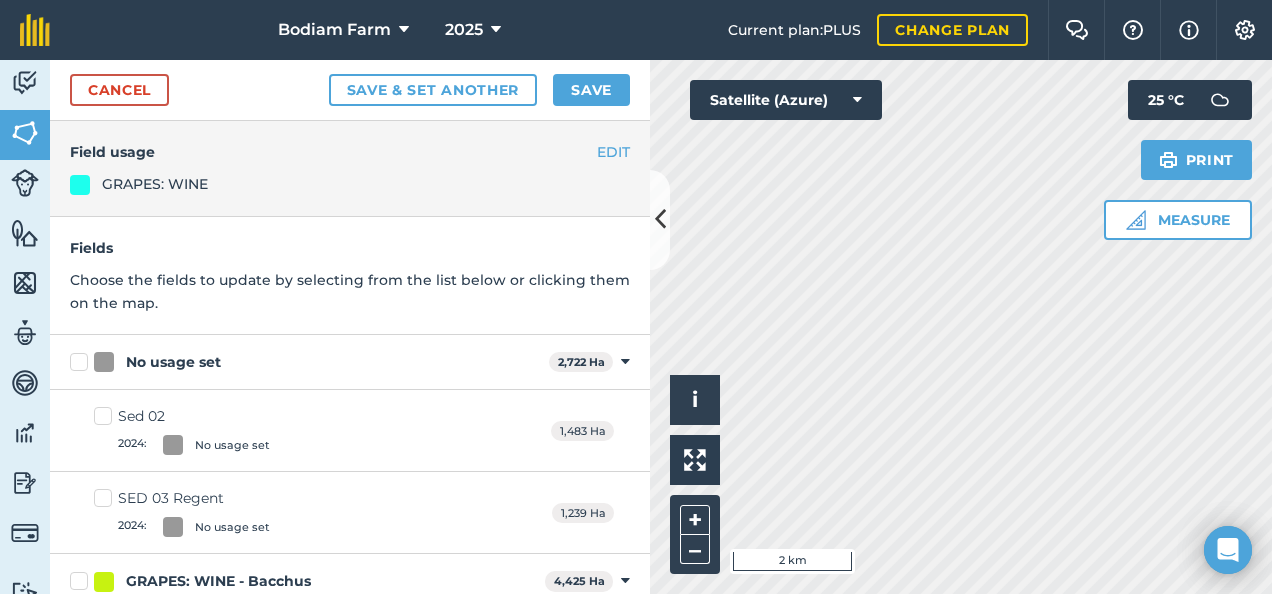 click on "SED 03 Regent 2024 : No usage set" at bounding box center (182, 512) 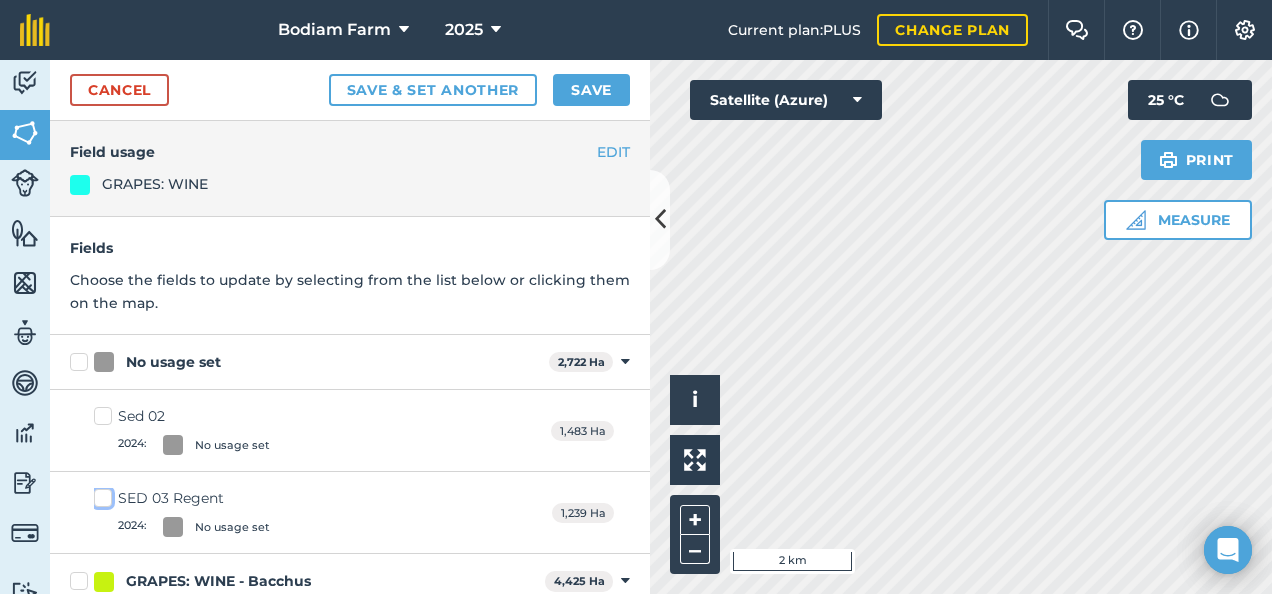 click on "SED 03 Regent 2024 : No usage set" at bounding box center (100, 494) 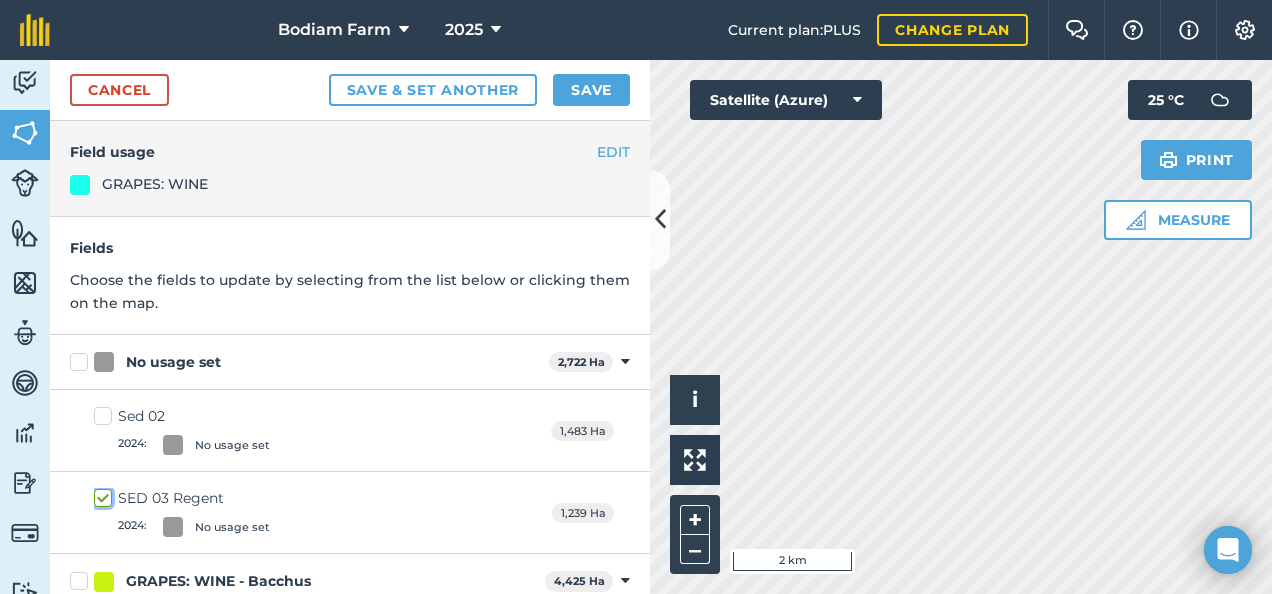 checkbox on "true" 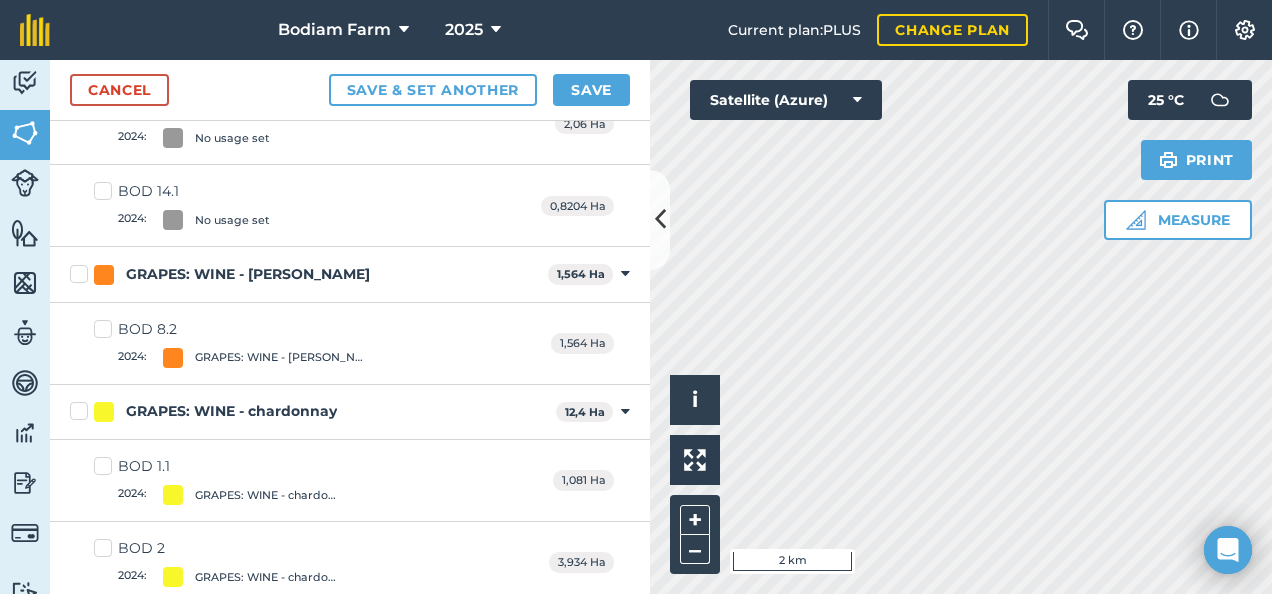 scroll, scrollTop: 0, scrollLeft: 0, axis: both 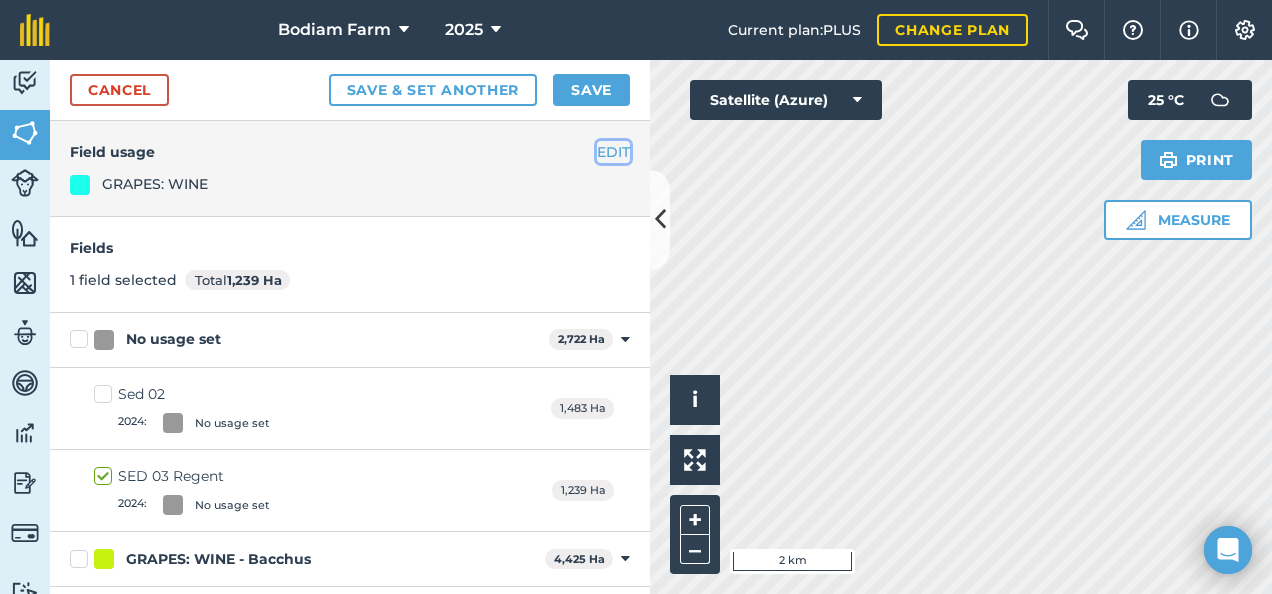 click on "EDIT" at bounding box center [613, 152] 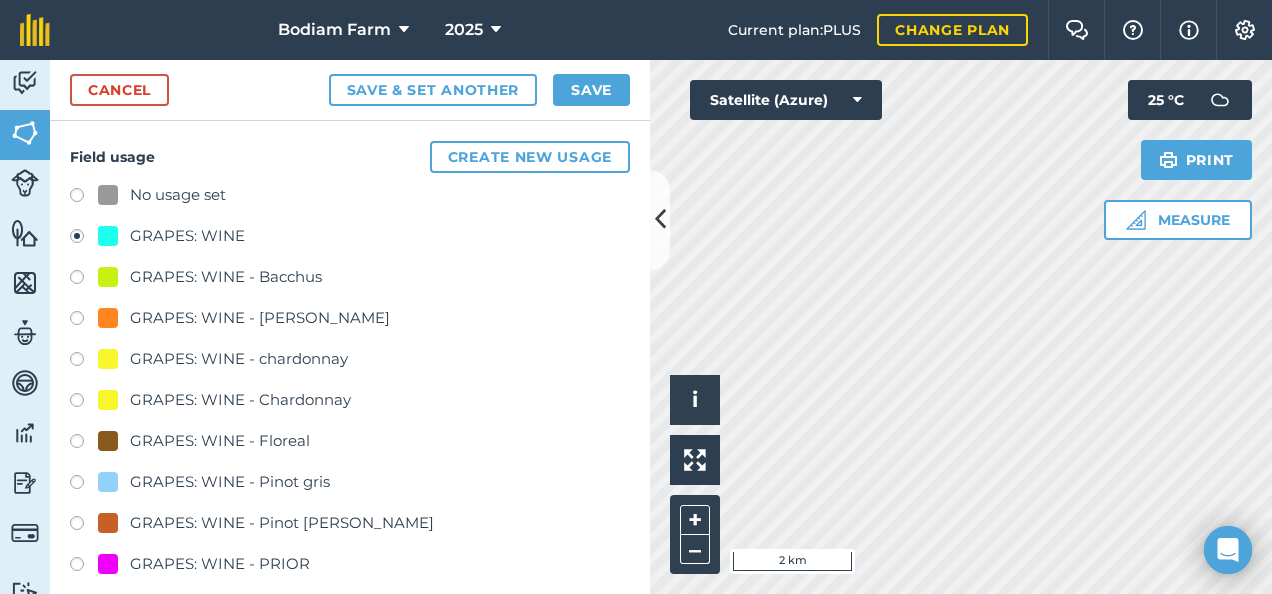 click on "GRAPES: WINE" at bounding box center [187, 236] 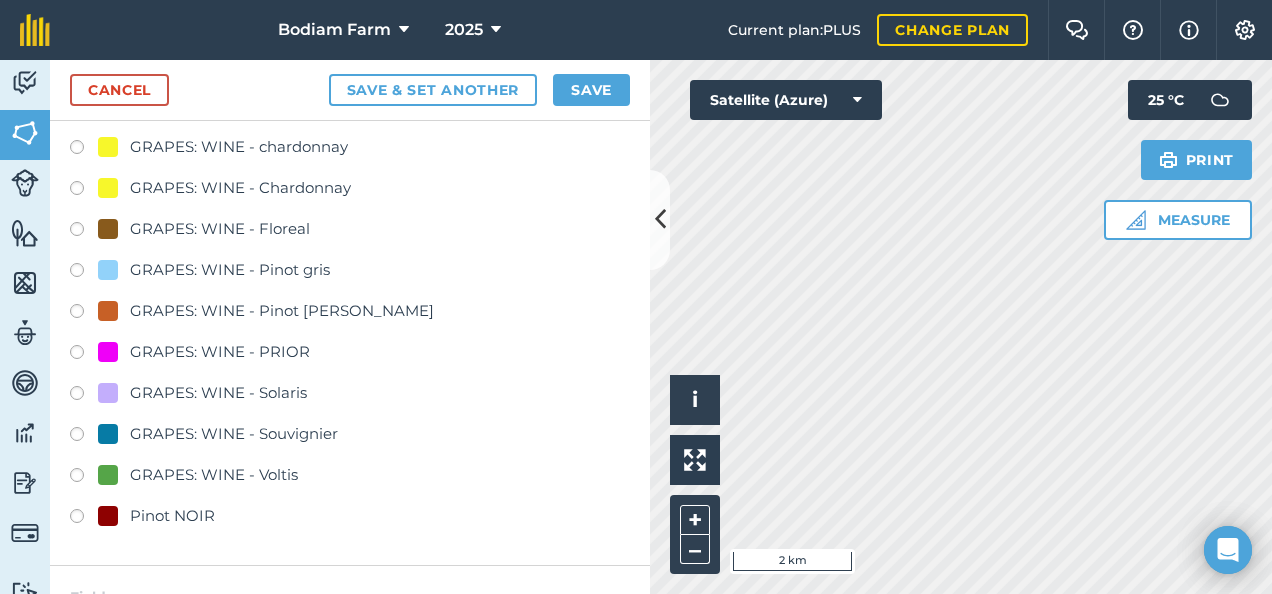 scroll, scrollTop: 0, scrollLeft: 0, axis: both 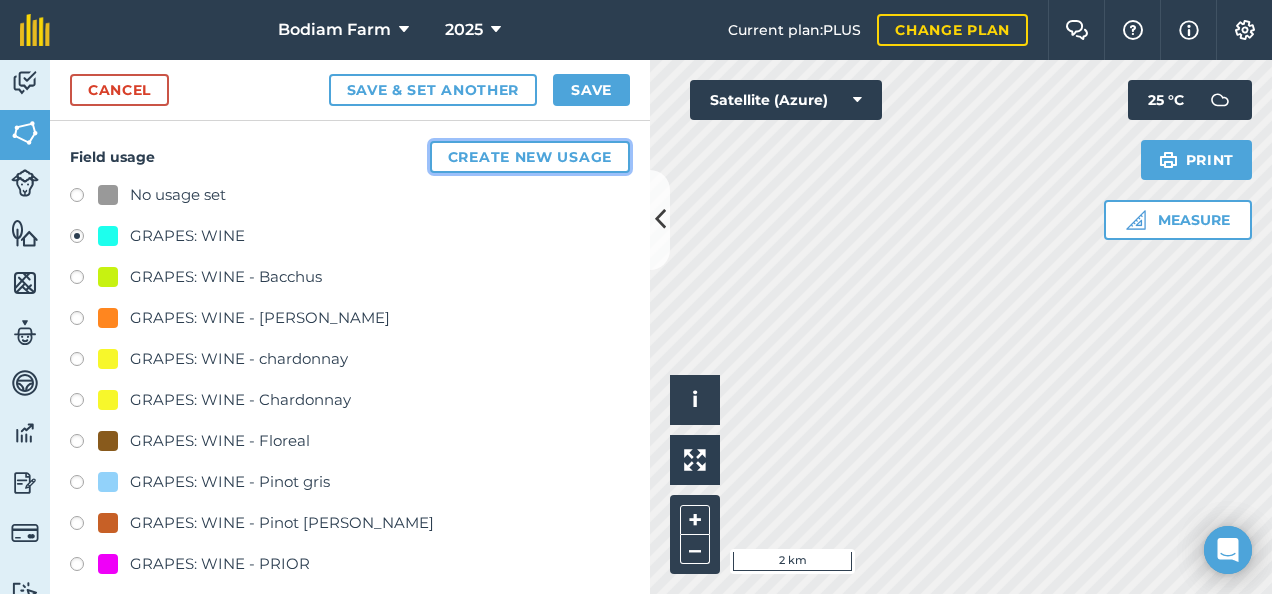 click on "Create new usage" at bounding box center [530, 157] 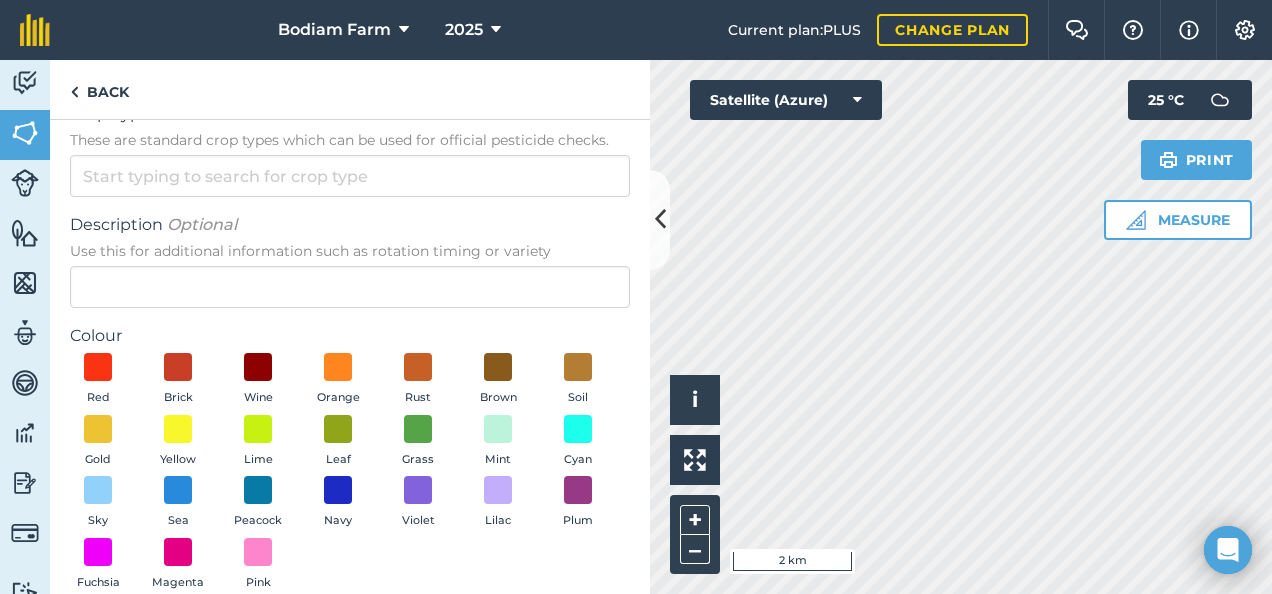 scroll, scrollTop: 140, scrollLeft: 0, axis: vertical 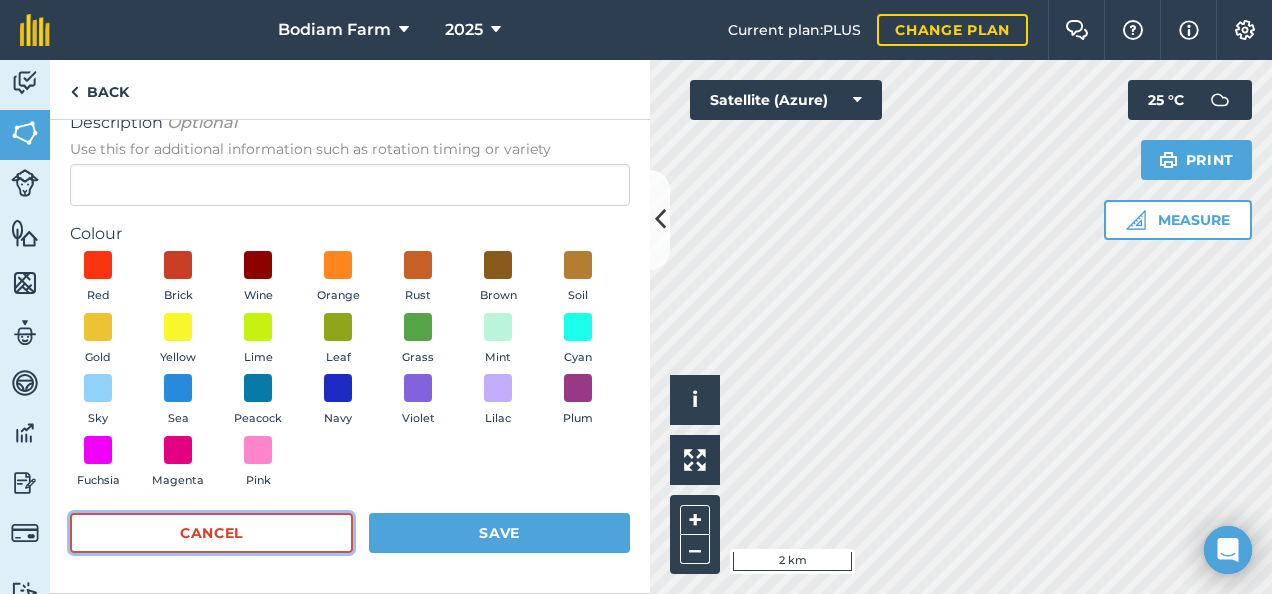 click on "Cancel" at bounding box center (211, 533) 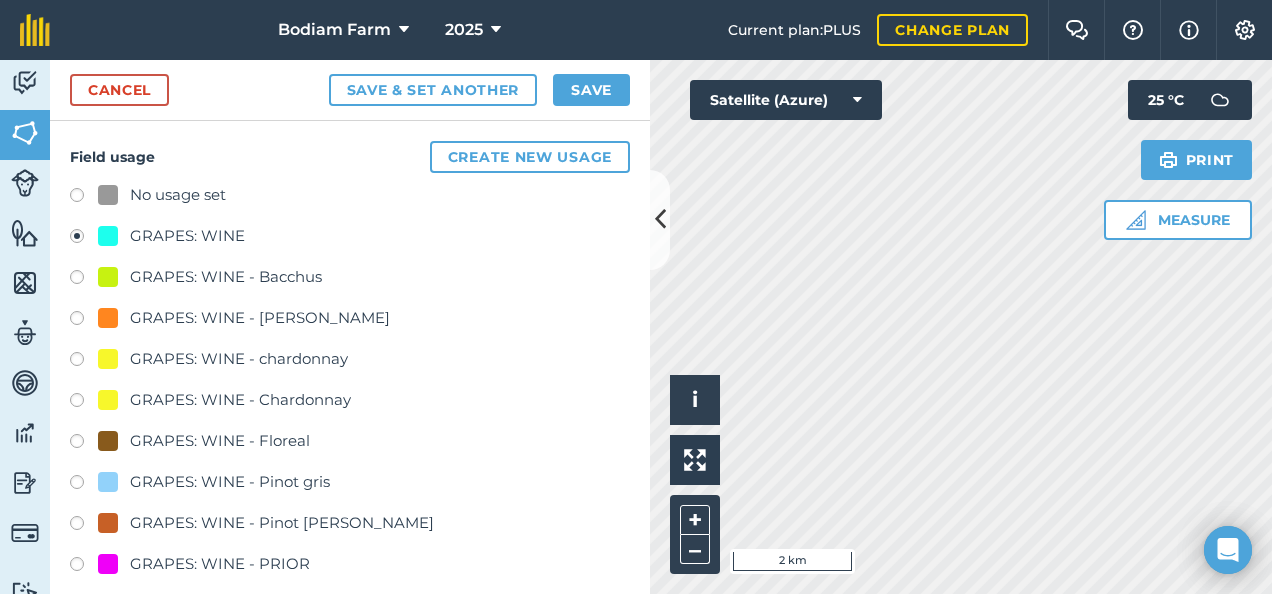 click on "GRAPES: WINE" at bounding box center [187, 236] 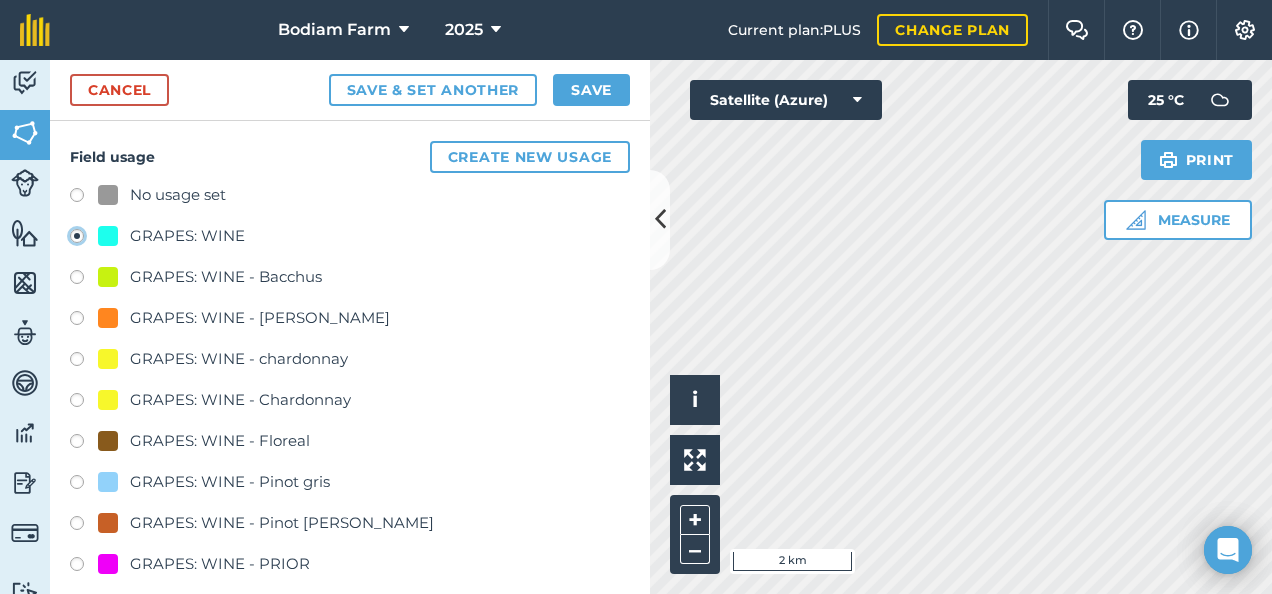 click on "GRAPES: WINE" at bounding box center (-9923, 235) 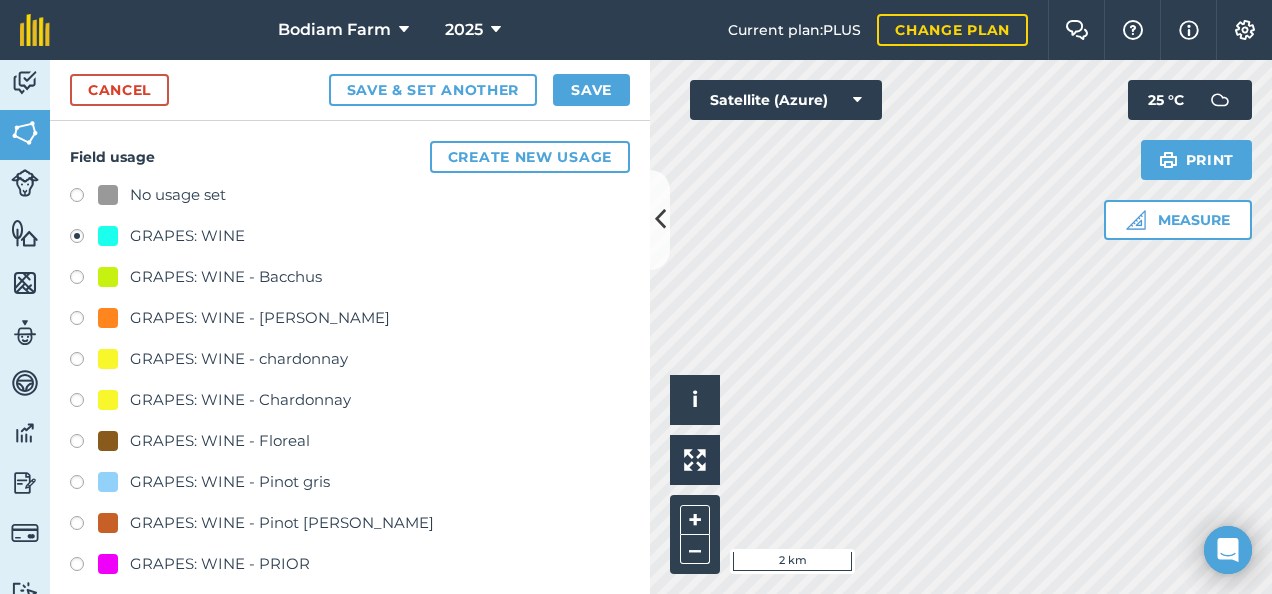 drag, startPoint x: 175, startPoint y: 238, endPoint x: 150, endPoint y: 238, distance: 25 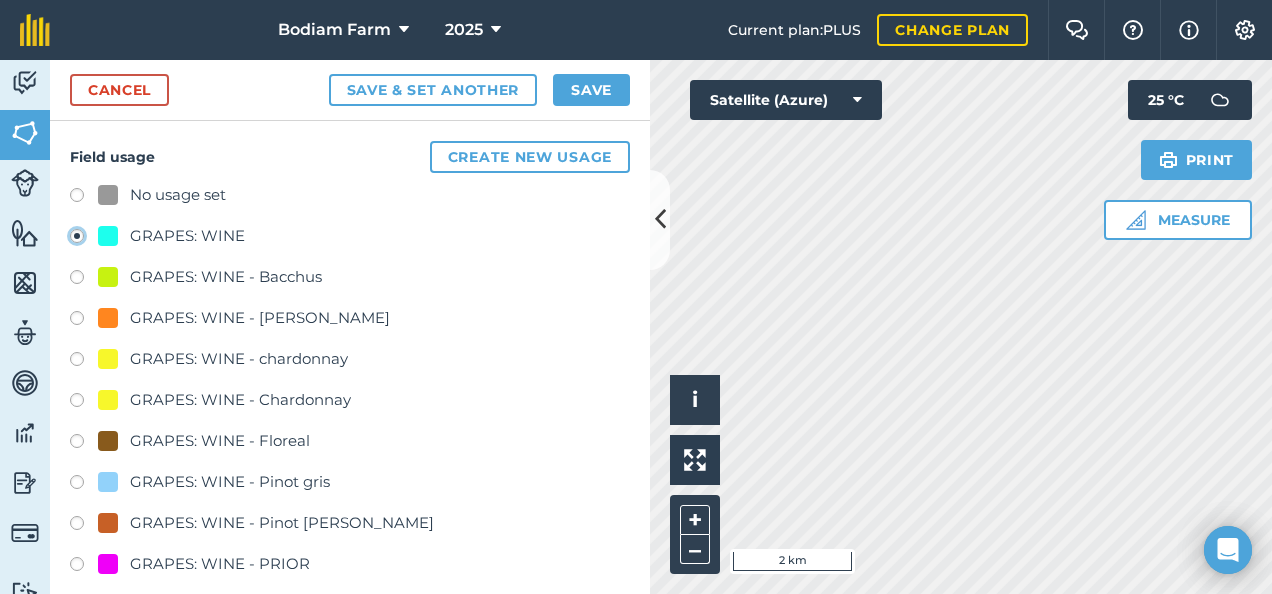 click on "GRAPES: WINE" at bounding box center (-9923, 235) 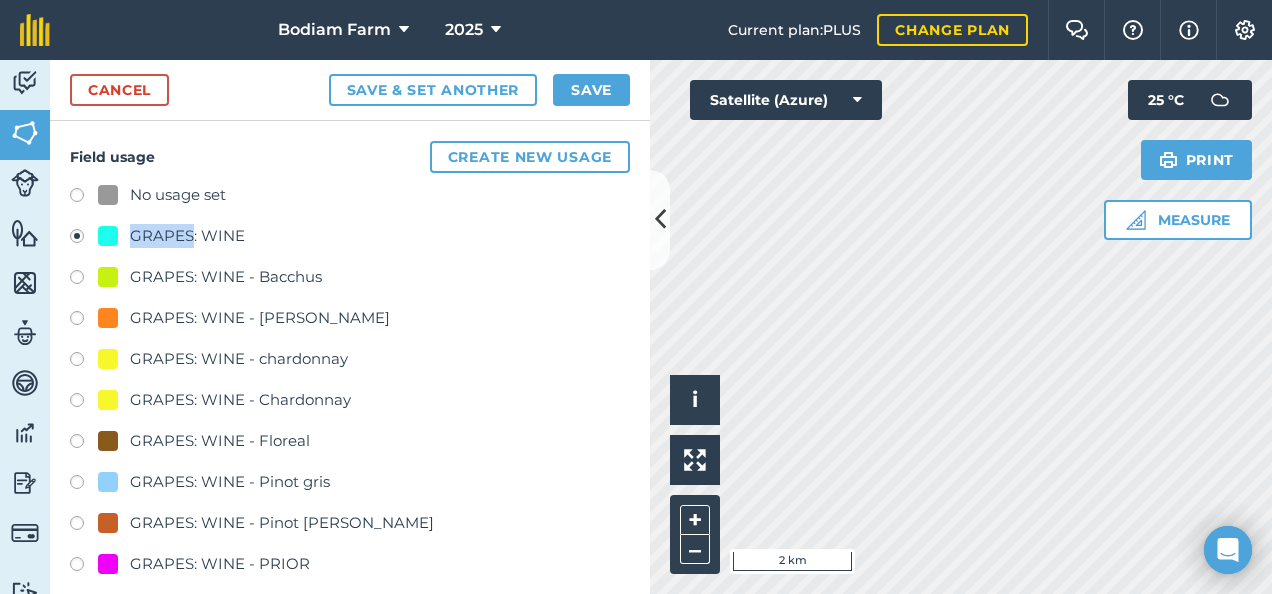 click on "GRAPES: WINE" at bounding box center [187, 236] 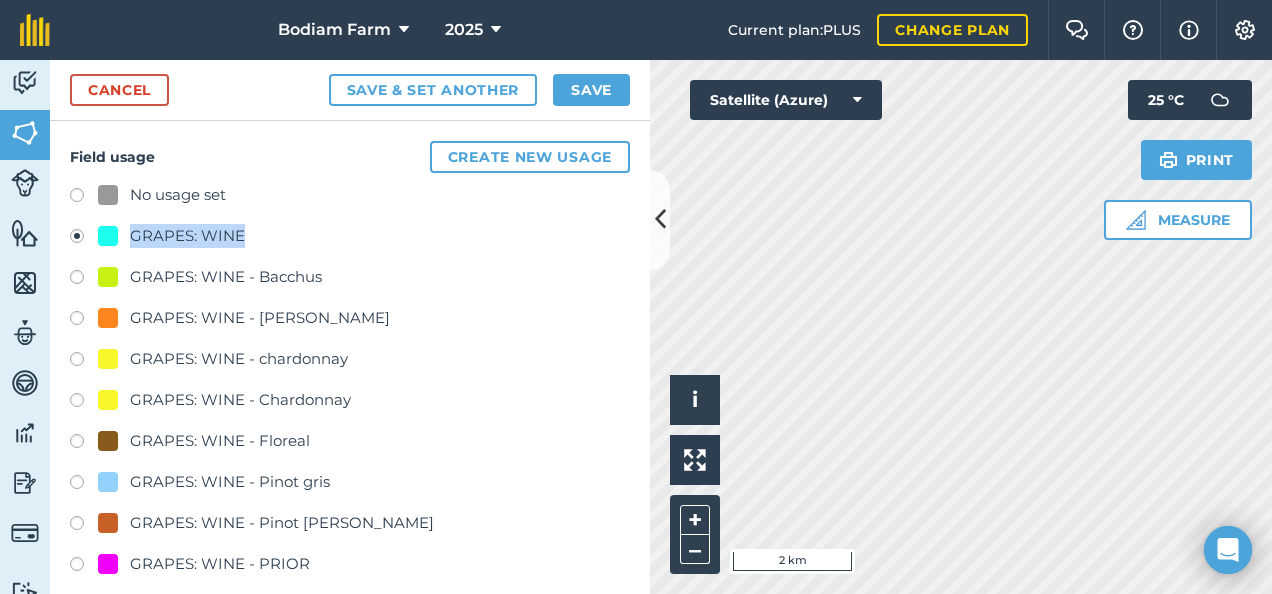 click on "GRAPES: WINE" at bounding box center (187, 236) 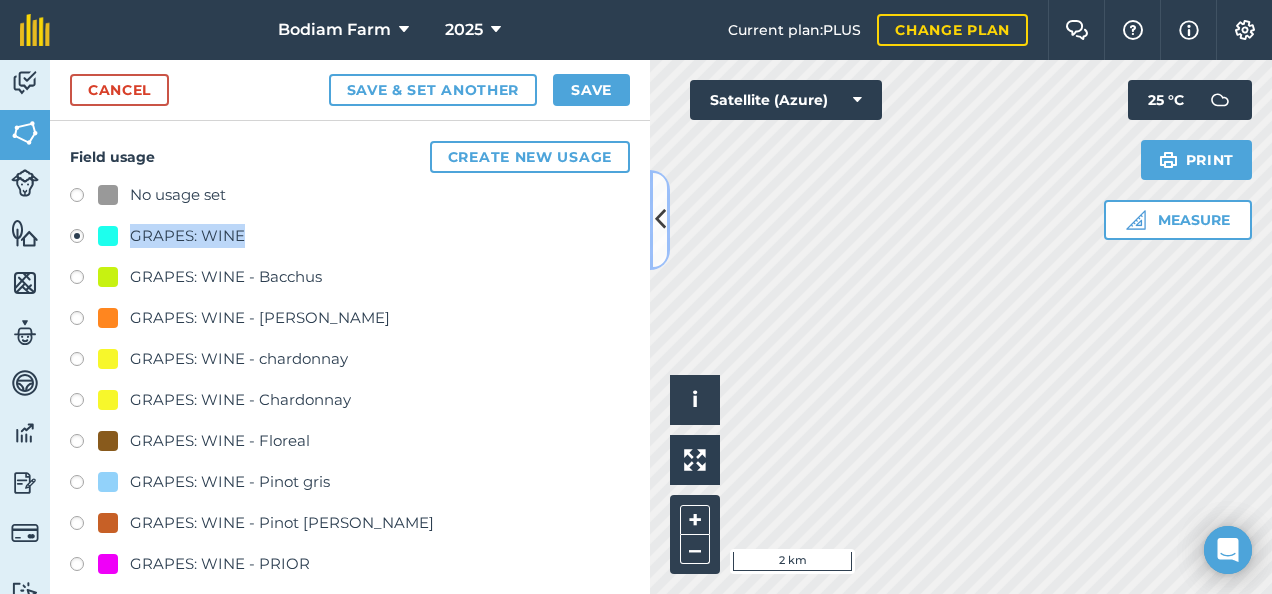 click on "Activity Fields Livestock Features Maps Team Vehicles Data Reporting Billing Tutorials Tutorials Cancel Save & set another Save Field usage Create new usage No usage set GRAPES: WINE GRAPES: WINE - Bacchus GRAPES: WINE - [PERSON_NAME] GRAPES: WINE - chardonnay GRAPES: WINE - Chardonnay GRAPES: WINE - Floreal GRAPES: WINE - Pinot gris GRAPES: WINE - Pinot [PERSON_NAME] GRAPES: WINE - PRIOR GRAPES: WINE - Solaris GRAPES: WINE - Souvignier GRAPES: WINE - Voltis Pinot NOIR Fields 1 field selected Total  1,239   Ha No usage set 2,722   Ha Toggle showing  No usage set  fields Sed 02 2024 : No usage set 1,483   Ha SED 03 Regent 2024 : No usage set 1,239   Ha GRAPES: WINE - Bacchus 4,425   Ha Toggle showing  GRAPES: WINE - Bacchus  fields BOD 11 2024 : No usage set 1,544   Ha BOD 12 2024 : No usage set 2,06   Ha BOD 14.1 2024 : No usage set 0,8204   Ha GRAPES: WINE - [PERSON_NAME] 1,564   Ha Toggle showing  GRAPES: WINE - [PERSON_NAME]  fields BOD 8.2 2024 : GRAPES: WINE - [PERSON_NAME] 1,564   Ha GRAPES: WINE - chardonnay 12,4   [PERSON_NAME] 2024" at bounding box center [636, 327] 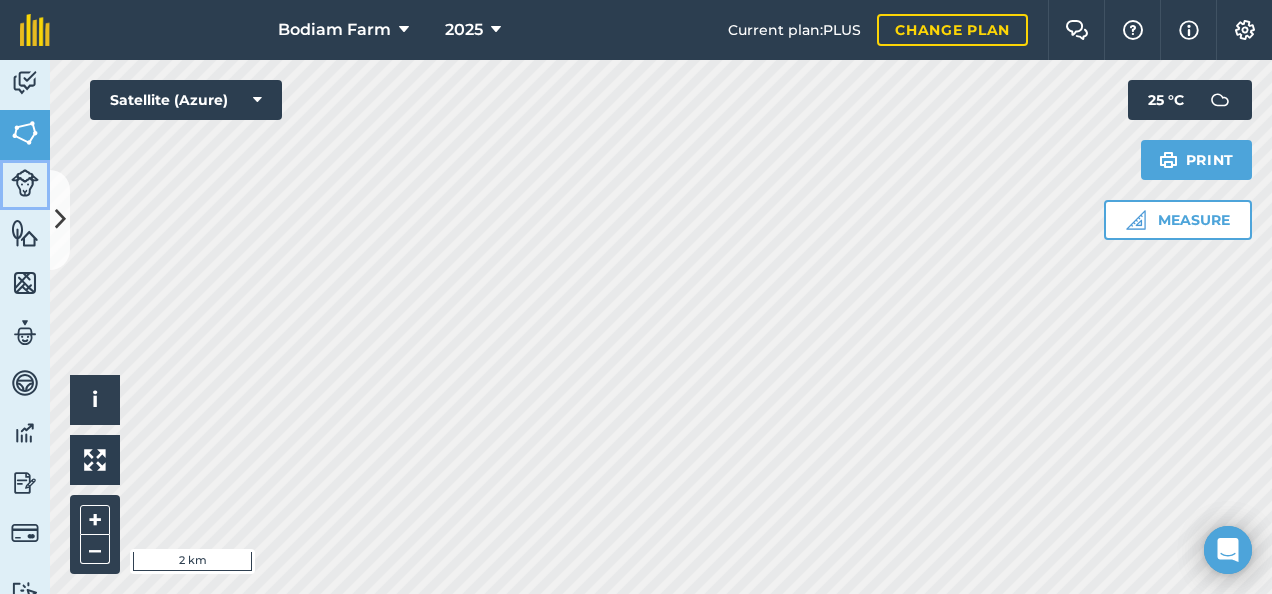 click at bounding box center [25, 183] 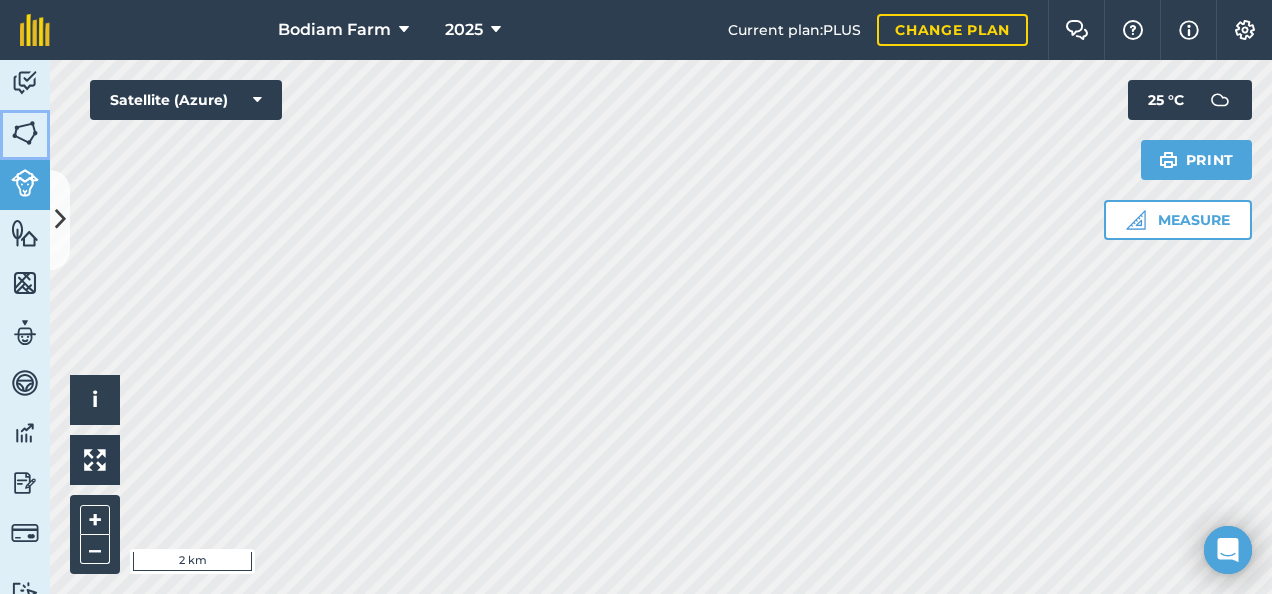 click at bounding box center [25, 133] 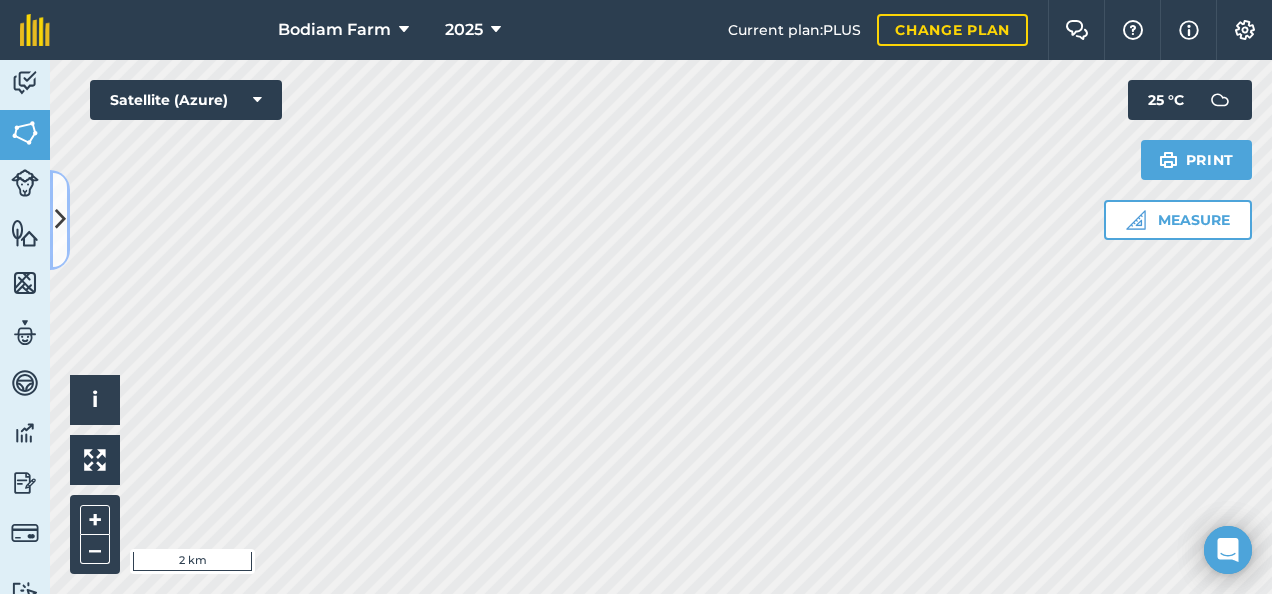 click at bounding box center [60, 219] 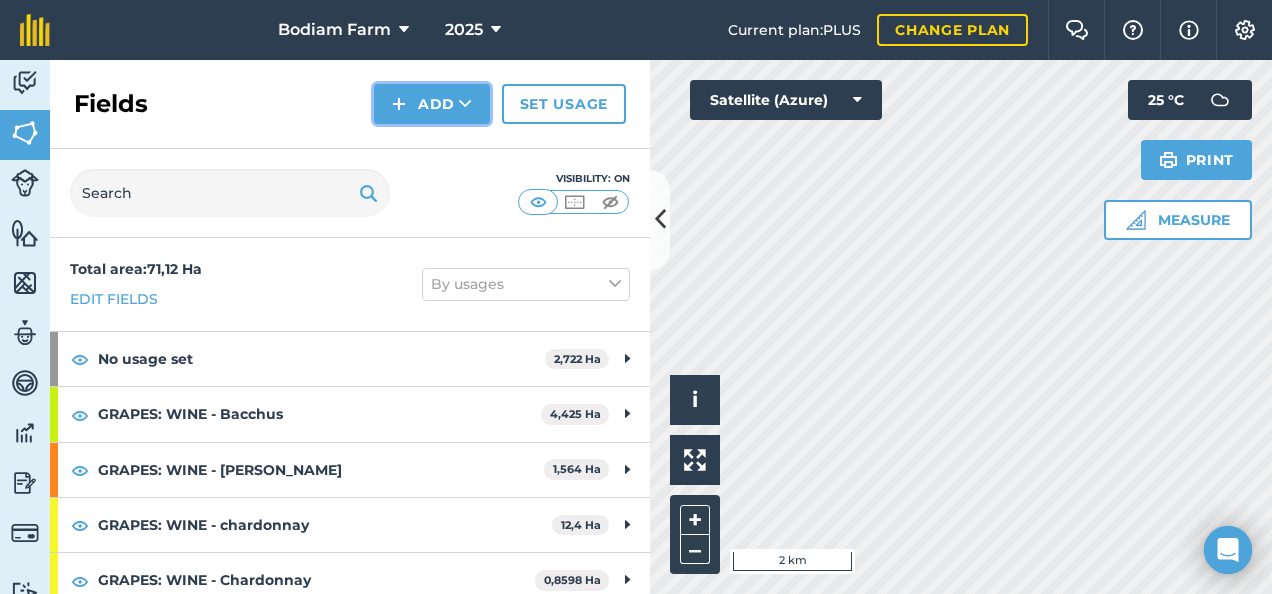 click at bounding box center [465, 104] 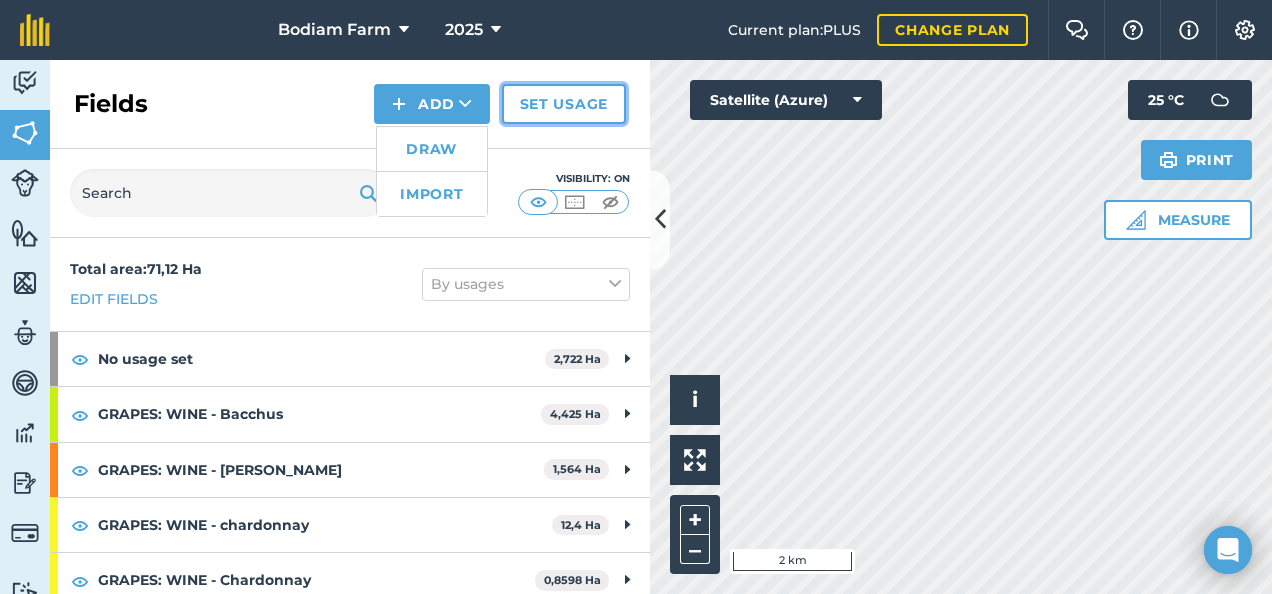 click on "Set usage" at bounding box center (564, 104) 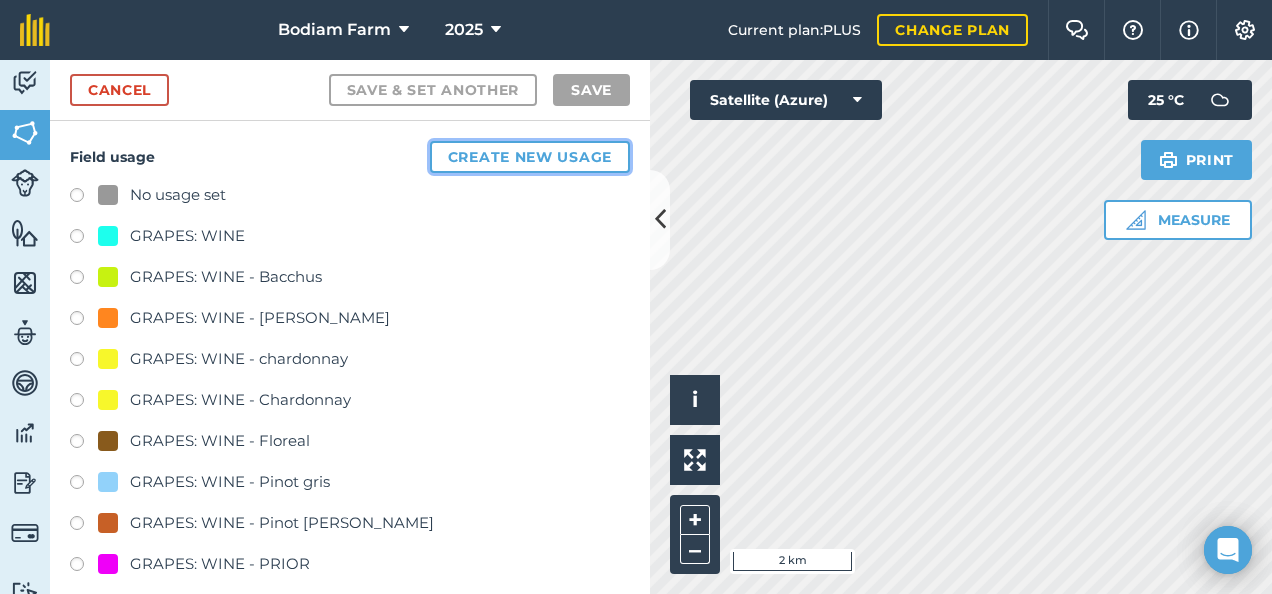 click on "Create new usage" at bounding box center (530, 157) 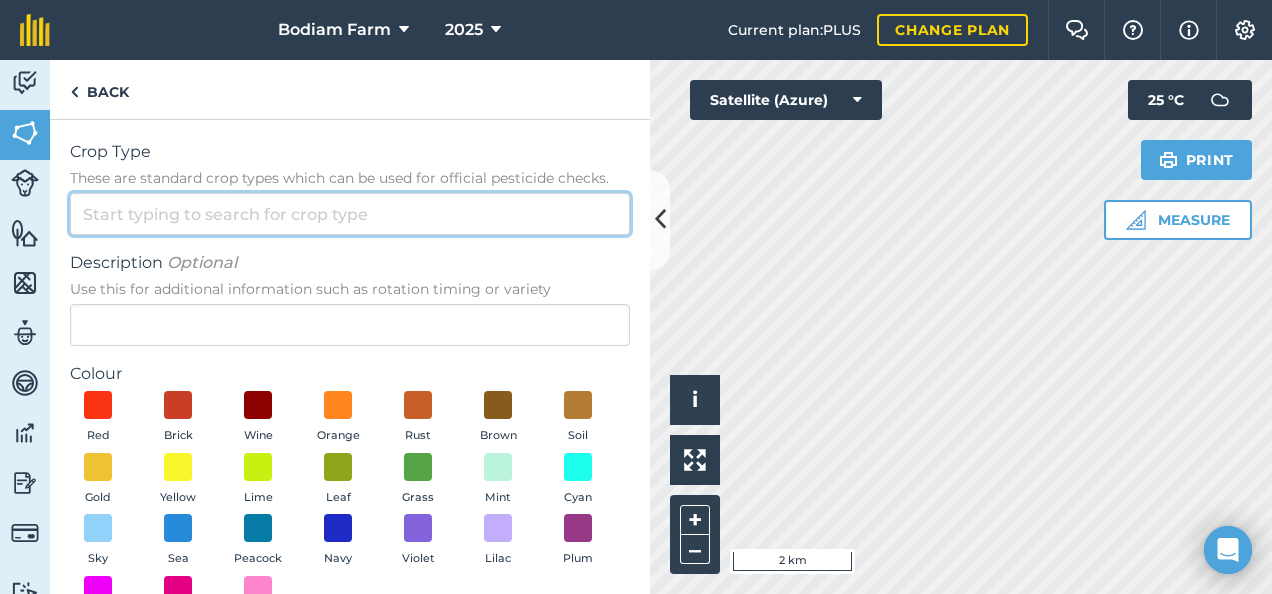 click on "Crop Type These are standard crop types which can be used for official pesticide checks." at bounding box center [350, 214] 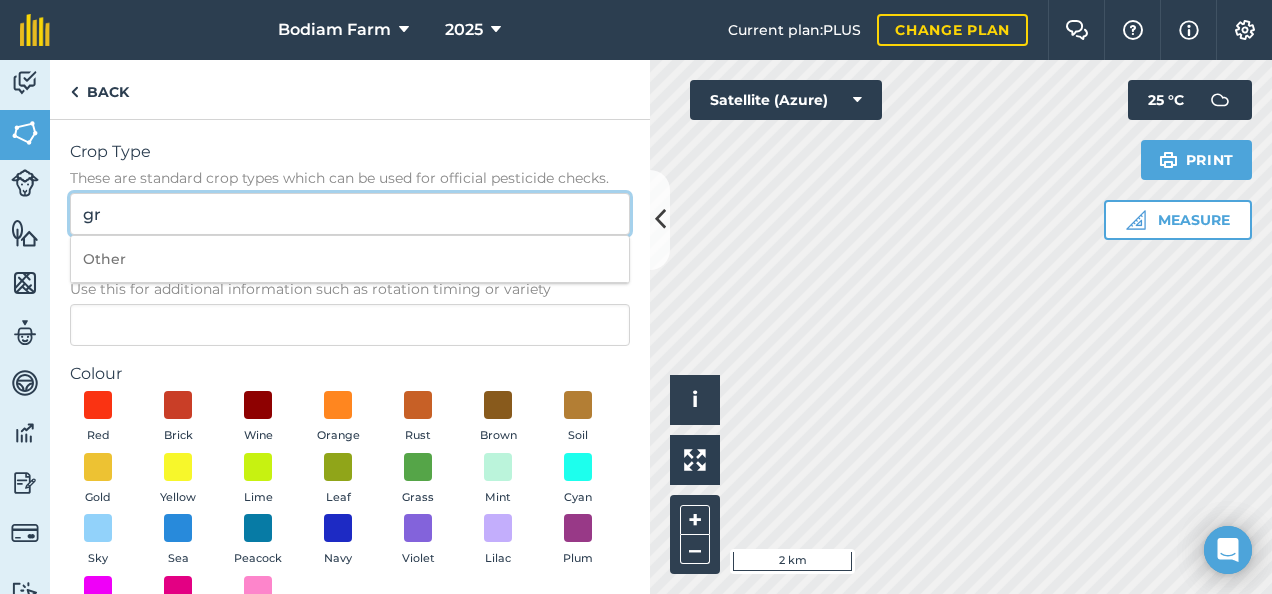 type on "g" 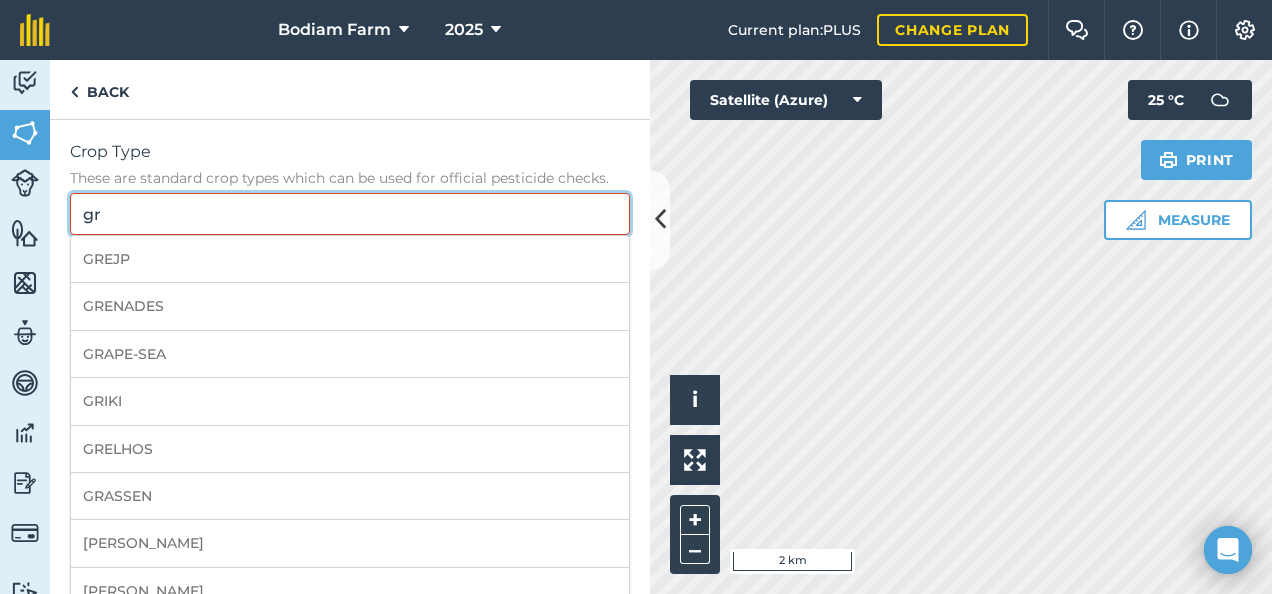 type on "g" 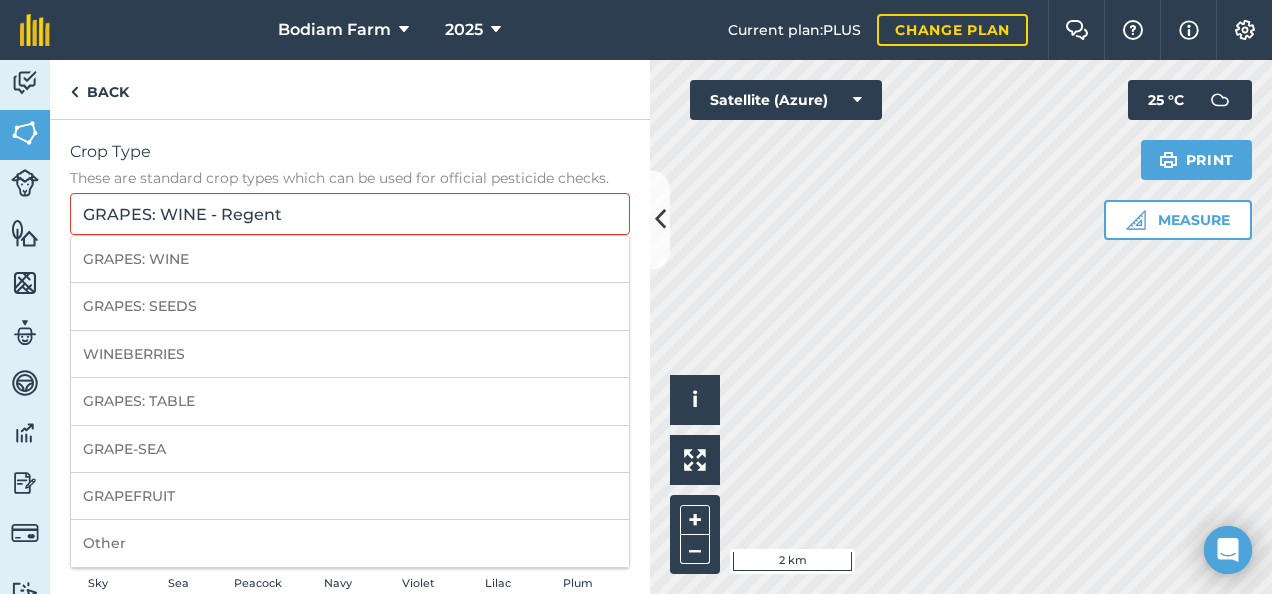 click on "Crop Type These are standard crop types which can be used for official pesticide checks. GRAPES: WINE - Regent GRAPES: WINE GRAPES: SEEDS WINEBERRIES GRAPES: TABLE GRAPE-SEA GRAPEFRUIT Other Please choose a crop type from the list Description   Optional Use this for additional information such as rotation timing or variety Colour Red Brick Wine Orange Rust Brown Soil Gold Yellow Lime Leaf Grass Mint Cyan Sky Sea Peacock Navy Violet Lilac Plum Fuchsia Magenta Pink Please choose a colour Cancel Save" at bounding box center [350, 451] 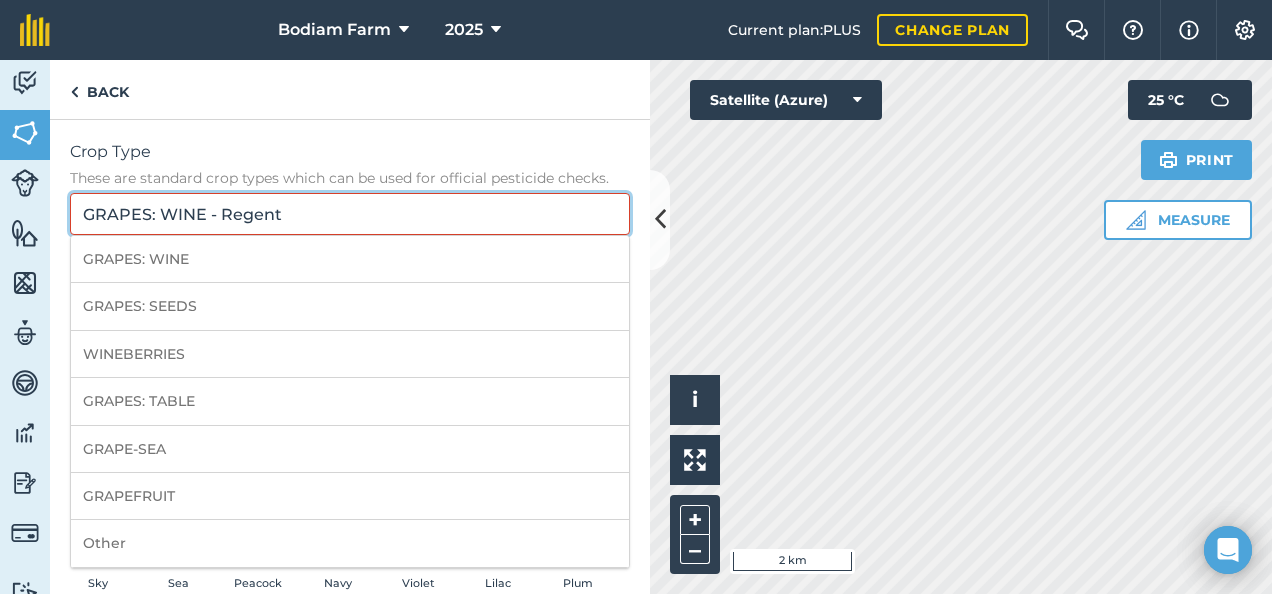 click on "GRAPES: WINE - Regent" at bounding box center [350, 214] 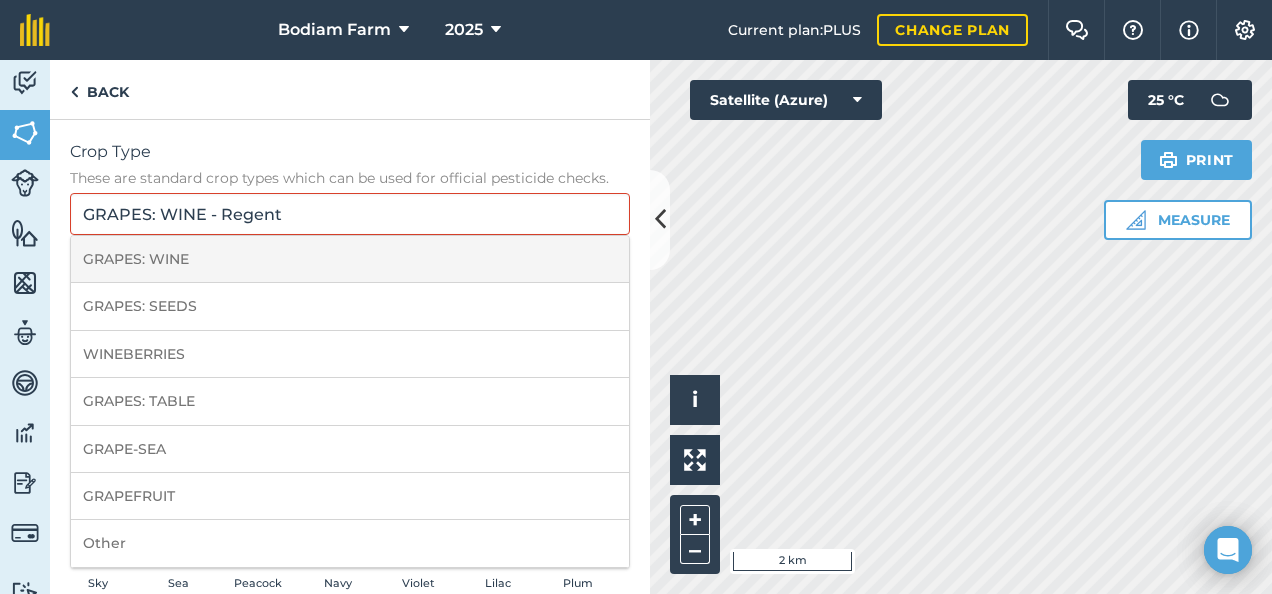 click on "GRAPES: WINE" at bounding box center [350, 259] 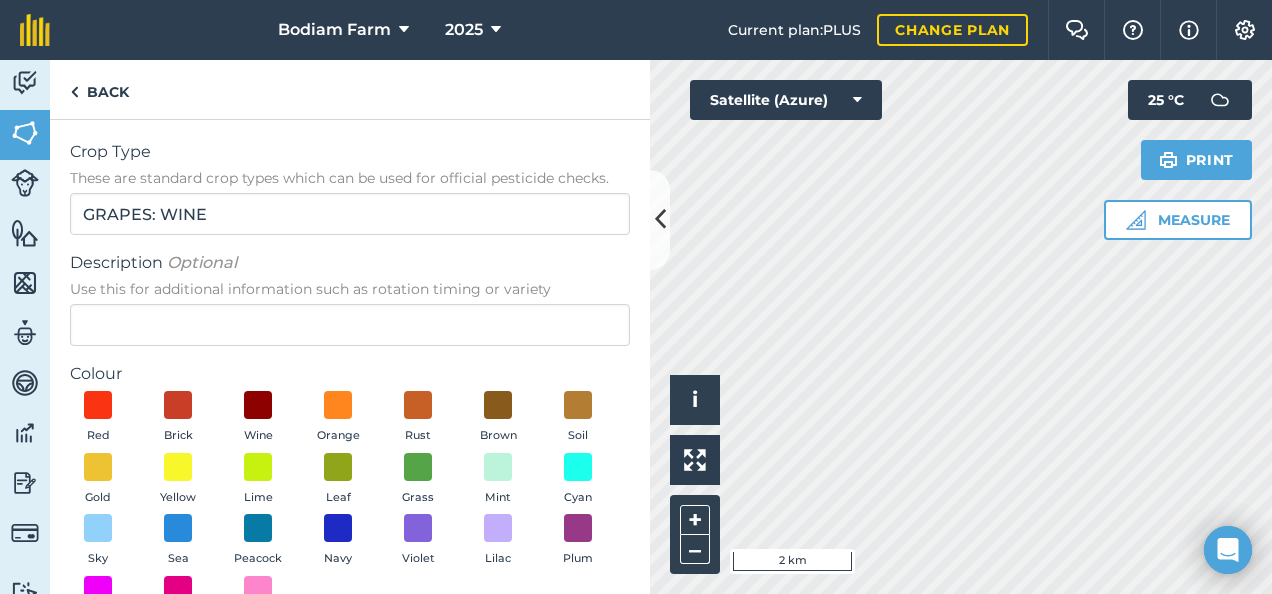 click on "Crop Type These are standard crop types which can be used for official pesticide checks. GRAPES: WINE Description   Optional Use this for additional information such as rotation timing or variety Colour Red Brick Wine Orange Rust Brown Soil Gold Yellow Lime Leaf Grass Mint Cyan Sky Sea Peacock Navy Violet Lilac Plum Fuchsia Magenta Pink Please choose a colour Cancel Save" at bounding box center (350, 439) 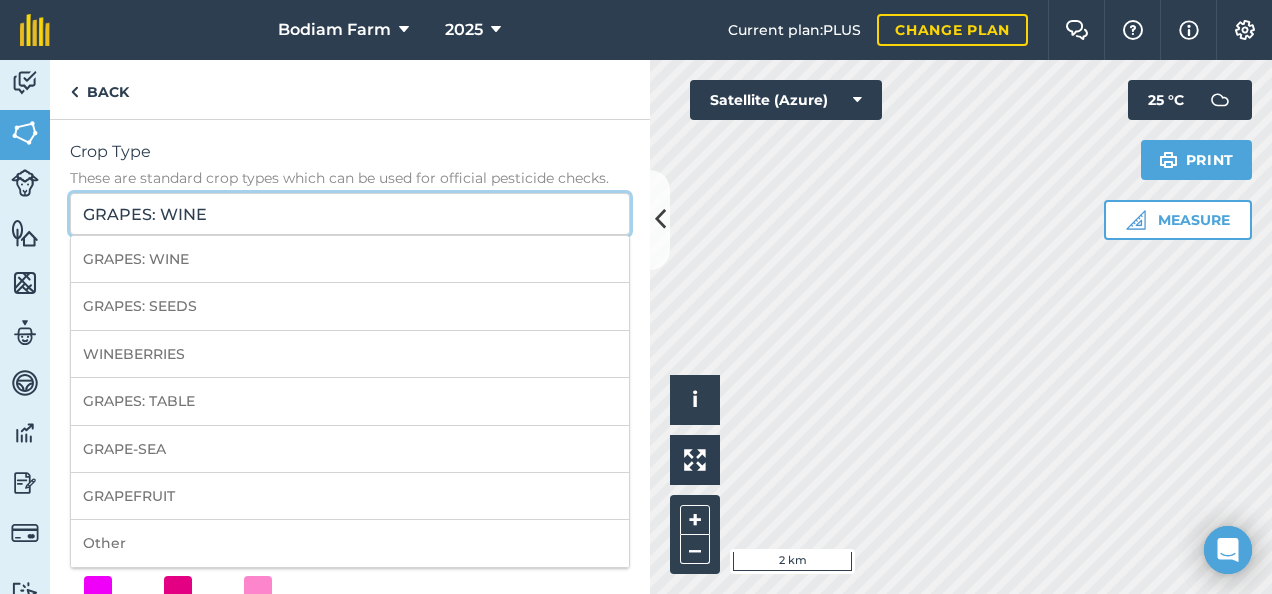click on "GRAPES: WINE" at bounding box center [350, 214] 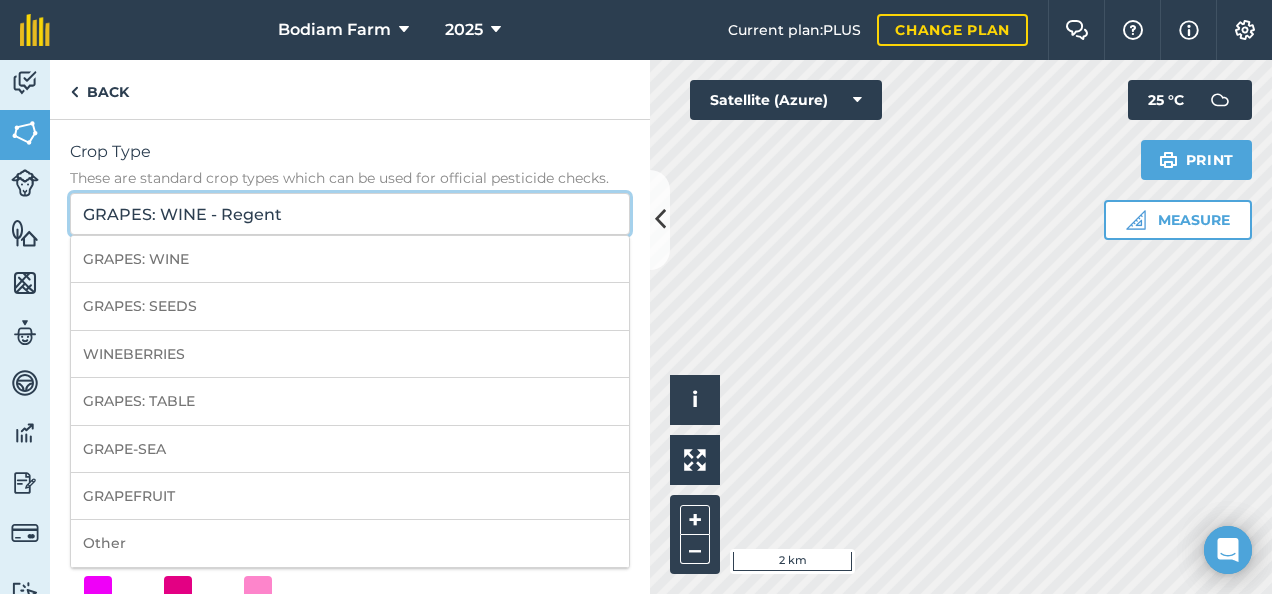 click on "GRAPES: WINE - Regent" at bounding box center [350, 214] 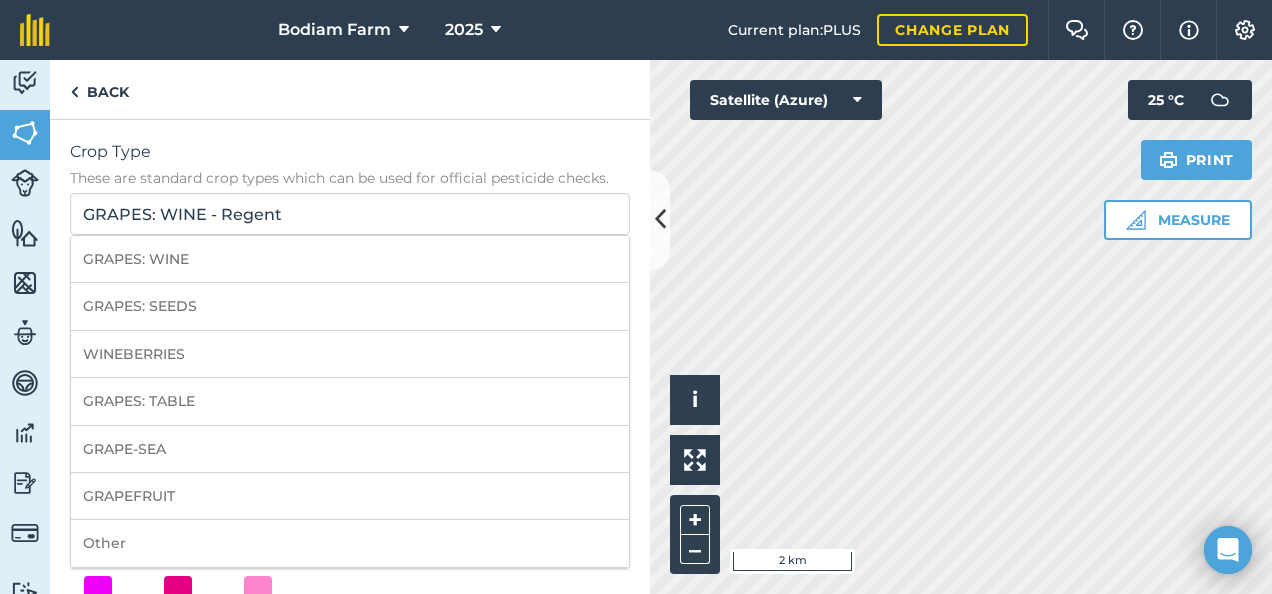 click on "Crop Type" at bounding box center [350, 152] 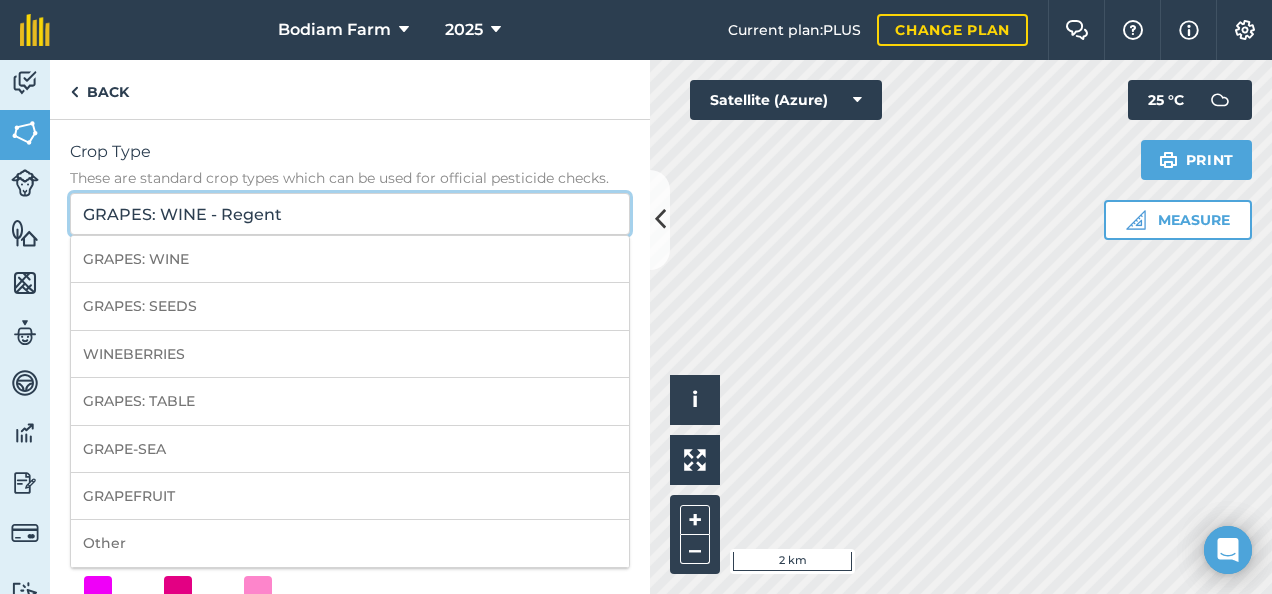 click on "GRAPES: WINE - Regent" at bounding box center (350, 214) 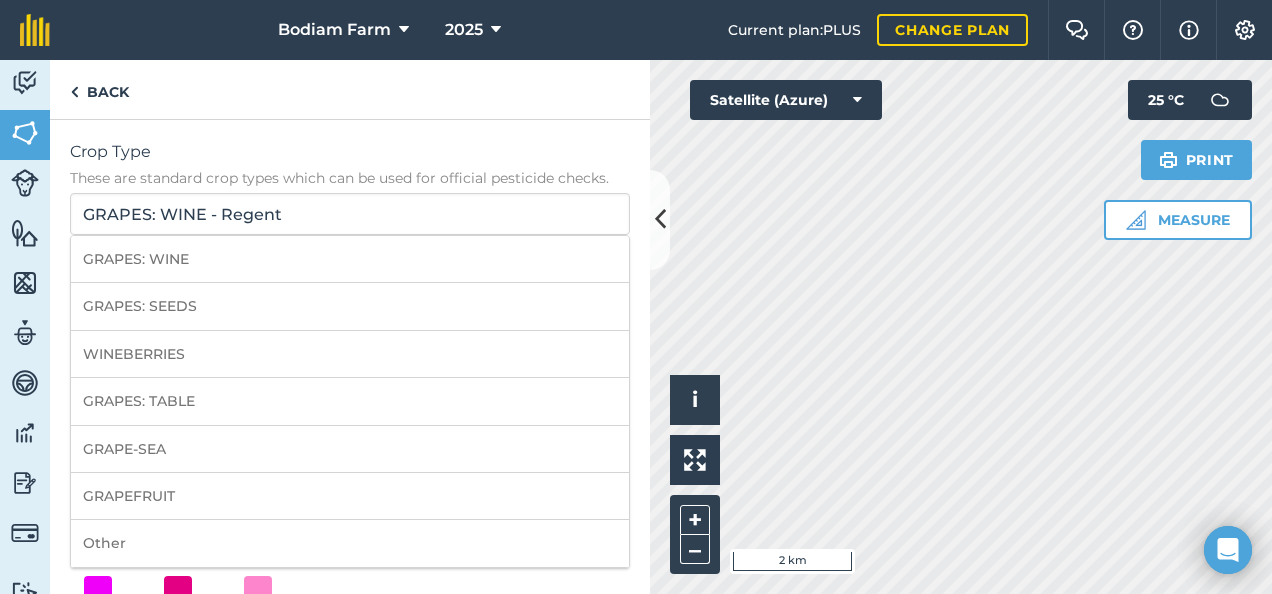 click on "Crop Type" at bounding box center (350, 152) 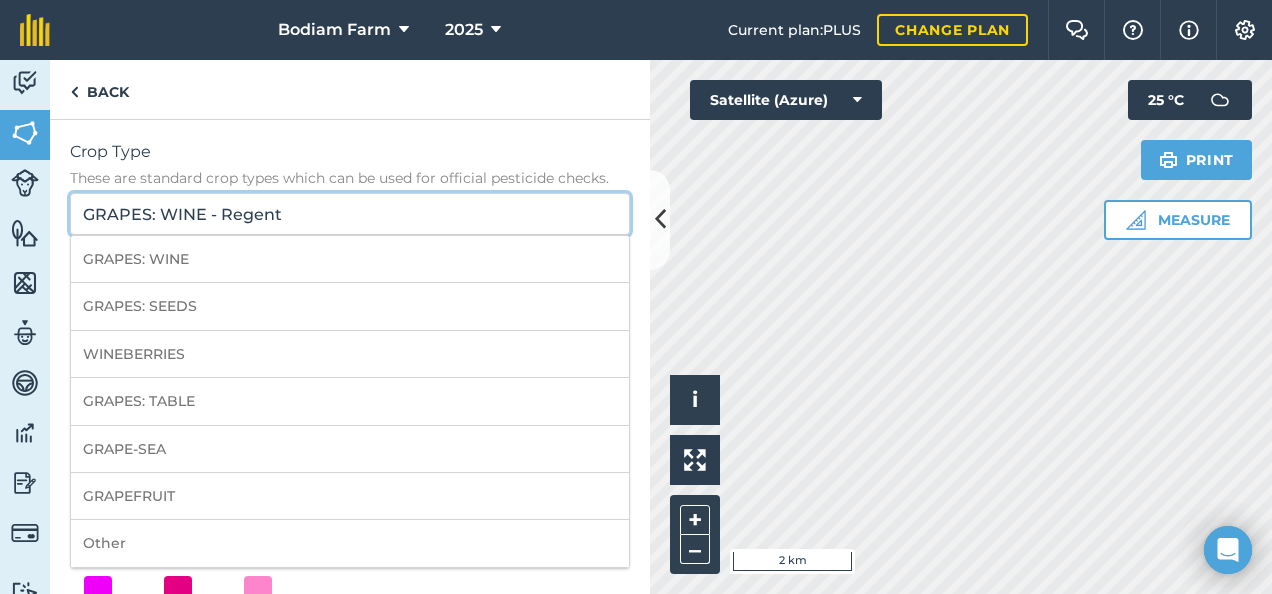 click on "GRAPES: WINE - Regent" at bounding box center [350, 214] 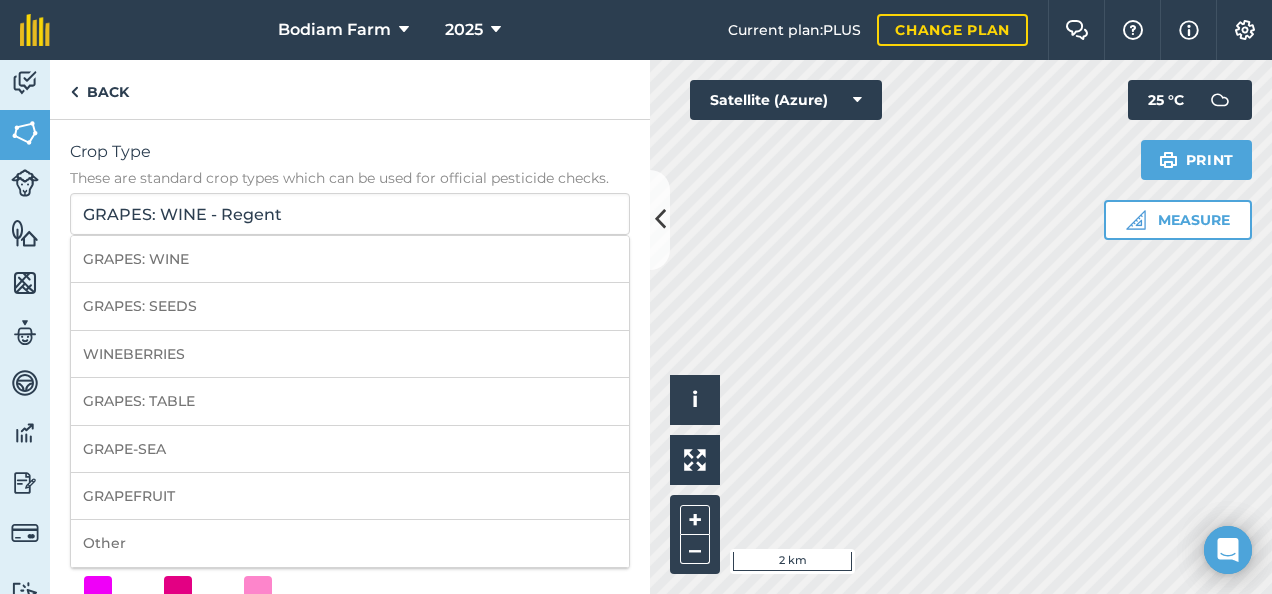 click on "These are standard crop types which can be used for official pesticide checks." at bounding box center (350, 178) 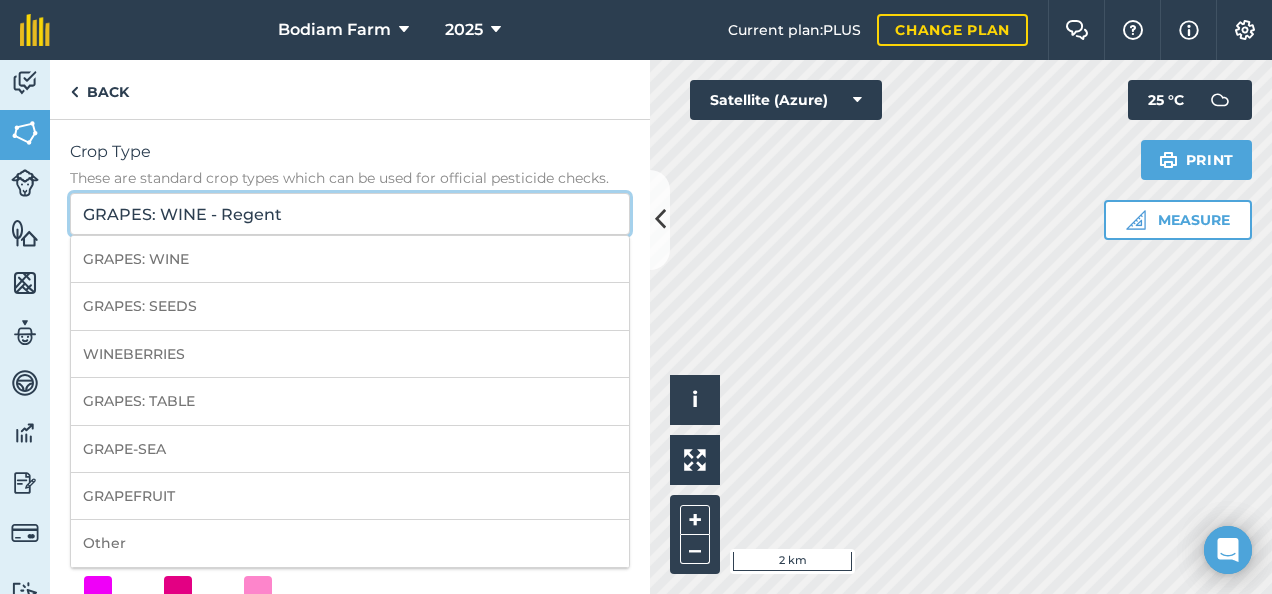click on "GRAPES: WINE - Regent" at bounding box center [350, 214] 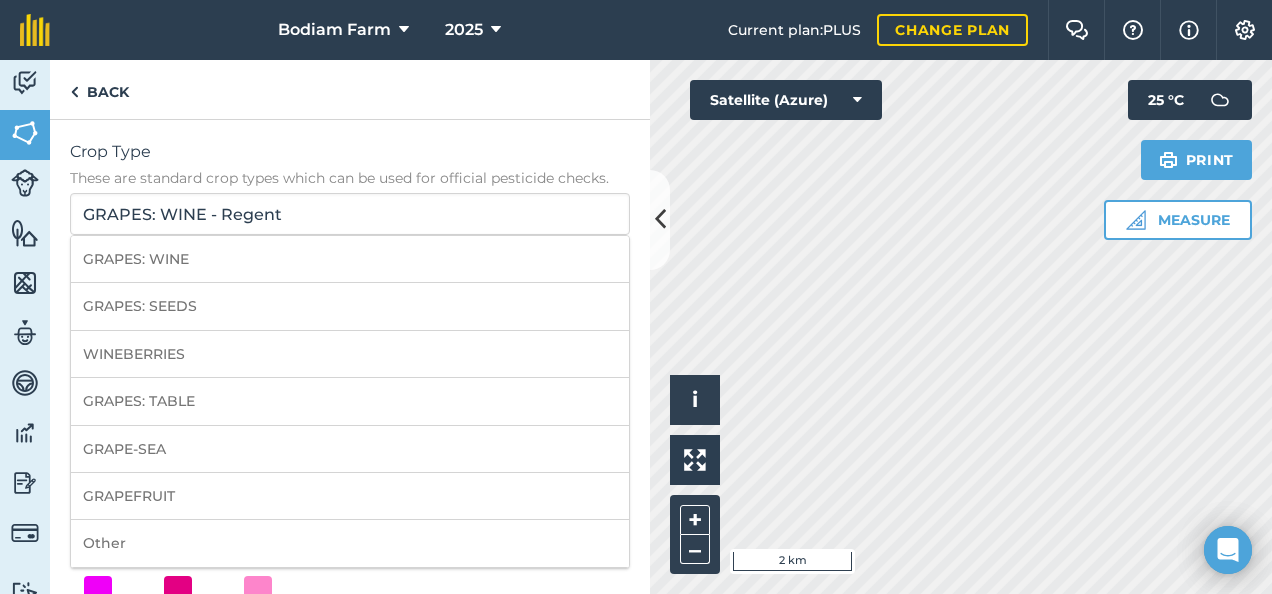 click on "Crop Type These are standard crop types which can be used for official pesticide checks." at bounding box center (350, 164) 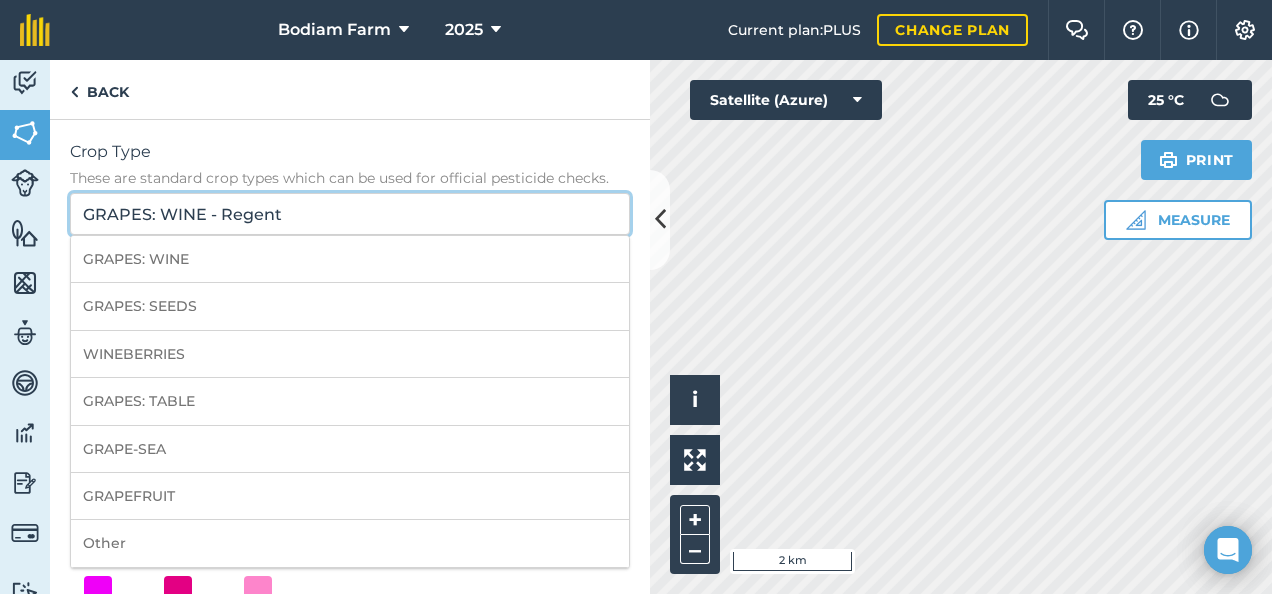click on "GRAPES: WINE - Regent" at bounding box center (350, 214) 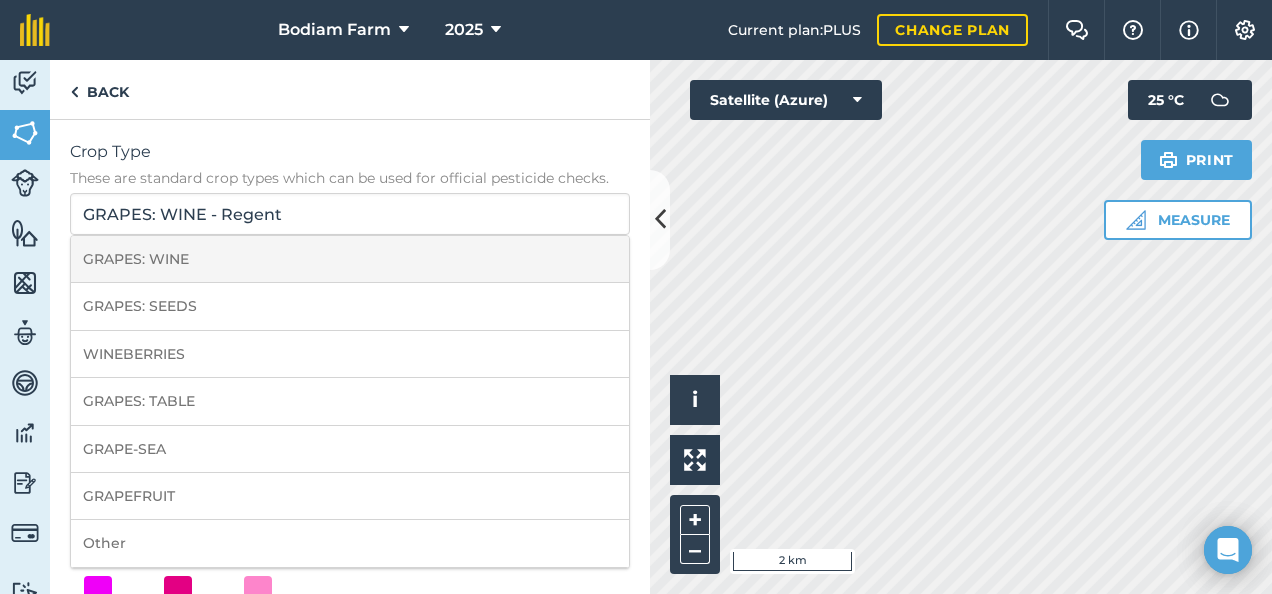 click on "GRAPES: WINE" at bounding box center (350, 259) 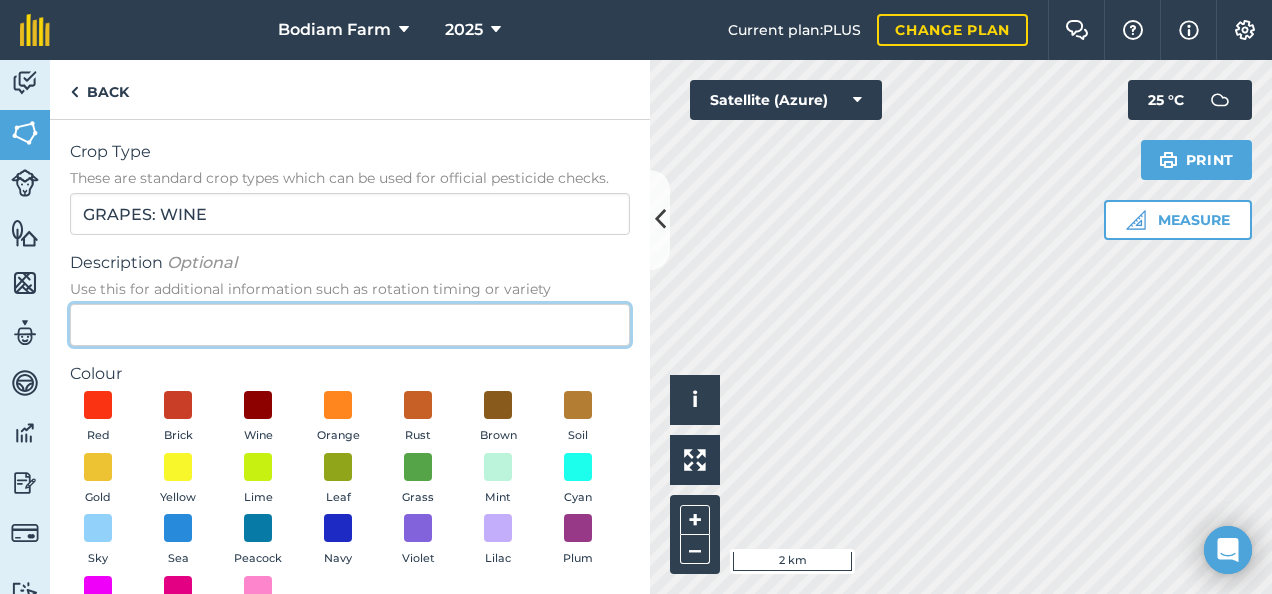 click on "Description   Optional Use this for additional information such as rotation timing or variety" at bounding box center [350, 325] 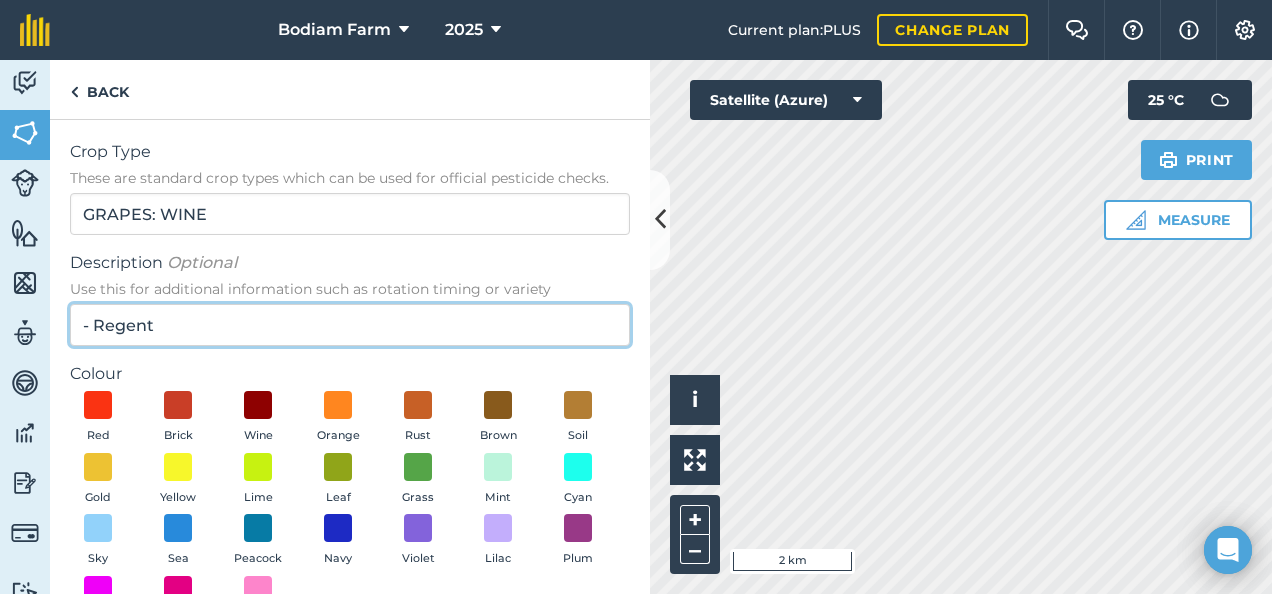 scroll, scrollTop: 164, scrollLeft: 0, axis: vertical 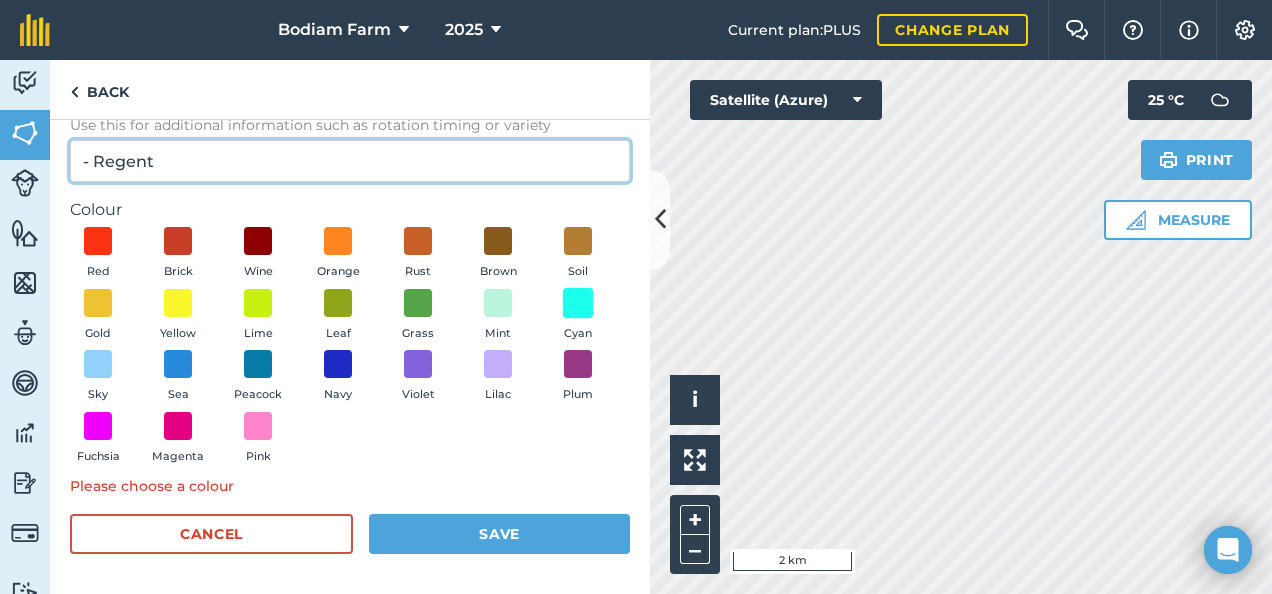 type on "- Regent" 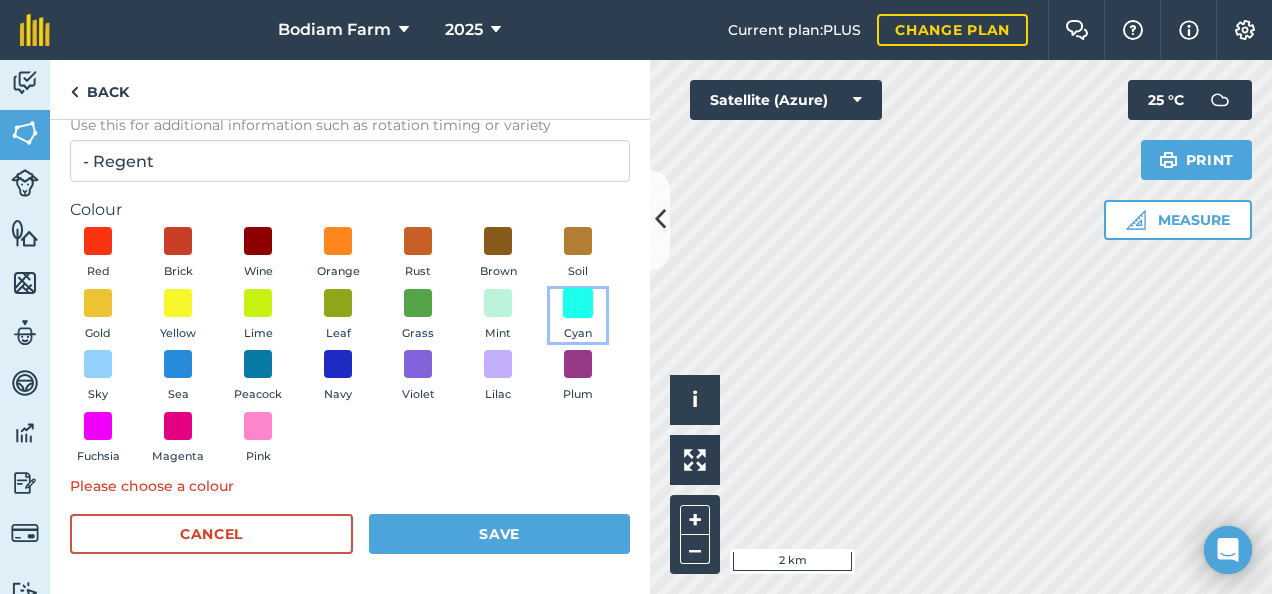 click at bounding box center [578, 302] 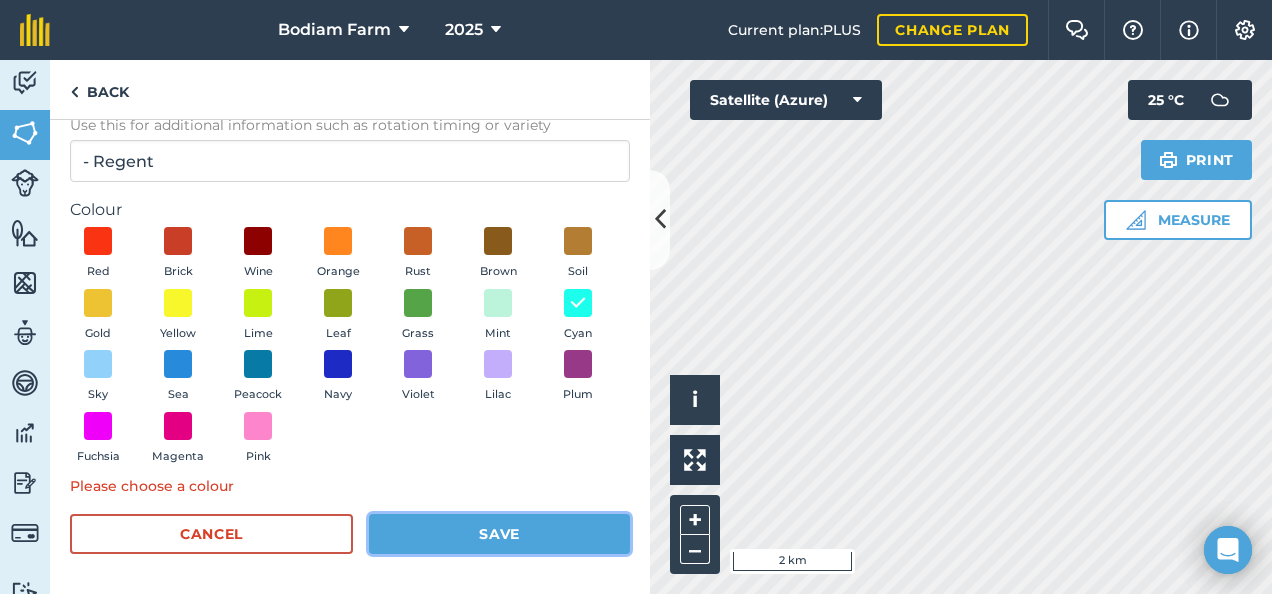 click on "Save" at bounding box center (499, 534) 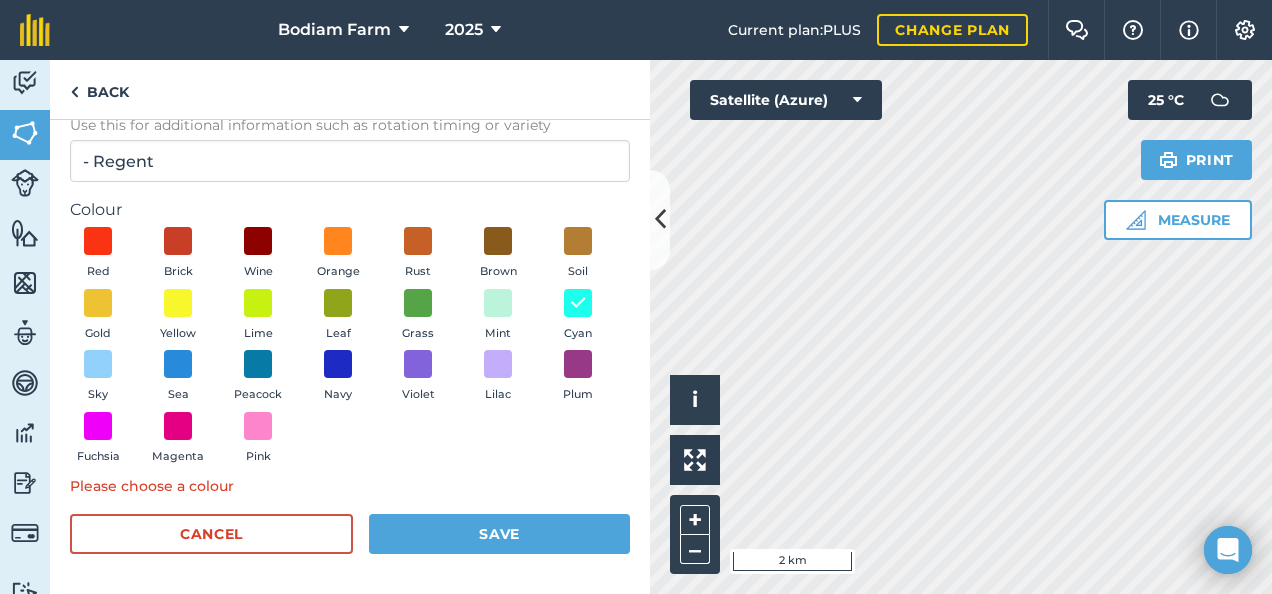 scroll, scrollTop: 140, scrollLeft: 0, axis: vertical 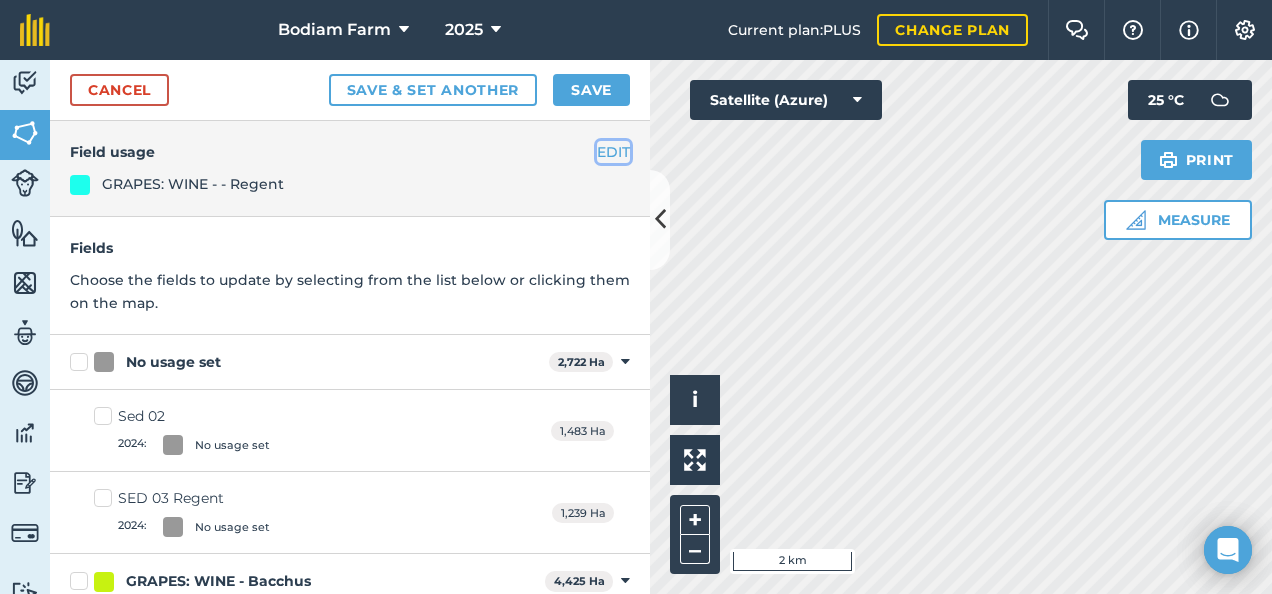 click on "EDIT" at bounding box center [613, 152] 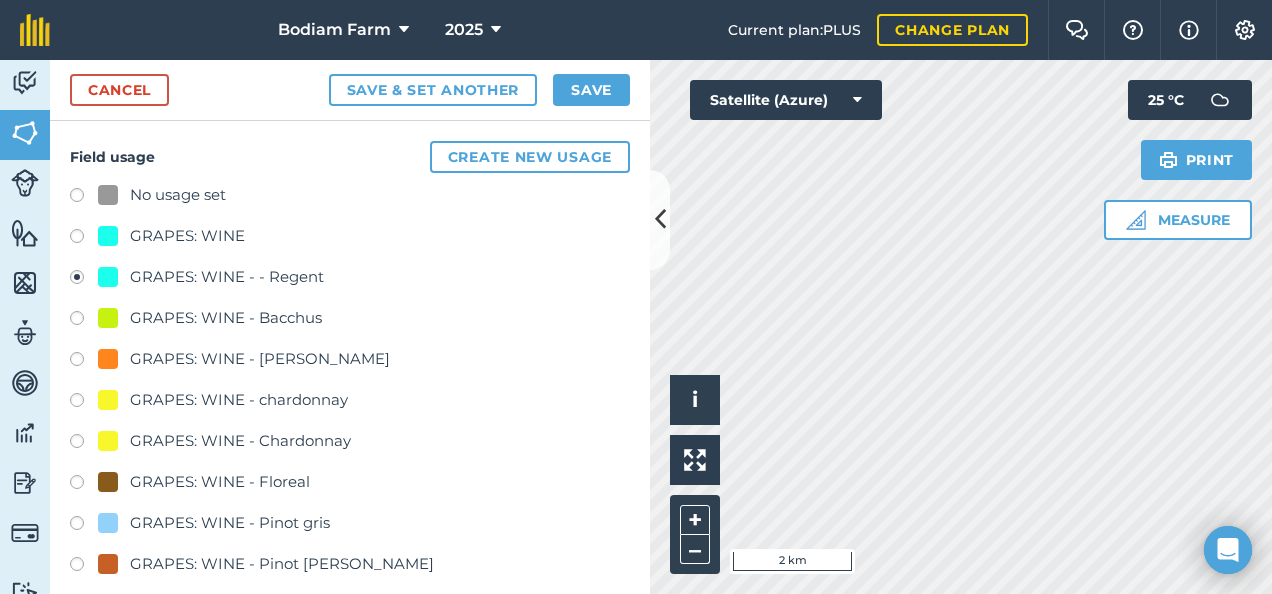 click on "GRAPES: WINE - - Regent" at bounding box center (227, 277) 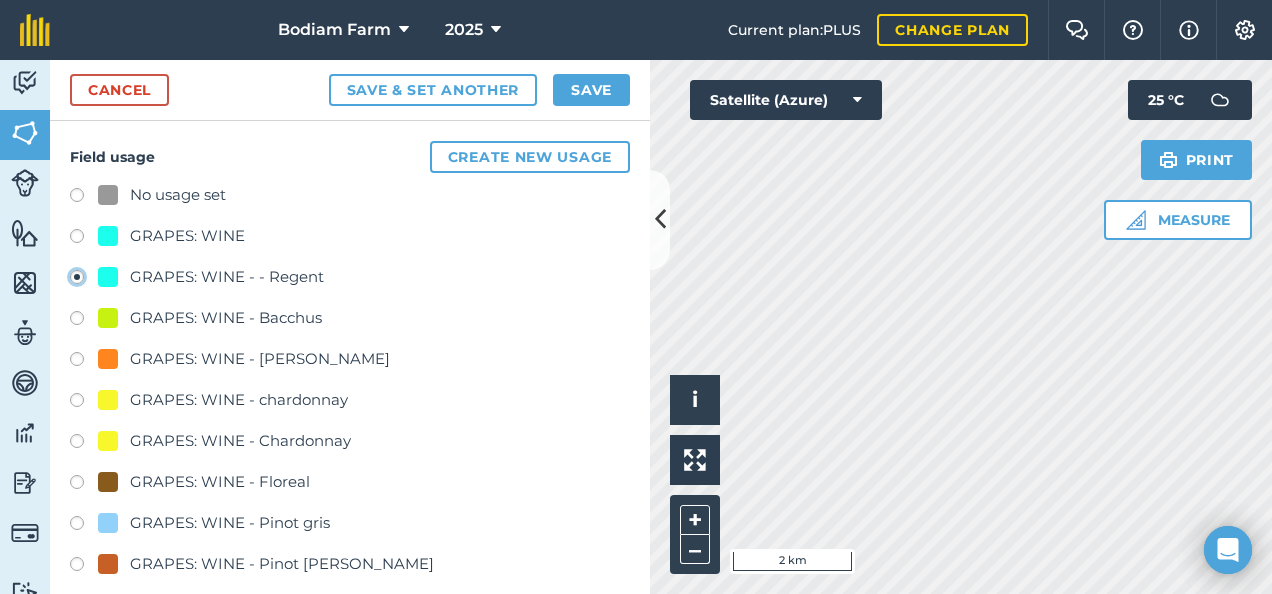 click on "GRAPES: WINE - - Regent" at bounding box center [-9923, 276] 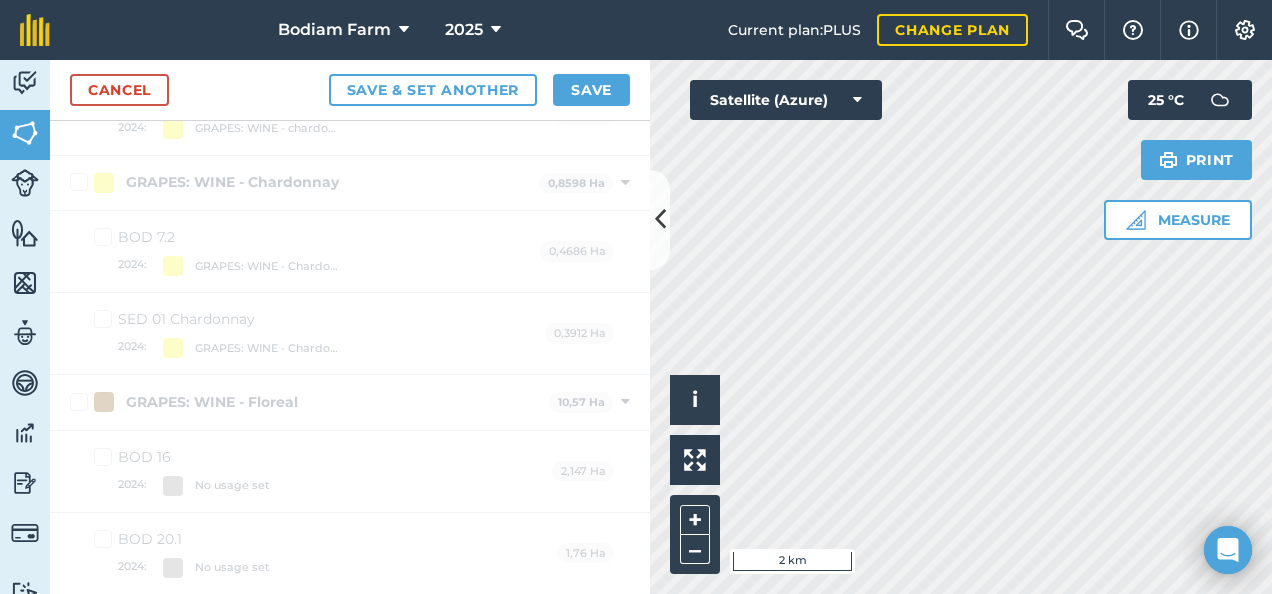 scroll, scrollTop: 0, scrollLeft: 0, axis: both 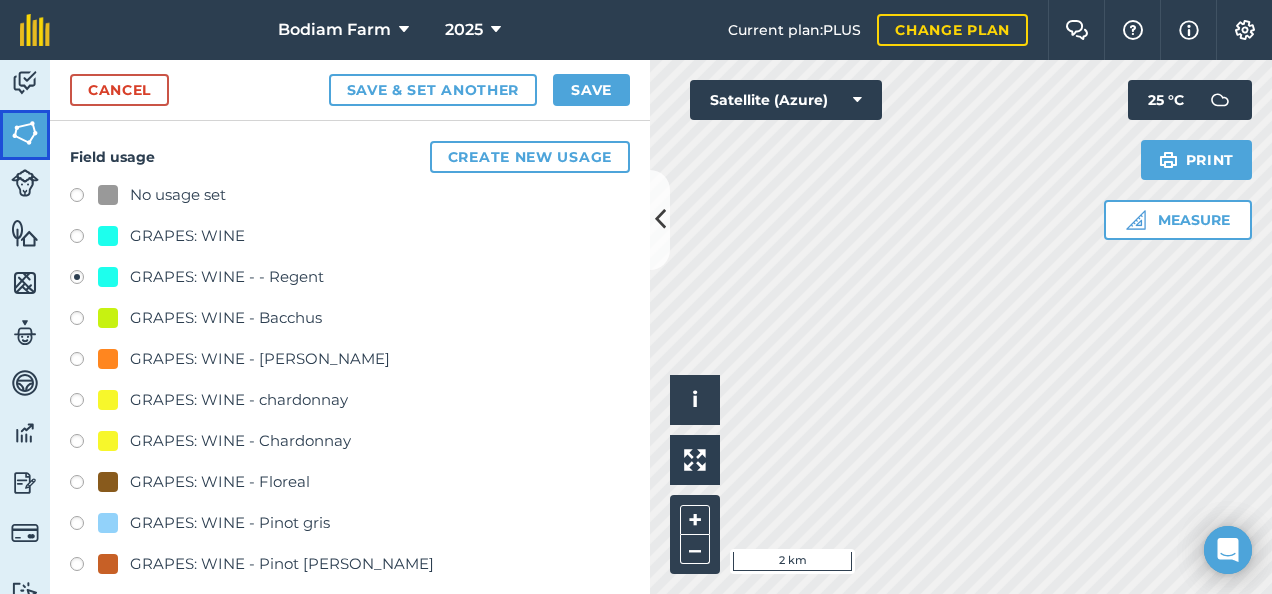 click at bounding box center (25, 133) 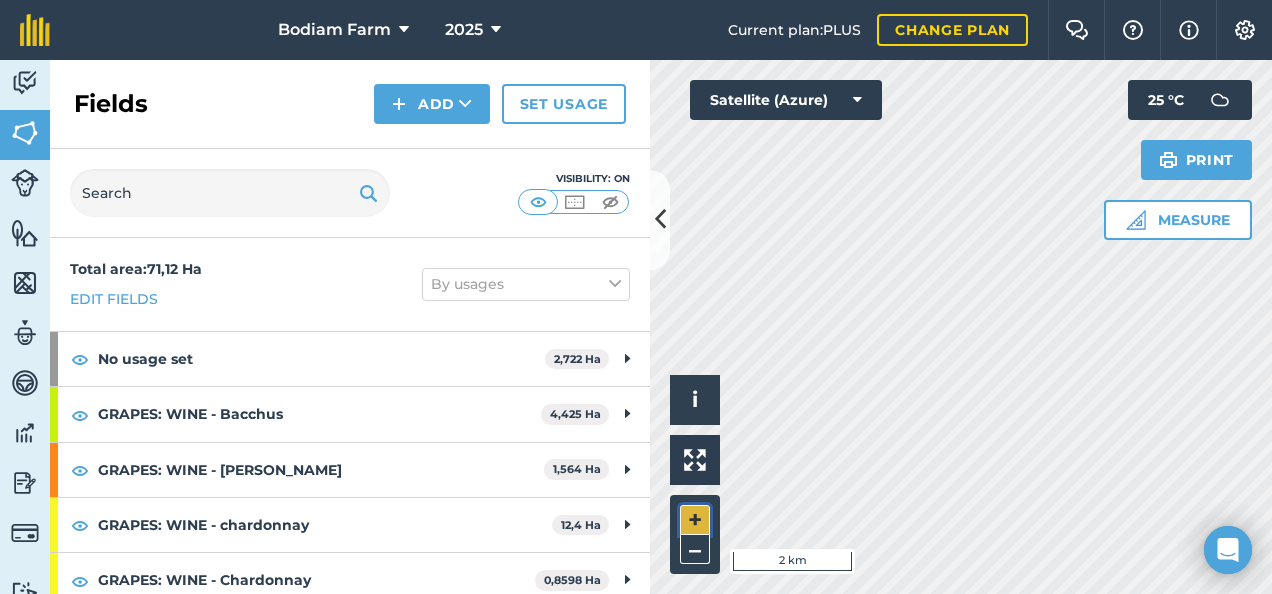 click on "+" at bounding box center [695, 520] 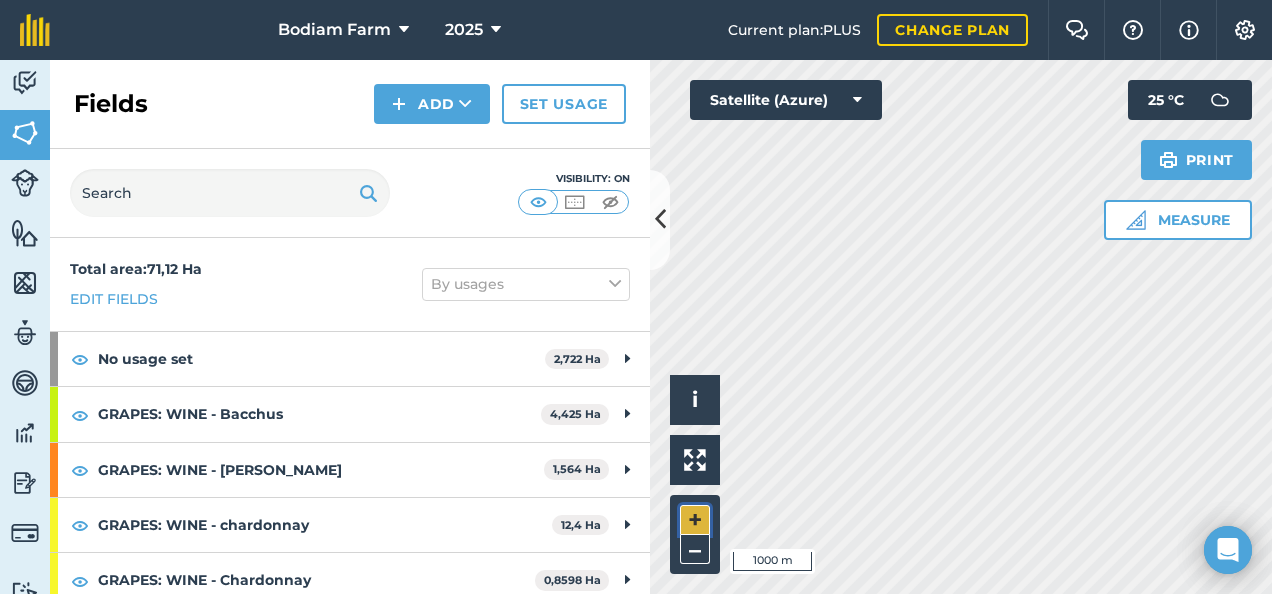 click on "+" at bounding box center [695, 520] 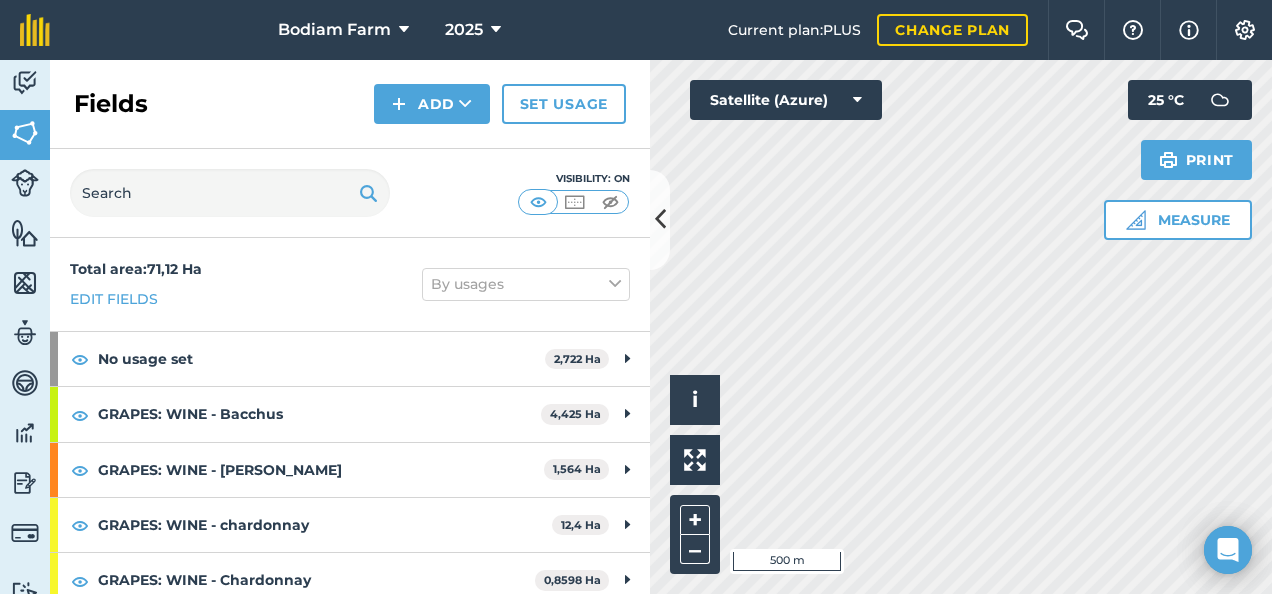 click on "Bodiam Farm 2025 Current plan :  PLUS   Change plan Farm Chat Help Info Settings Bodiam Farm  -  2025 Reproduced with the permission of  Microsoft Printed on  [DATE] Field usages No usage set GRAPES: WINE GRAPES: WINE - - Regent GRAPES: WINE - Bacchus GRAPES: WINE - [PERSON_NAME] GRAPES: WINE - chardonnay GRAPES: WINE - Chardonnay GRAPES: WINE - Floreal GRAPES: WINE - Pinot gris GRAPES: WINE - Pinot [PERSON_NAME] GRAPES: WINE - PRIOR GRAPES: WINE - Solaris GRAPES: WINE - Souvignier GRAPES: WINE - Voltis Pinot NOIR Feature types Area To Be Planted  BOD 11 BOD05 BOD10 [GEOGRAPHIC_DATA] North washing station [GEOGRAPHIC_DATA] southern pad vines to be removed Activity Fields Livestock Features Maps Team Vehicles Data Reporting Billing Tutorials Tutorials Fields   Add   Set usage Visibility: On Total area :  71,12   Ha Edit fields By usages No usage set 2,722   Ha Sed 02 1,483   Ha SED 03 Regent 1,239   Ha GRAPES: WINE - Bacchus 4,425   Ha BOD 11 1,544   Ha BOD 12 2,06   Ha BOD 14.1 0,8204   Ha 1,564" at bounding box center [636, 297] 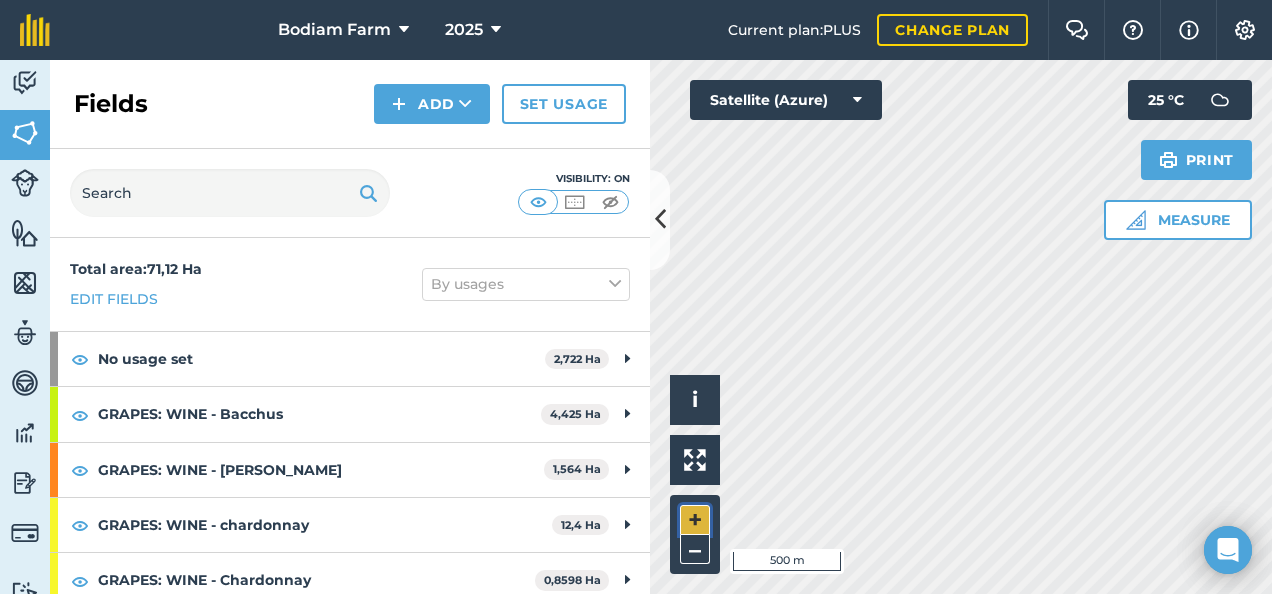 click on "+" at bounding box center (695, 520) 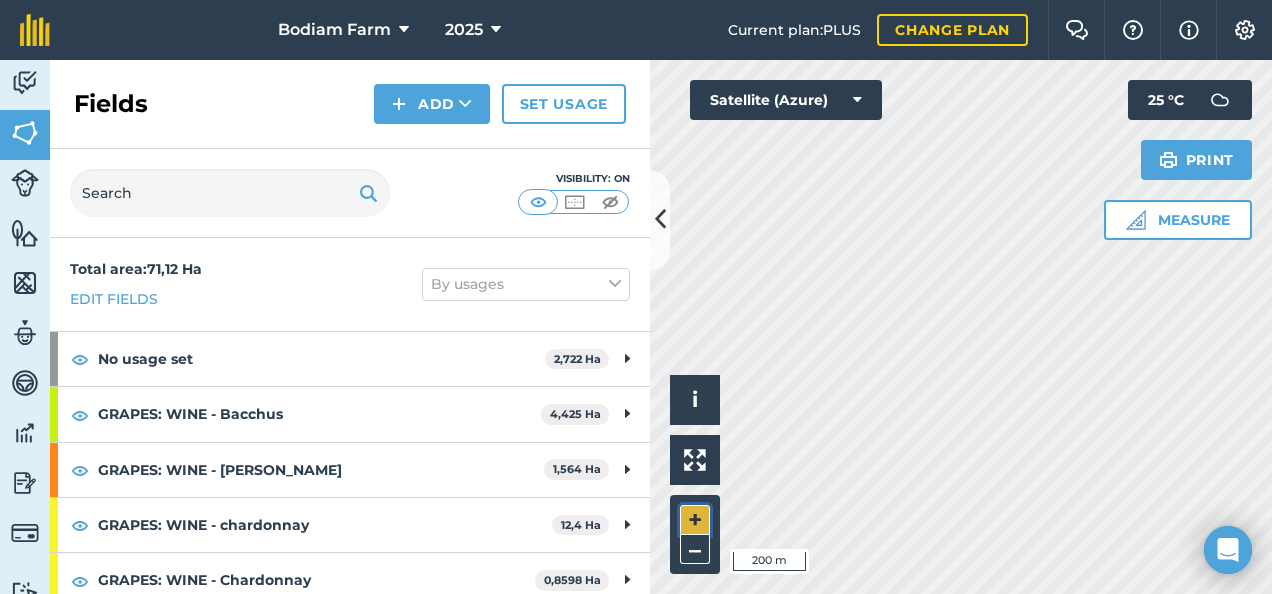 click on "+" at bounding box center [695, 520] 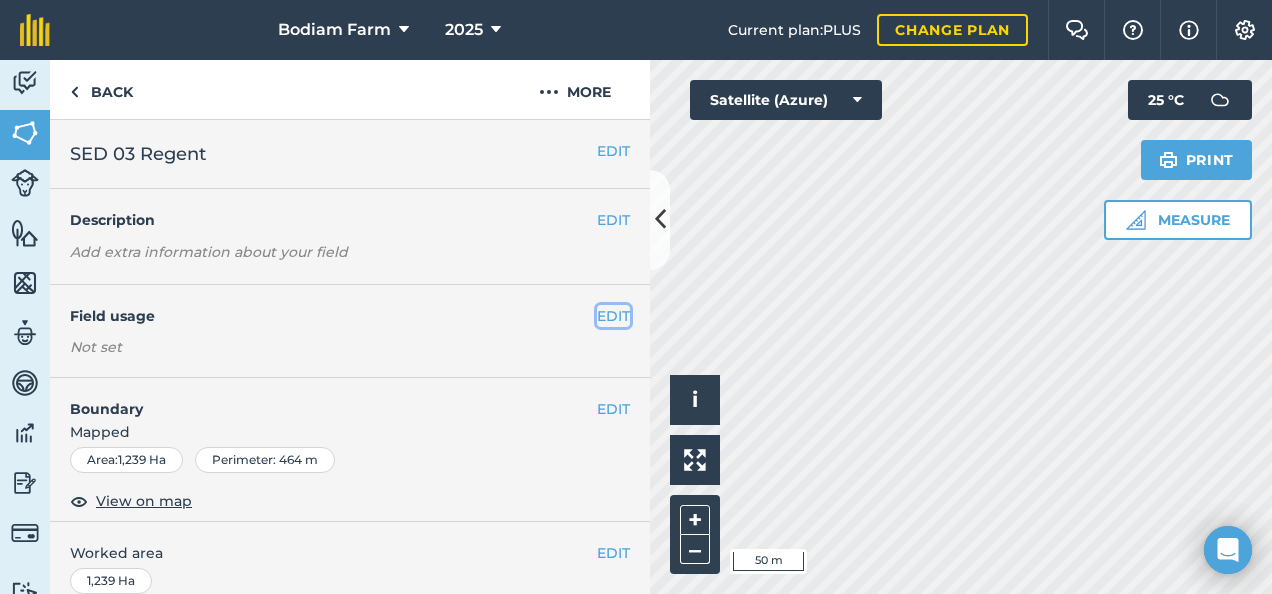 click on "EDIT" at bounding box center [613, 316] 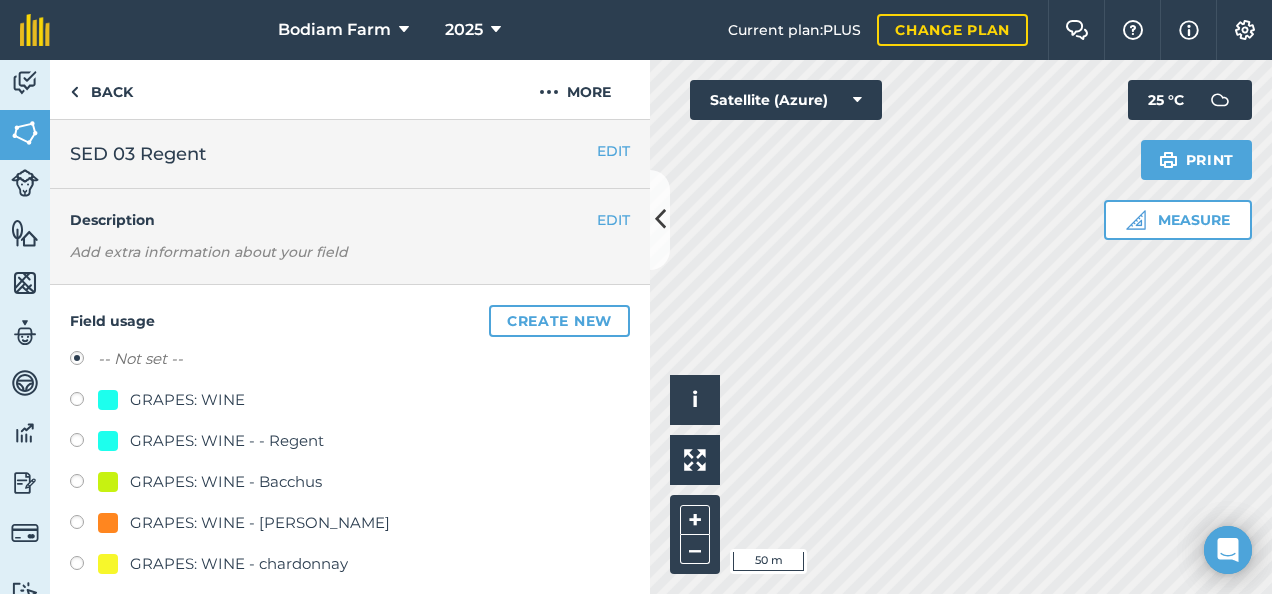 click at bounding box center [84, 443] 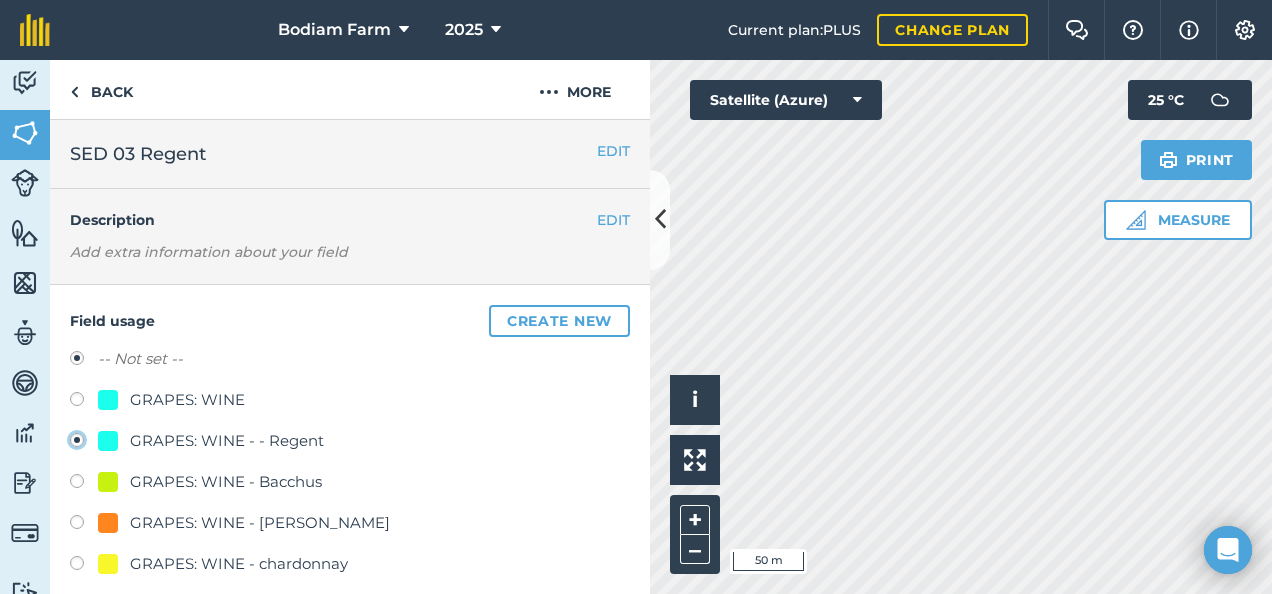 radio on "true" 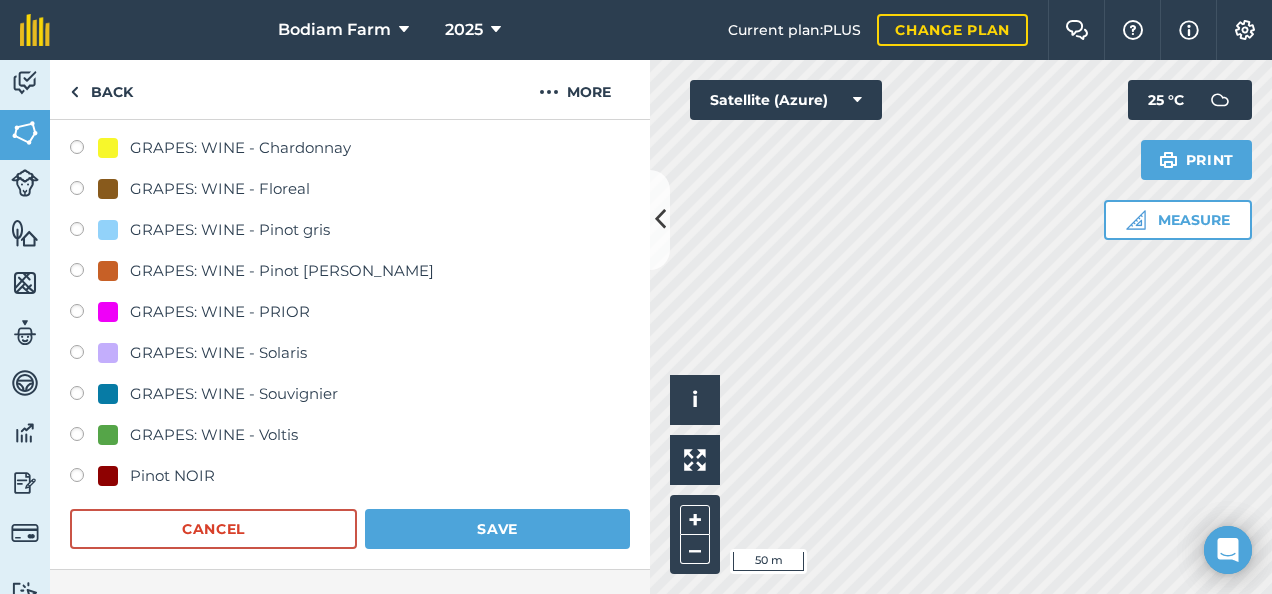 scroll, scrollTop: 512, scrollLeft: 0, axis: vertical 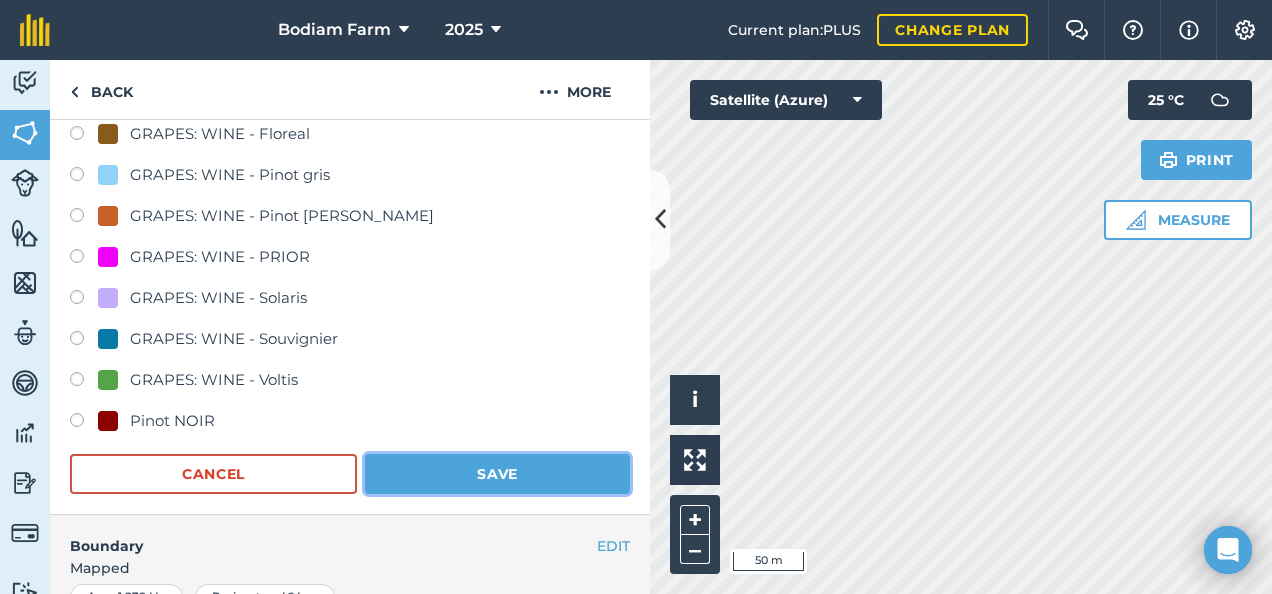 click on "Save" at bounding box center [497, 474] 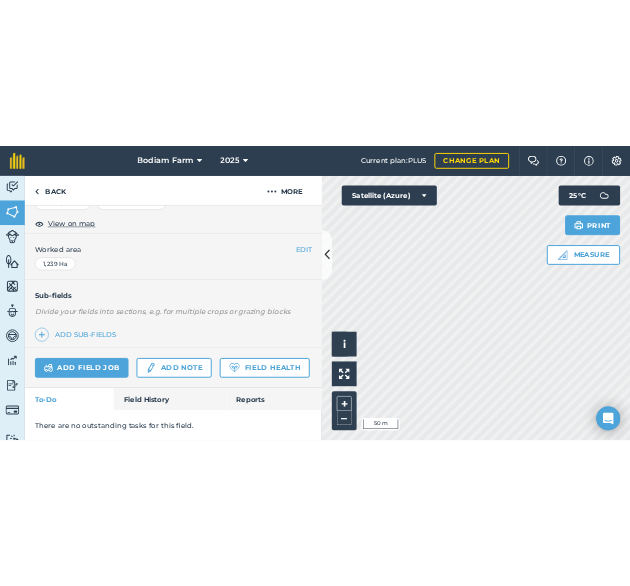 scroll, scrollTop: 398, scrollLeft: 0, axis: vertical 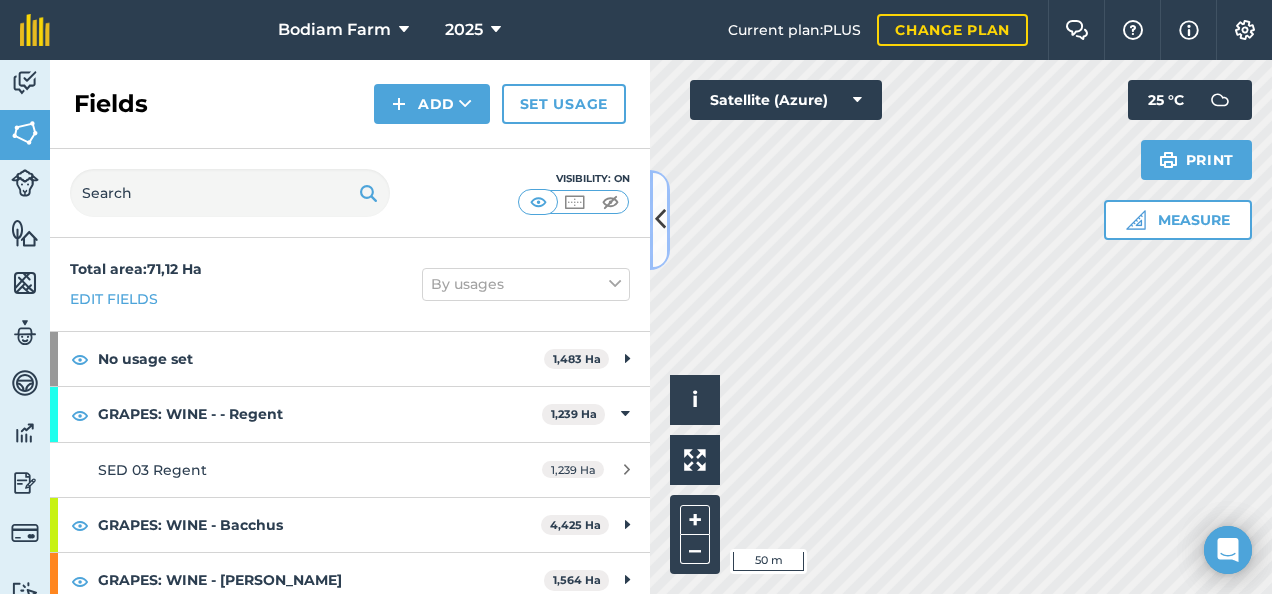 click at bounding box center [660, 219] 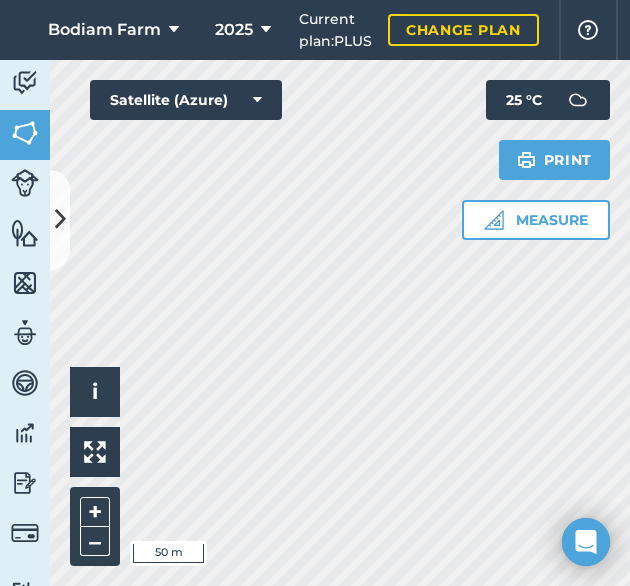 click on "Bodiam Farm 2025 Current plan :  PLUS   Change plan Farm Chat Help Info Settings Bodiam Farm  -  2025 Reproduced with the permission of  Microsoft Printed on  [DATE] Field usages No usage set GRAPES: WINE GRAPES: WINE - - Regent GRAPES: WINE - Bacchus GRAPES: WINE - [PERSON_NAME] GRAPES: WINE - chardonnay GRAPES: WINE - Chardonnay GRAPES: WINE - Floreal GRAPES: WINE - Pinot gris GRAPES: WINE - Pinot [PERSON_NAME] GRAPES: WINE - PRIOR GRAPES: WINE - Solaris GRAPES: WINE - Souvignier GRAPES: WINE - Voltis Pinot NOIR Feature types Area To Be Planted  BOD 11 BOD05 BOD10 [GEOGRAPHIC_DATA] North washing station [GEOGRAPHIC_DATA] southern pad vines to be removed Activity Fields Livestock Features Maps Team Vehicles Data Reporting Billing Tutorials Tutorials Fields   Add   Set usage Visibility: On Total area :  71,12   Ha Edit fields By usages No usage set 1,483   Ha Sed 02 1,483   Ha GRAPES: WINE - - Regent 1,239   Ha SED 03 Regent 1,239   Ha GRAPES: WINE - Bacchus 4,425   Ha BOD 11 1,544   Ha BOD 12" at bounding box center (315, 293) 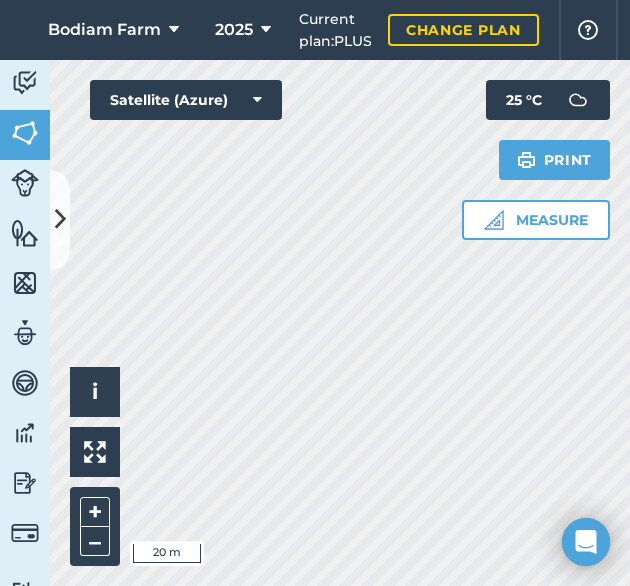 click on "Bodiam Farm 2025 Current plan :  PLUS   Change plan Farm Chat Help Info Settings Bodiam Farm  -  2025 Reproduced with the permission of  Microsoft Printed on  [DATE] Field usages No usage set GRAPES: WINE GRAPES: WINE - - Regent GRAPES: WINE - Bacchus GRAPES: WINE - [PERSON_NAME] GRAPES: WINE - chardonnay GRAPES: WINE - Chardonnay GRAPES: WINE - Floreal GRAPES: WINE - Pinot gris GRAPES: WINE - Pinot [PERSON_NAME] GRAPES: WINE - PRIOR GRAPES: WINE - Solaris GRAPES: WINE - Souvignier GRAPES: WINE - Voltis Pinot NOIR Feature types Area To Be Planted  BOD 11 BOD05 BOD10 [GEOGRAPHIC_DATA] North washing station [GEOGRAPHIC_DATA] southern pad vines to be removed Activity Fields Livestock Features Maps Team Vehicles Data Reporting Billing Tutorials Tutorials Fields   Add   Set usage Visibility: On Total area :  71,12   Ha Edit fields By usages No usage set 1,483   Ha Sed 02 1,483   Ha GRAPES: WINE - - Regent 1,239   Ha SED 03 Regent 1,239   Ha GRAPES: WINE - Bacchus 4,425   Ha BOD 11 1,544   Ha BOD 12" at bounding box center [315, 293] 